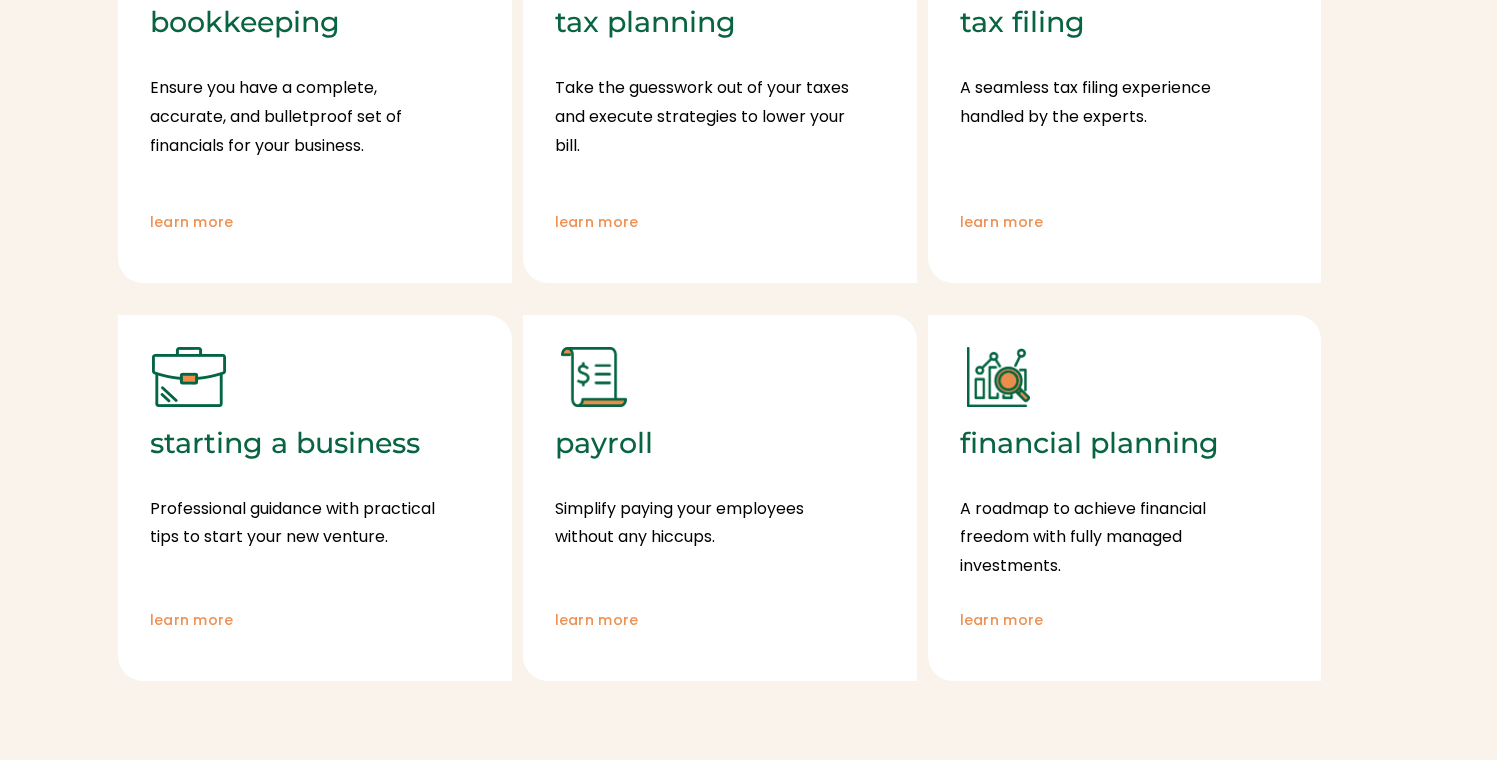 scroll, scrollTop: 826, scrollLeft: 0, axis: vertical 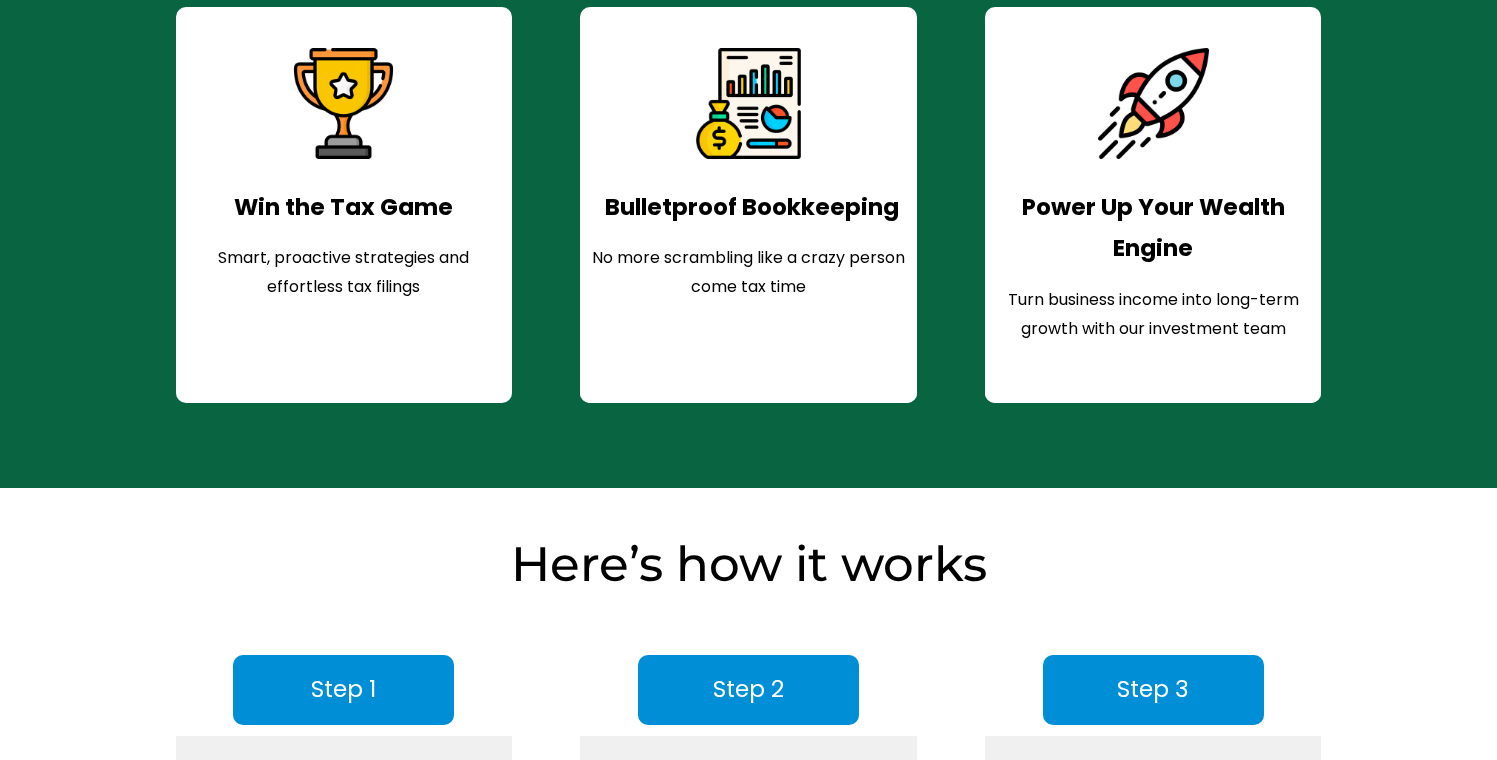 click on "Win the Tax Game" at bounding box center [343, 207] 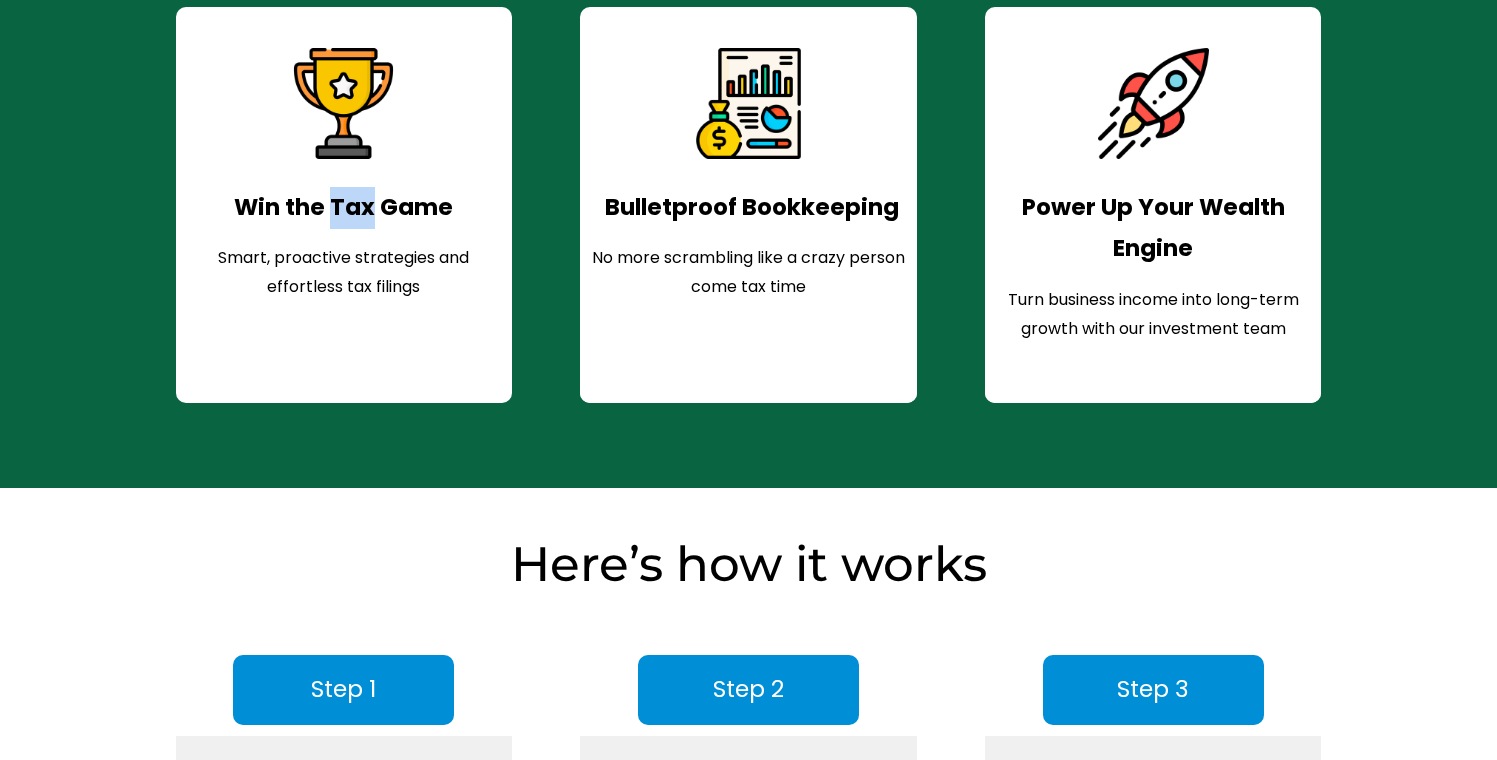 click on "Win the Tax Game" at bounding box center [343, 207] 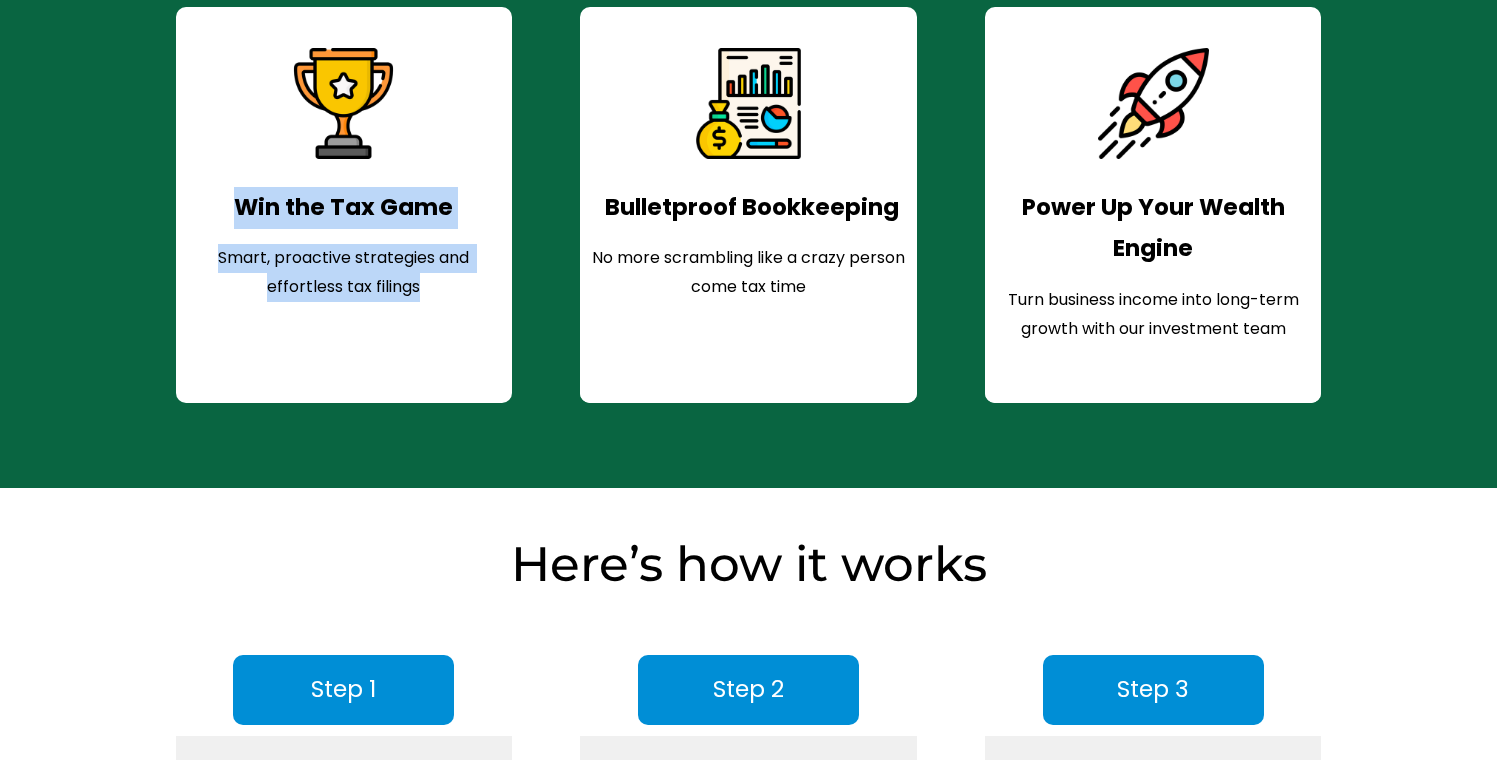 drag, startPoint x: 330, startPoint y: 234, endPoint x: 331, endPoint y: 307, distance: 73.00685 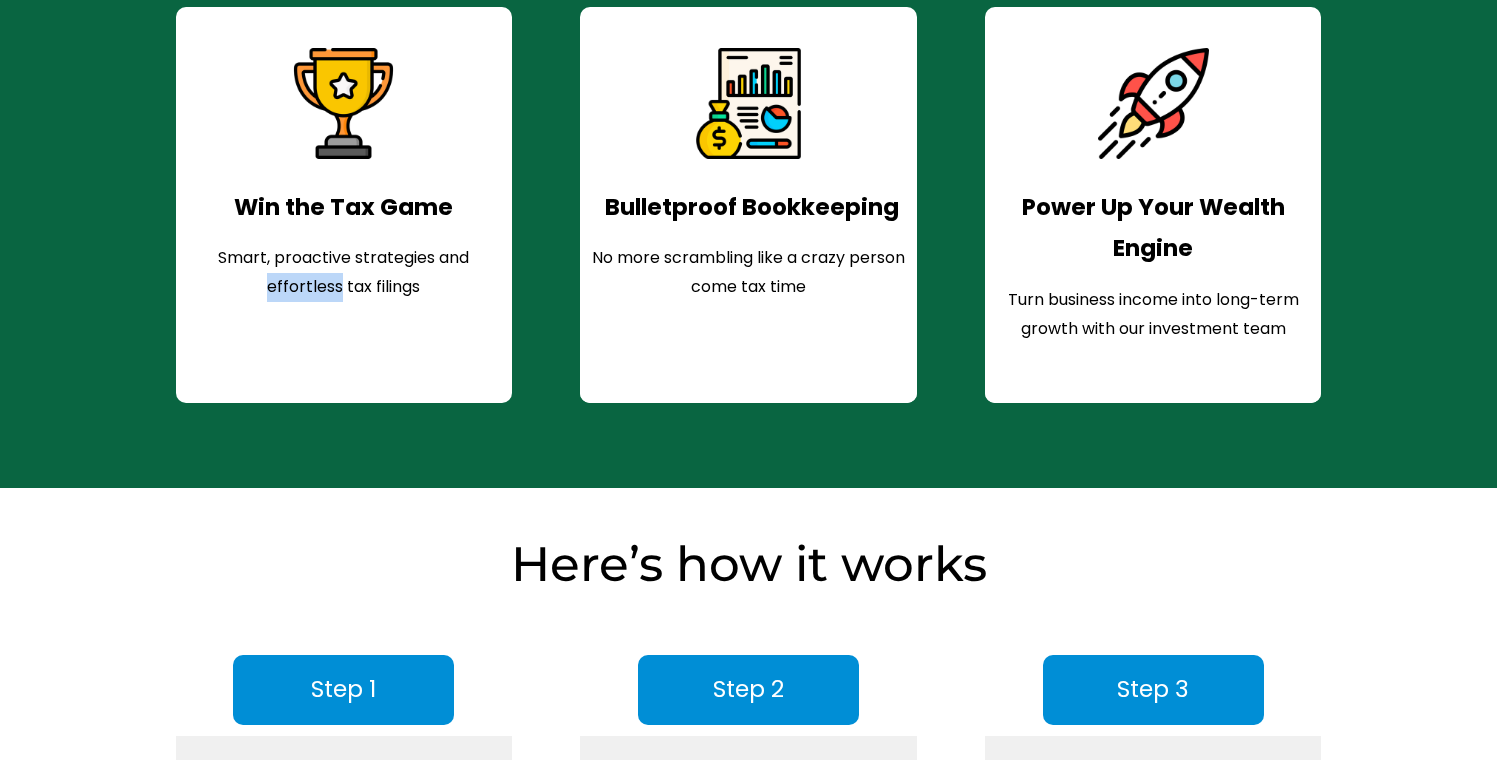 click on "Smart, proactive strategies and effortless tax filings" at bounding box center (343, 207) 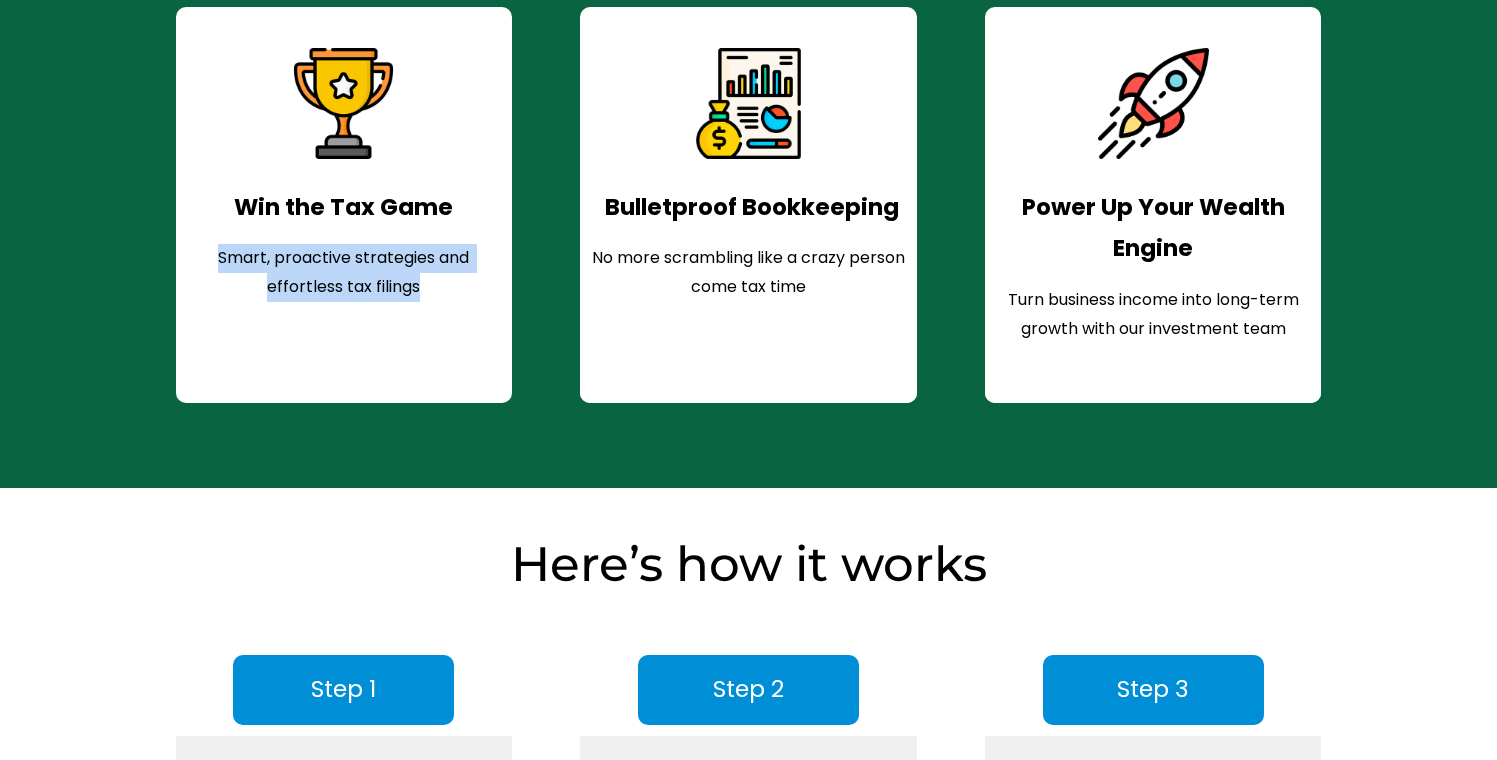 drag, startPoint x: 331, startPoint y: 307, endPoint x: 331, endPoint y: 259, distance: 48 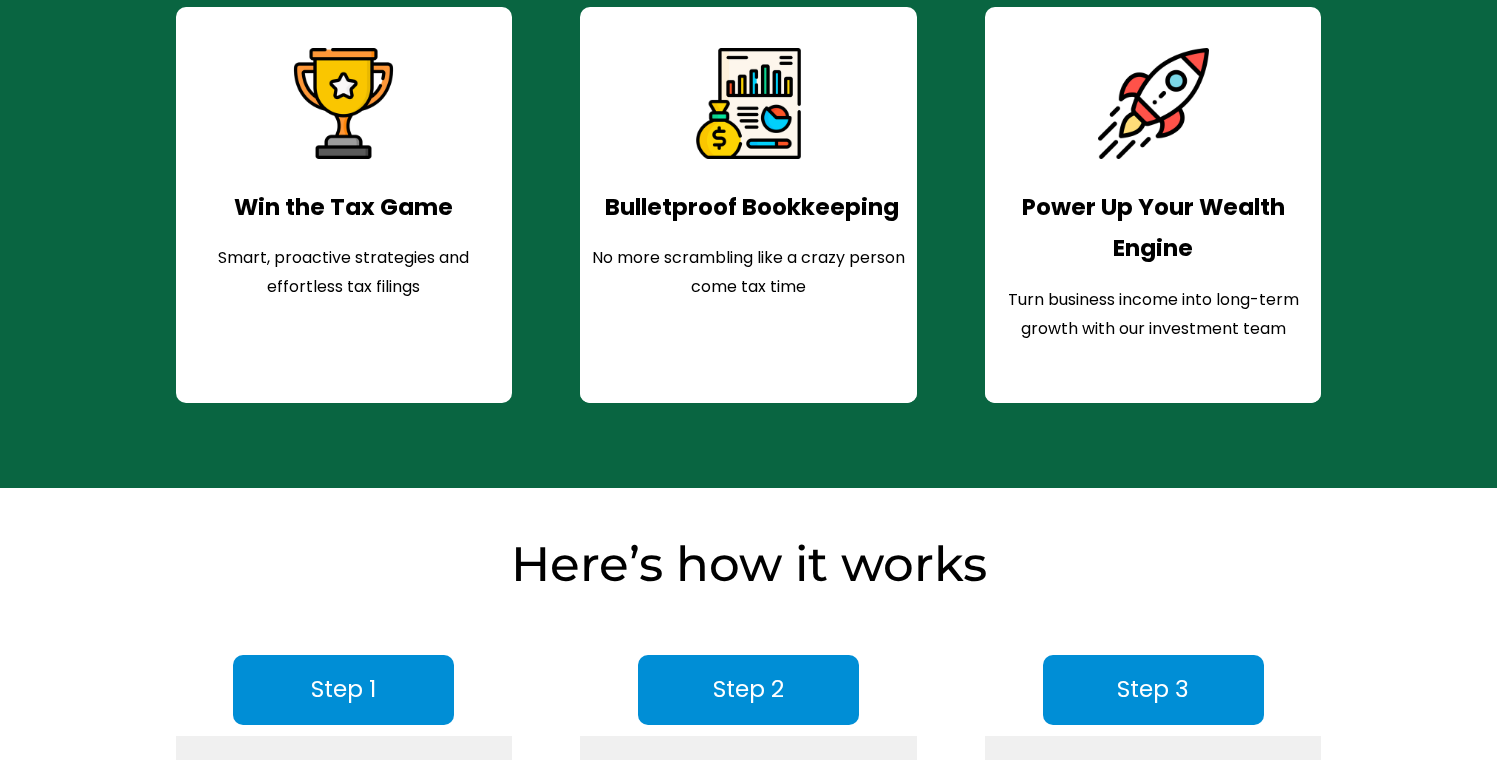 click on "Win the Tax Game" at bounding box center [343, 207] 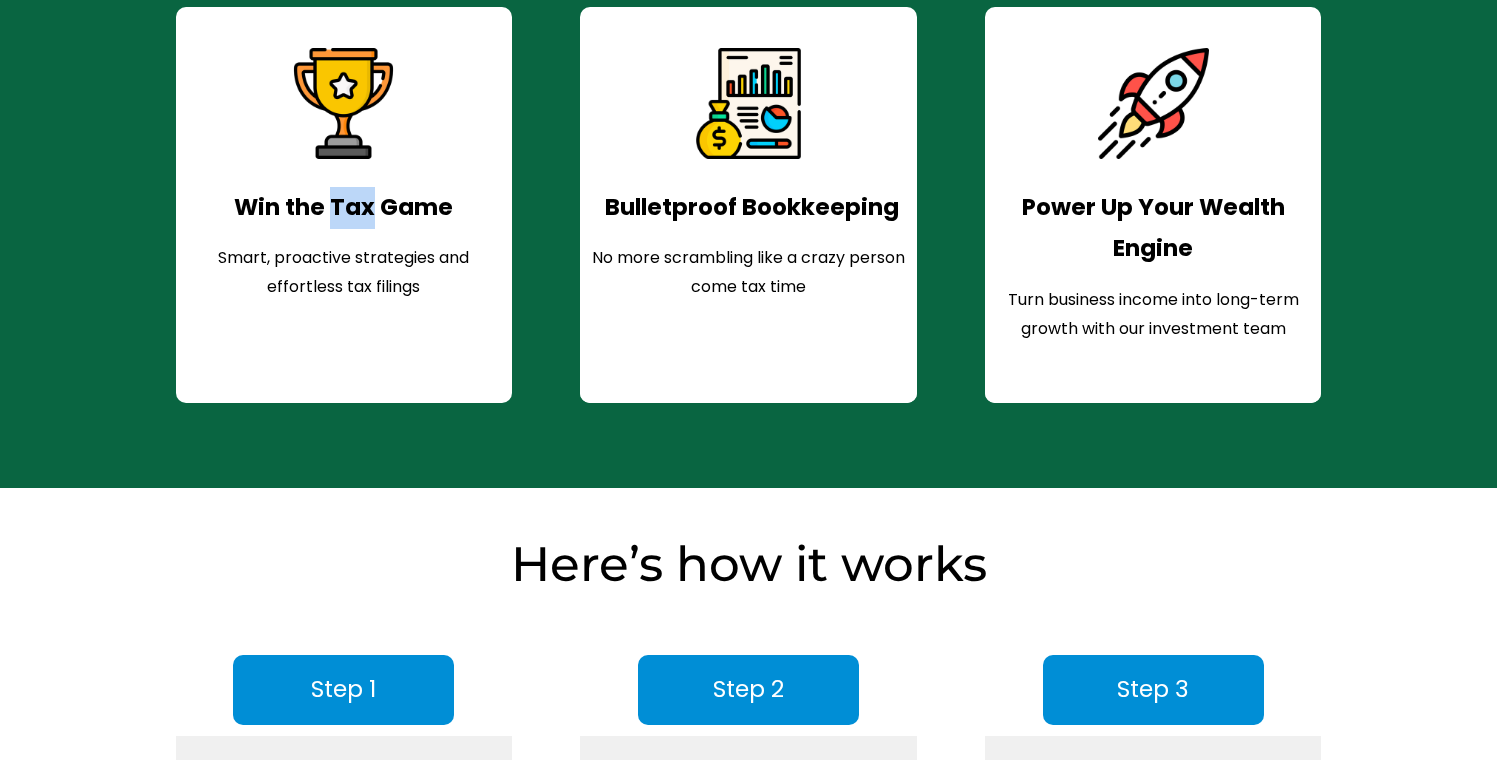 click on "Win the Tax Game" at bounding box center [343, 207] 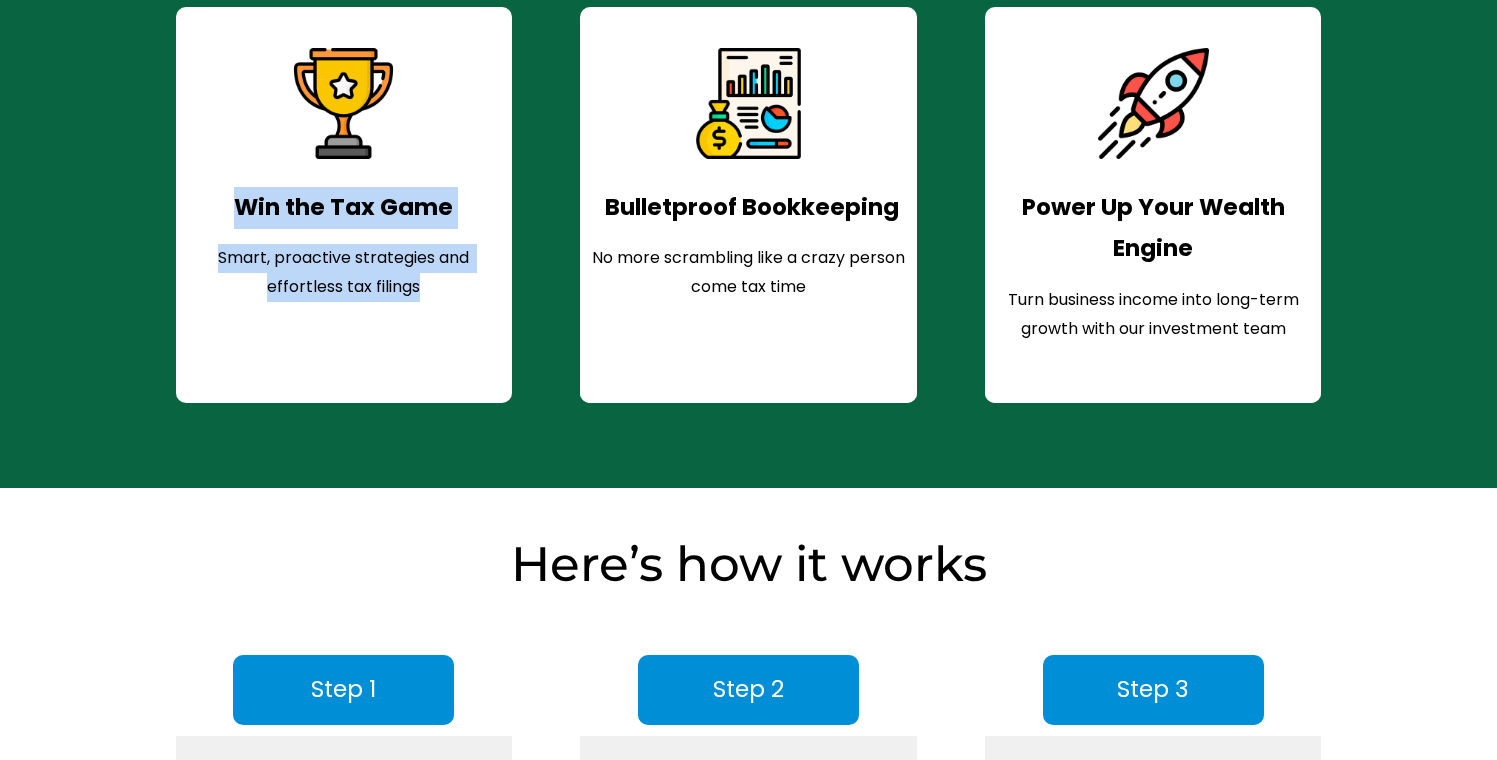drag, startPoint x: 334, startPoint y: 220, endPoint x: 334, endPoint y: 331, distance: 111 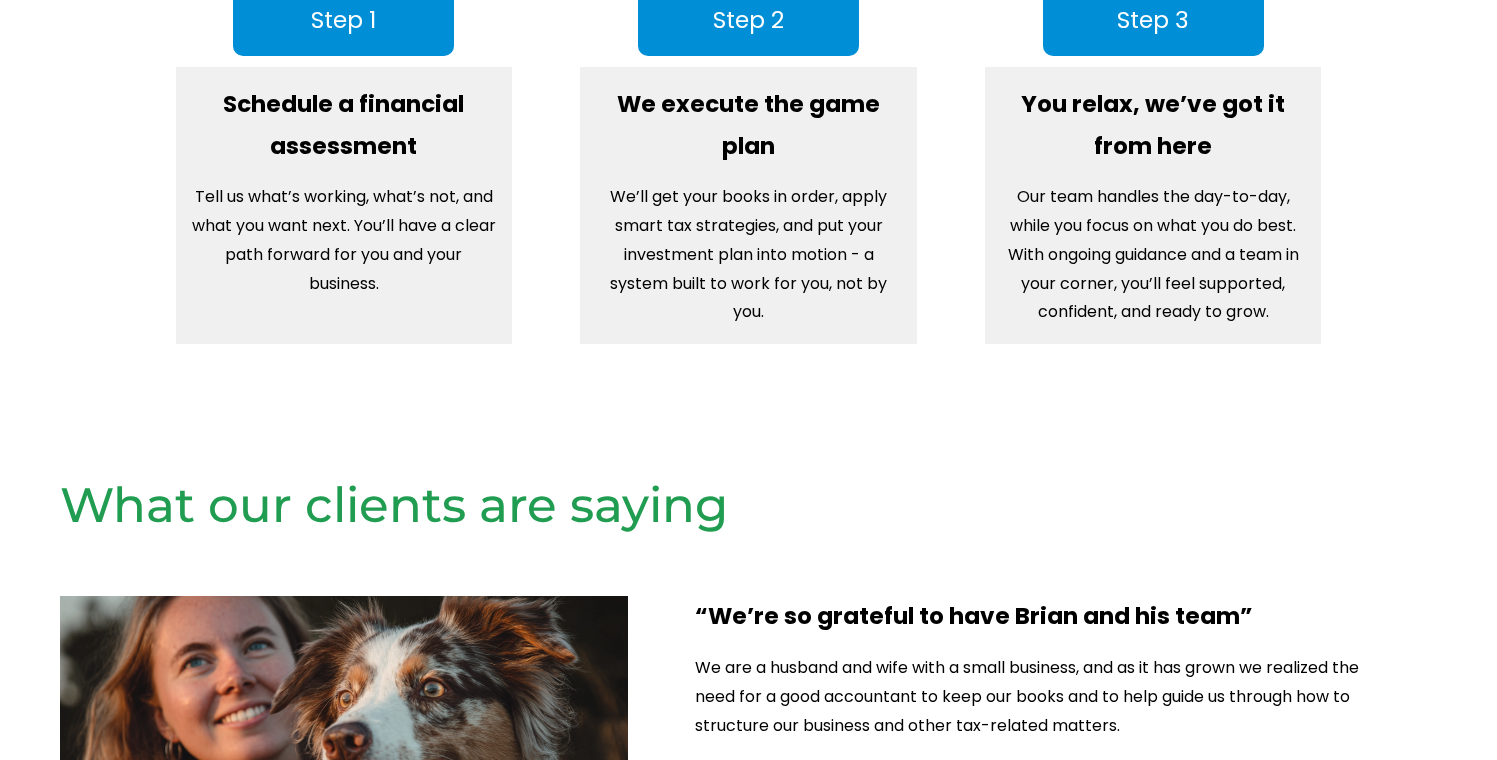 scroll, scrollTop: 2909, scrollLeft: 0, axis: vertical 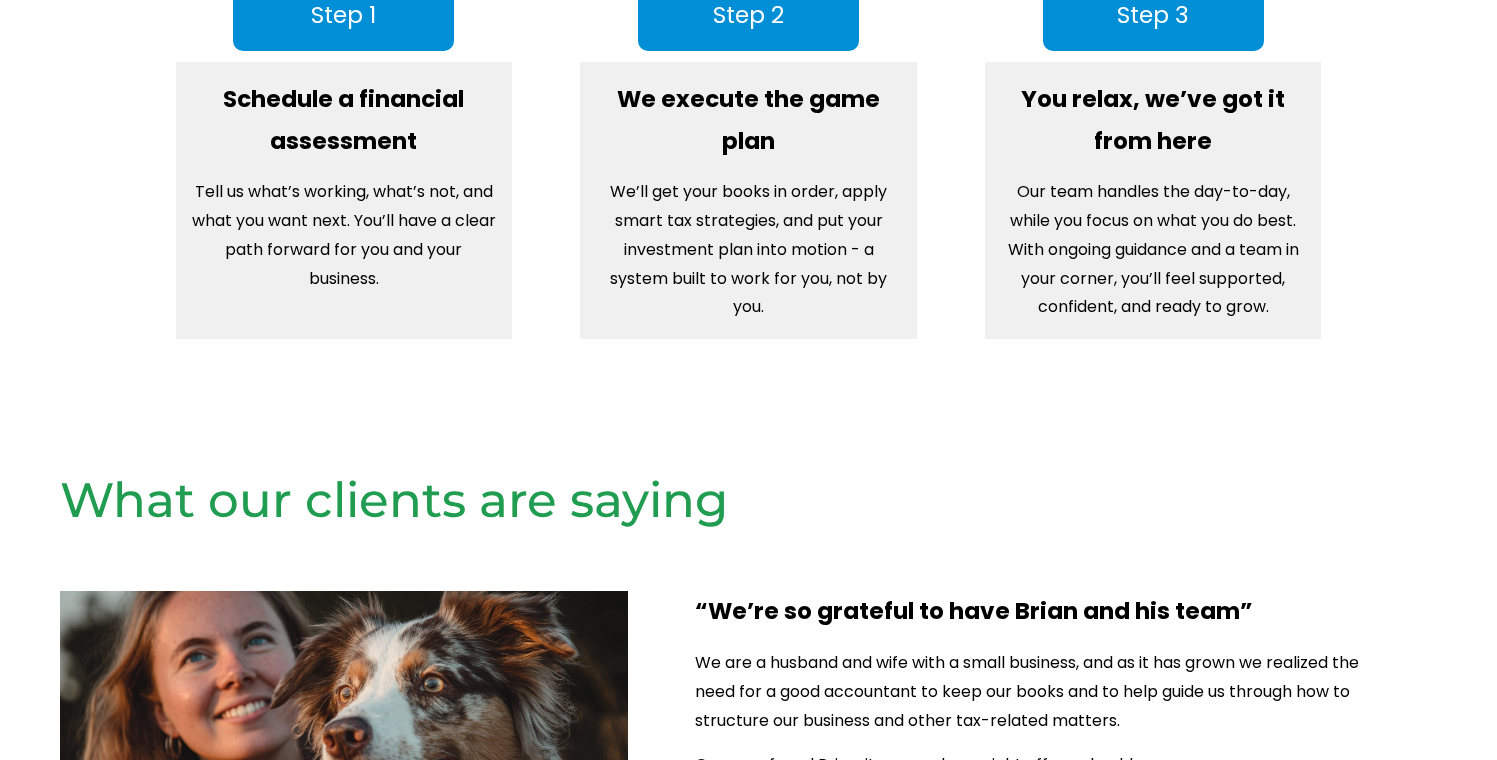 click on "We’ll get your books in order, apply smart tax strategies, and put your investment plan into motion - a system built to work for you, not by you." at bounding box center [748, 250] 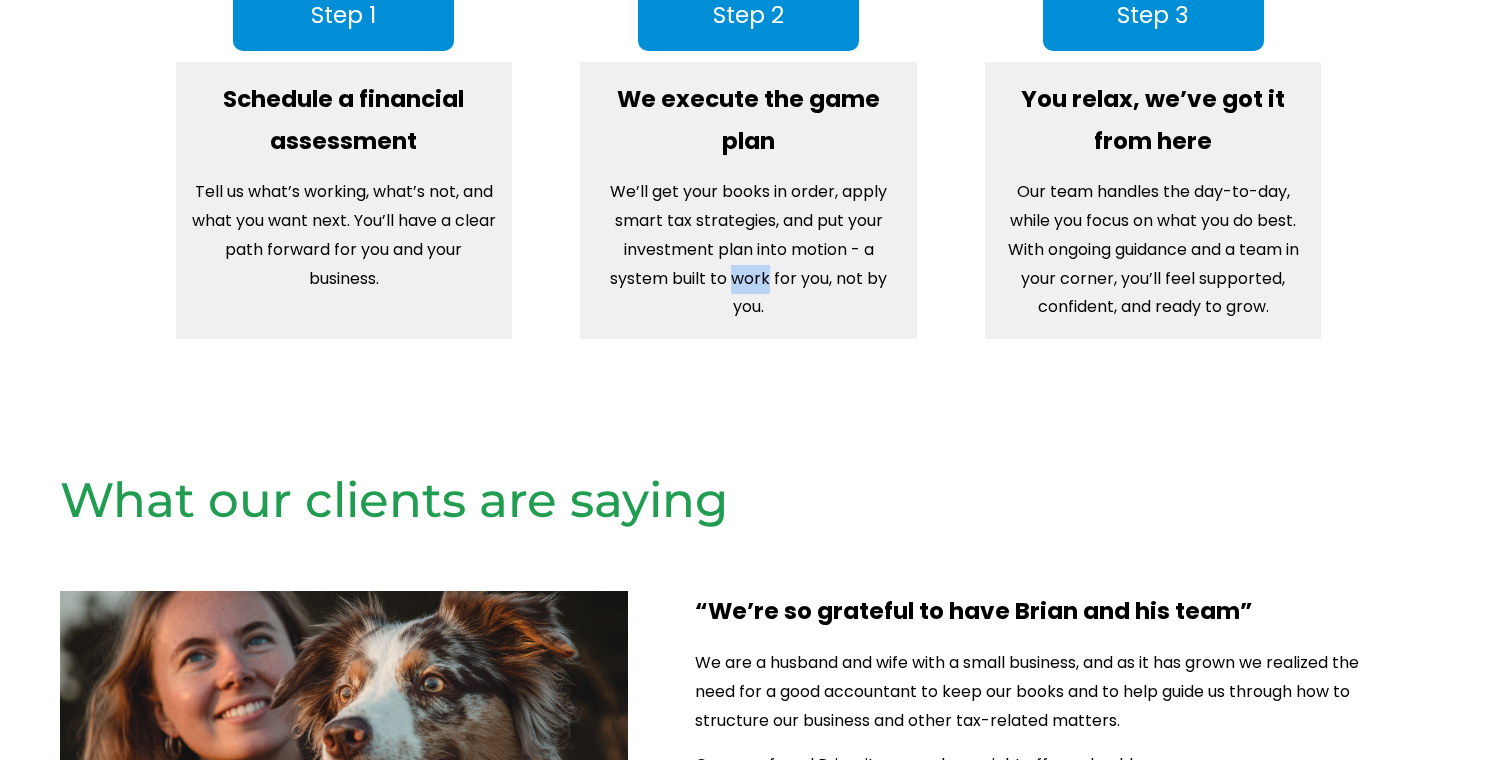 click on "We’ll get your books in order, apply smart tax strategies, and put your investment plan into motion - a system built to work for you, not by you." at bounding box center (748, 250) 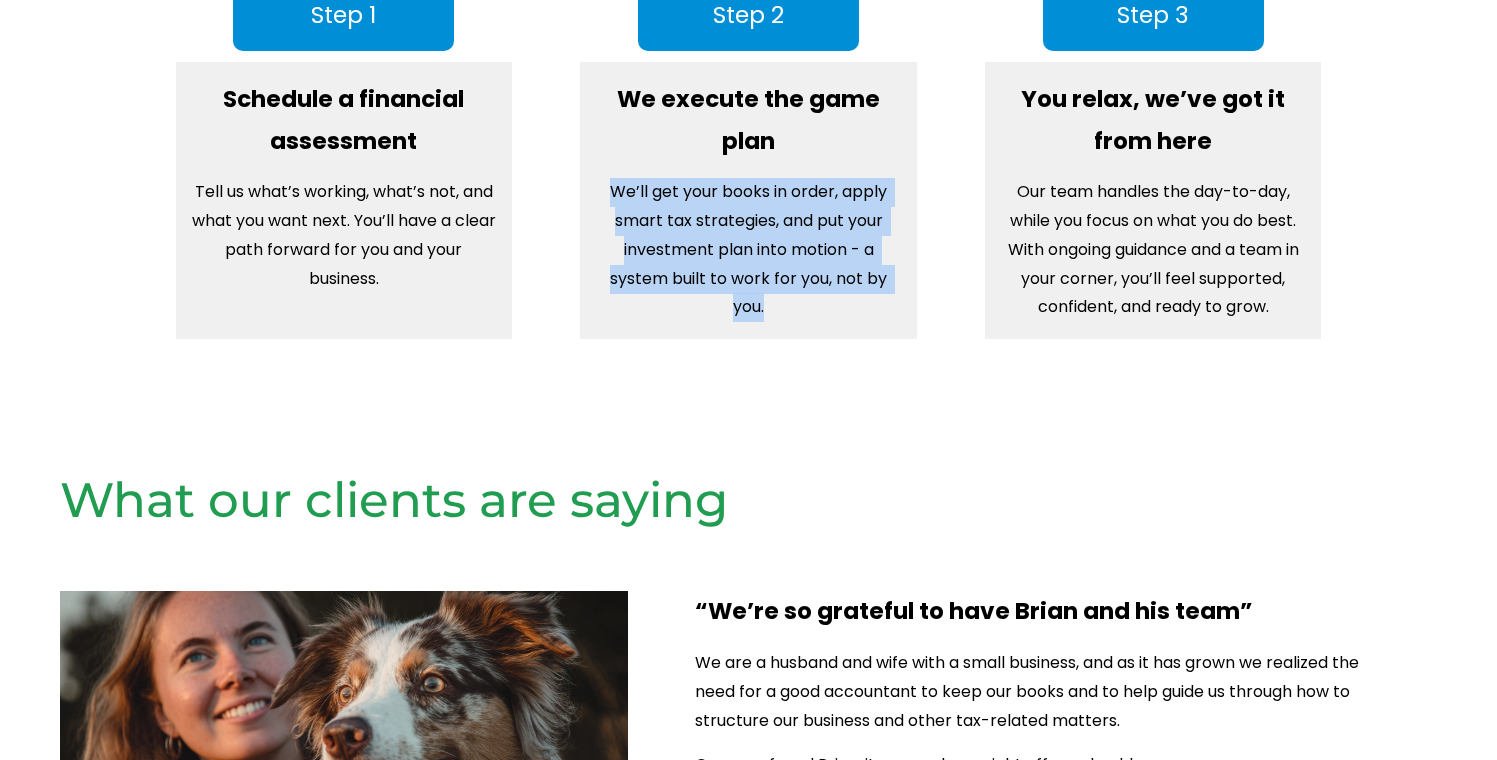 click on "We’ll get your books in order, apply smart tax strategies, and put your investment plan into motion - a system built to work for you, not by you." at bounding box center [748, 250] 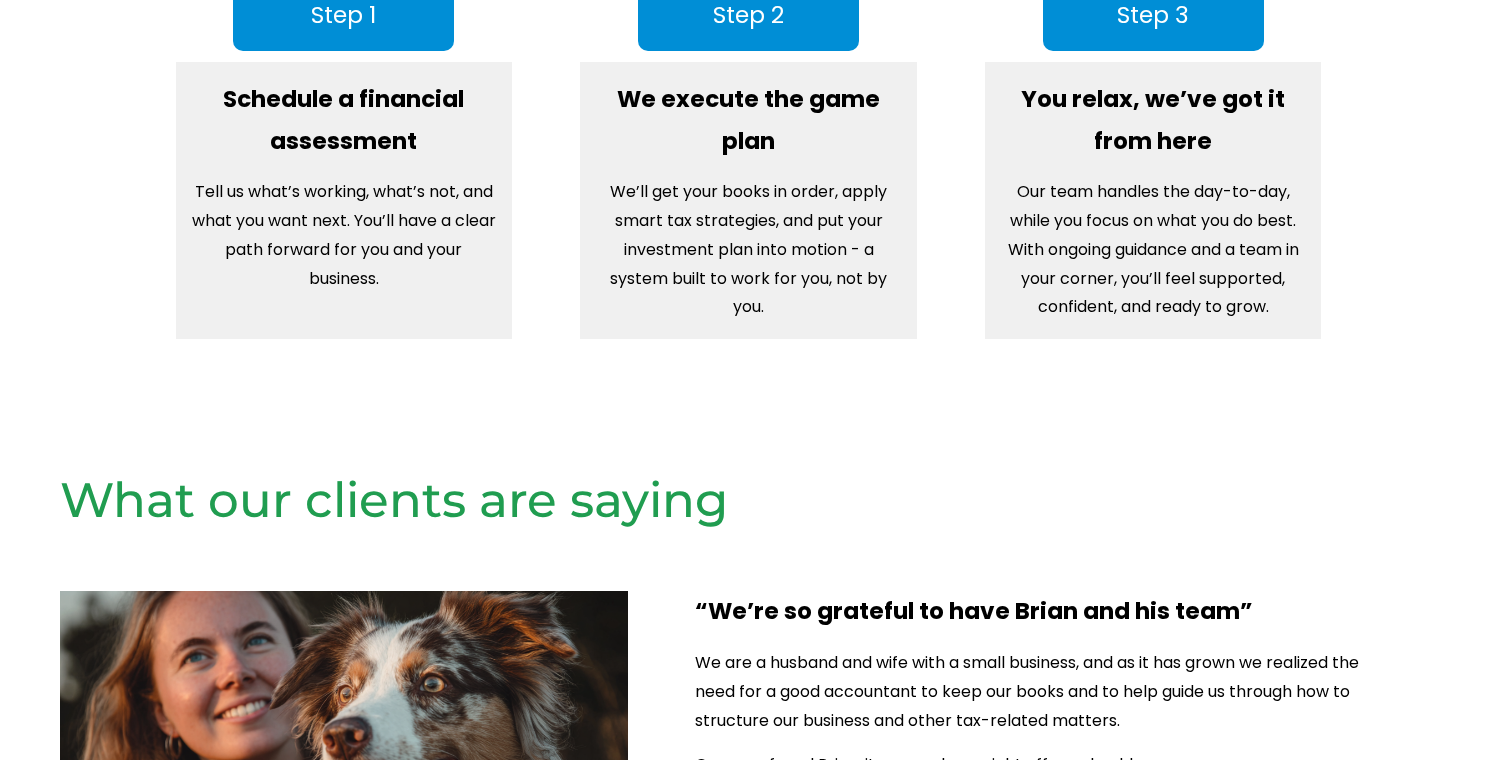 click on "We’ll get your books in order, apply smart tax strategies, and put your investment plan into motion - a system built to work for you, not by you." at bounding box center [748, 250] 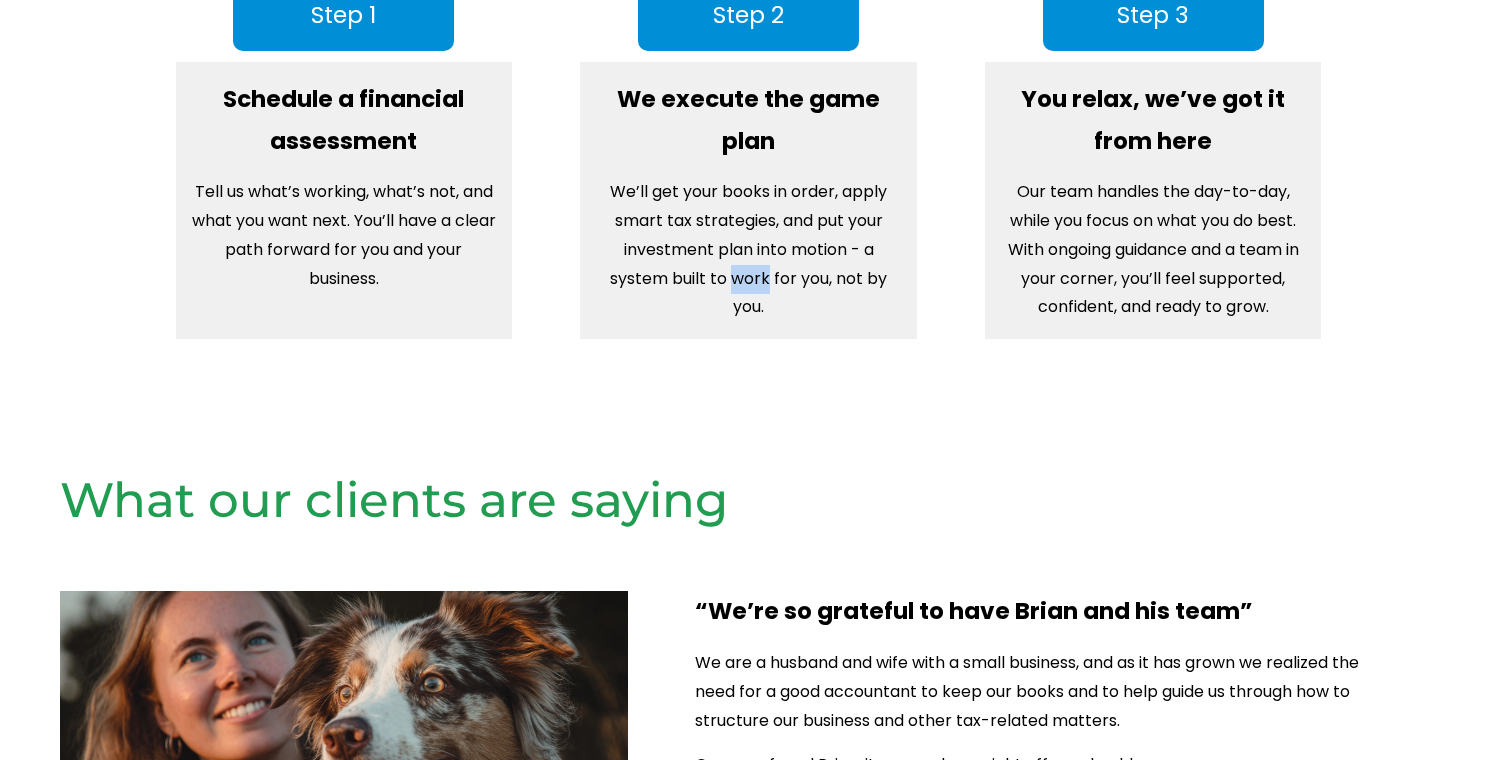 click on "We’ll get your books in order, apply smart tax strategies, and put your investment plan into motion - a system built to work for you, not by you." at bounding box center (748, 250) 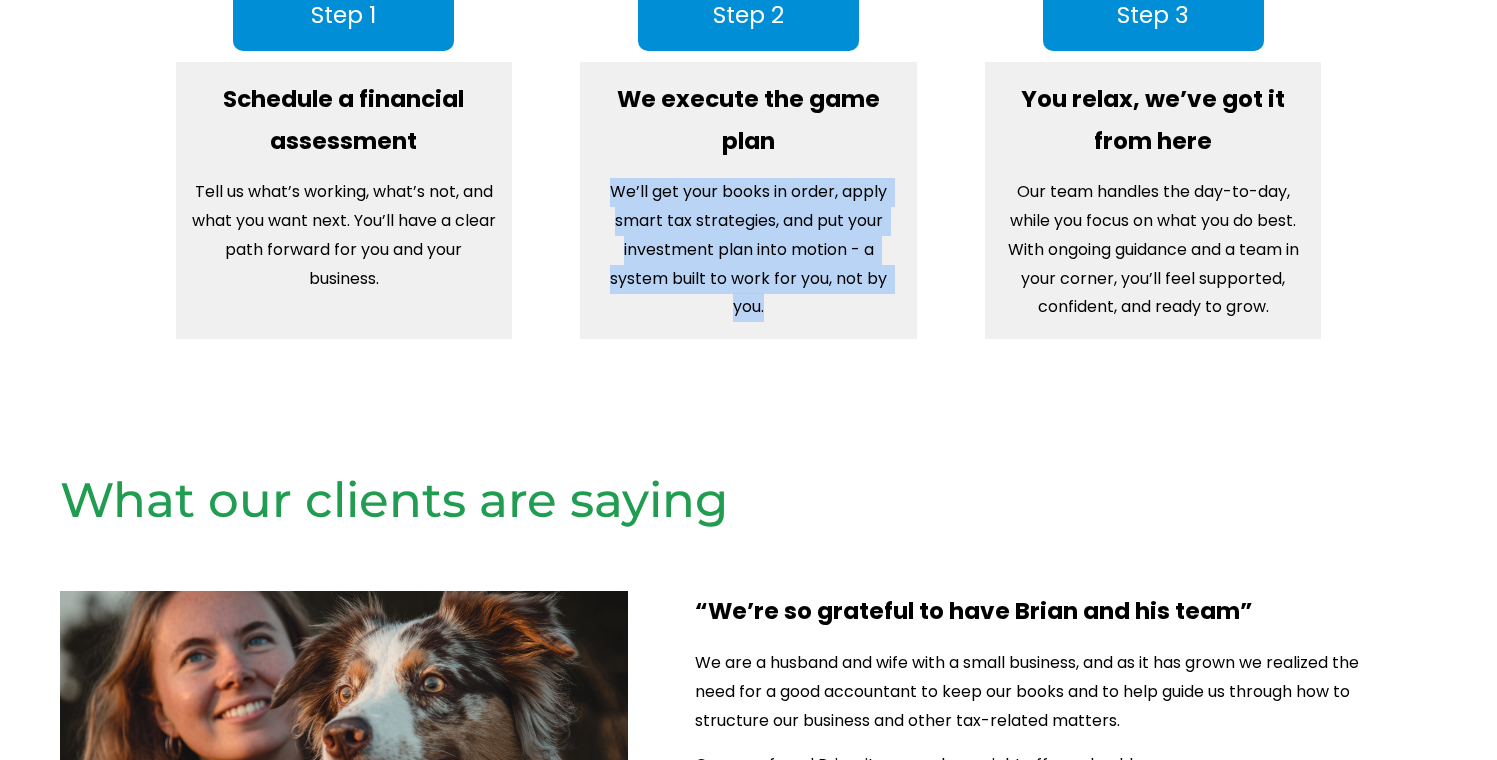 click on "We’ll get your books in order, apply smart tax strategies, and put your investment plan into motion - a system built to work for you, not by you." at bounding box center (748, 250) 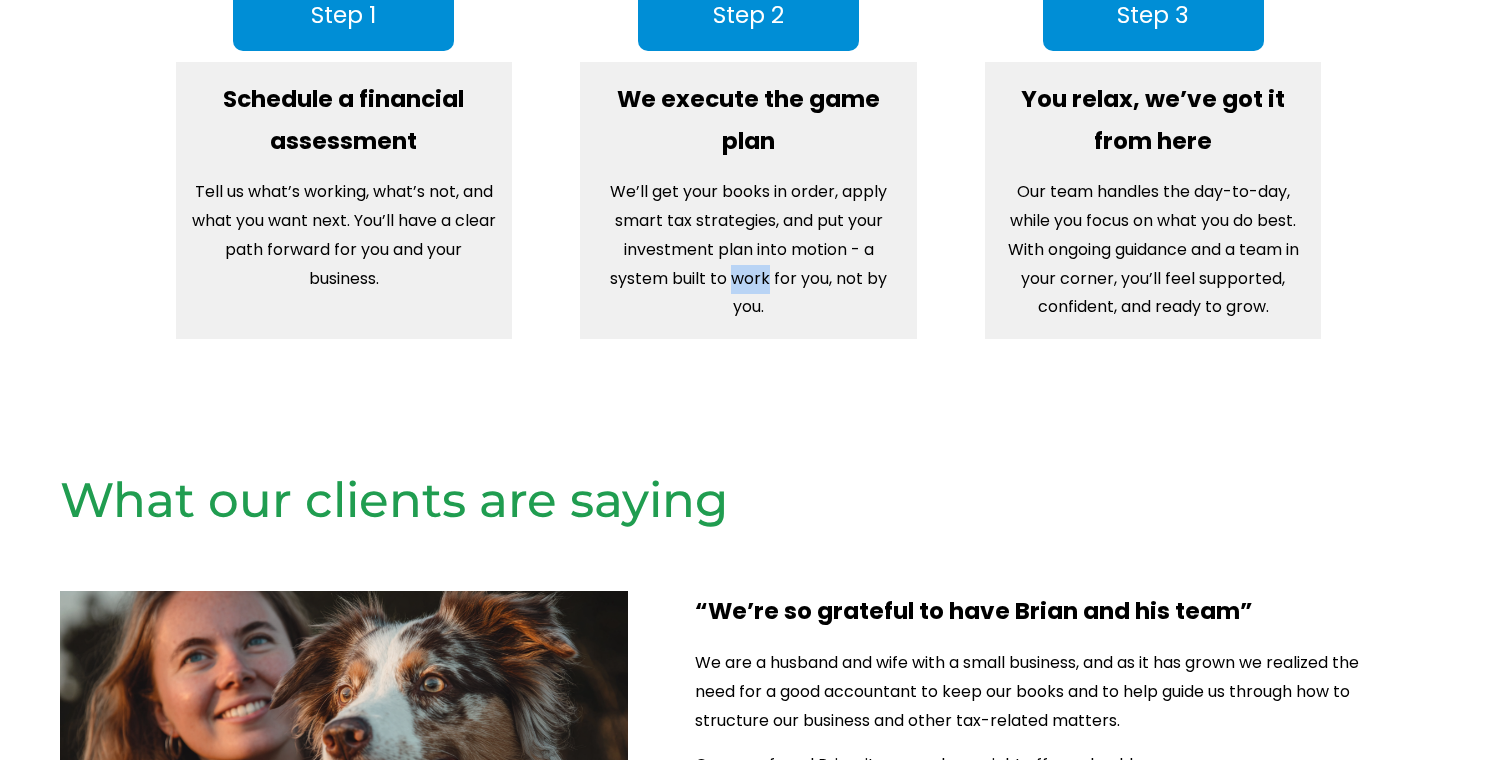 click on "We’ll get your books in order, apply smart tax strategies, and put your investment plan into motion - a system built to work for you, not by you." at bounding box center [748, 250] 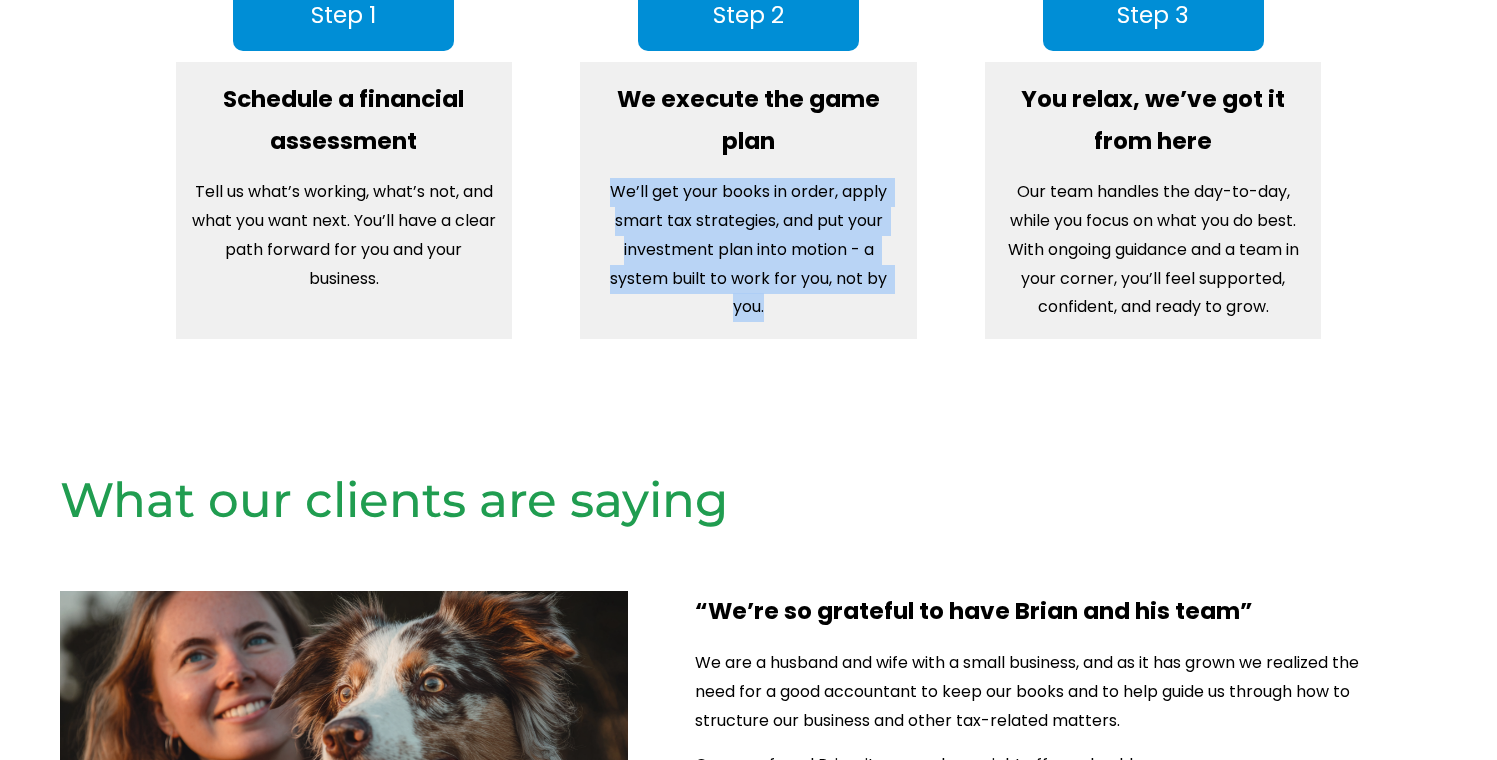 click on "We’ll get your books in order, apply smart tax strategies, and put your investment plan into motion - a system built to work for you, not by you." at bounding box center (748, 250) 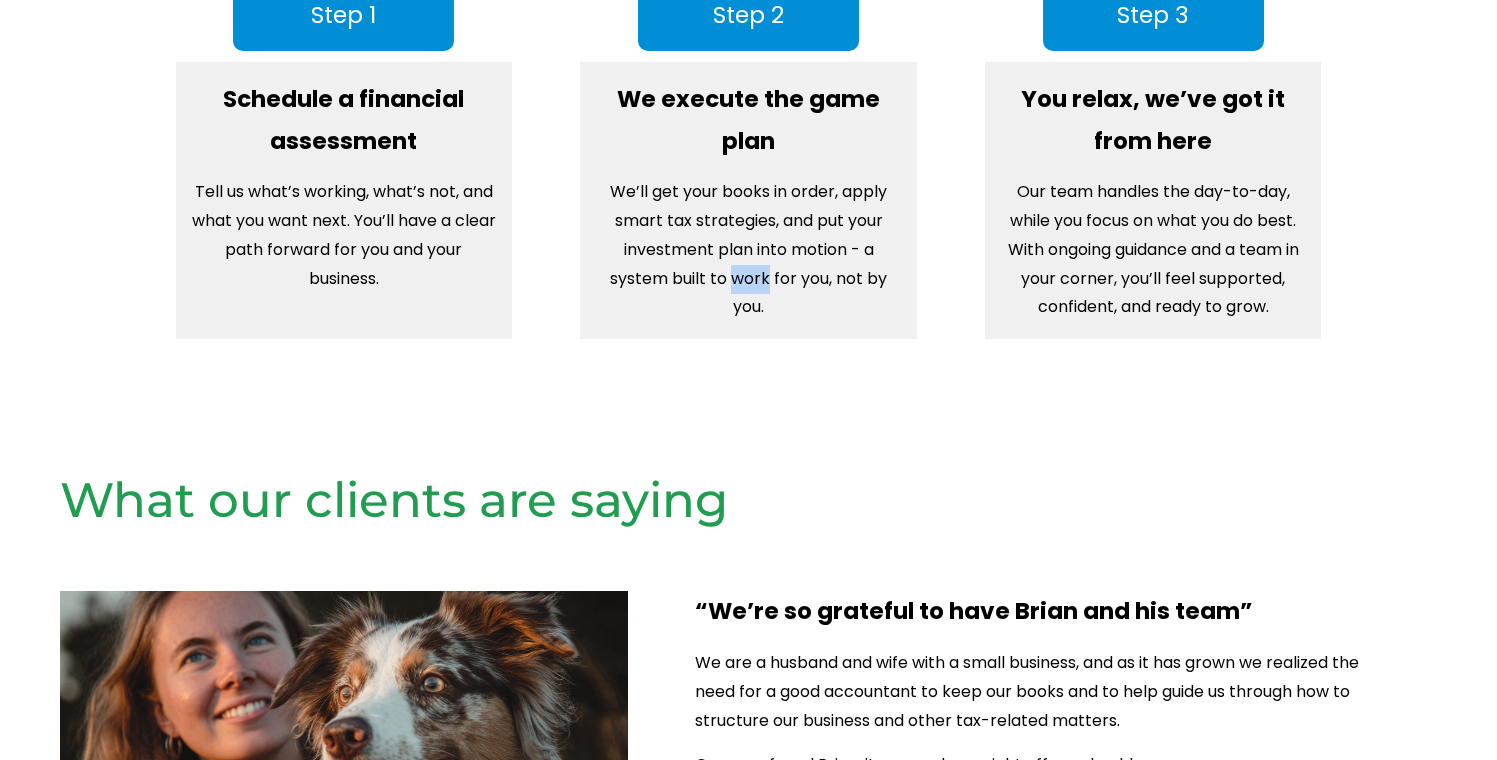 click on "We’ll get your books in order, apply smart tax strategies, and put your investment plan into motion - a system built to work for you, not by you." at bounding box center [748, 250] 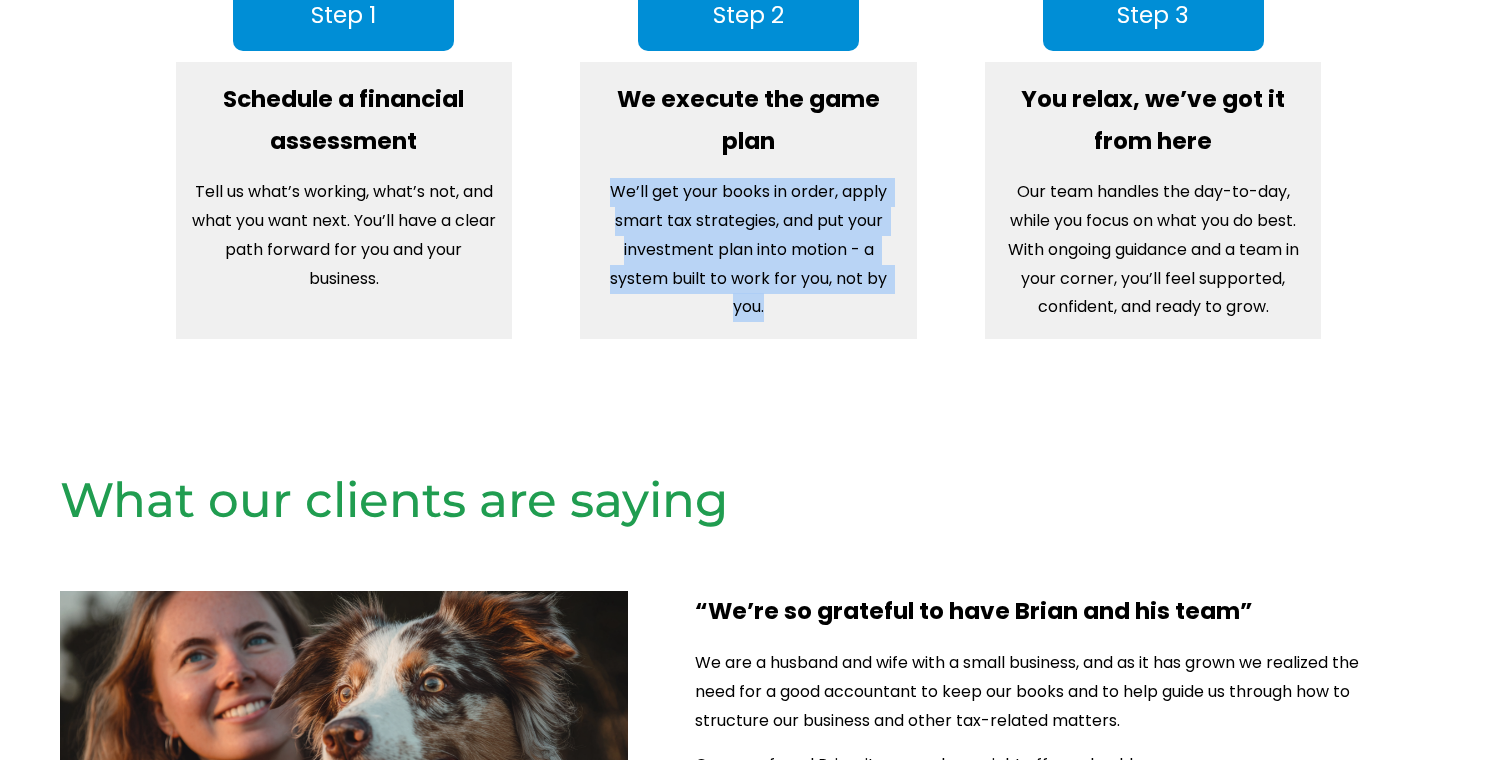 click on "We’ll get your books in order, apply smart tax strategies, and put your investment plan into motion - a system built to work for you, not by you." at bounding box center [748, 250] 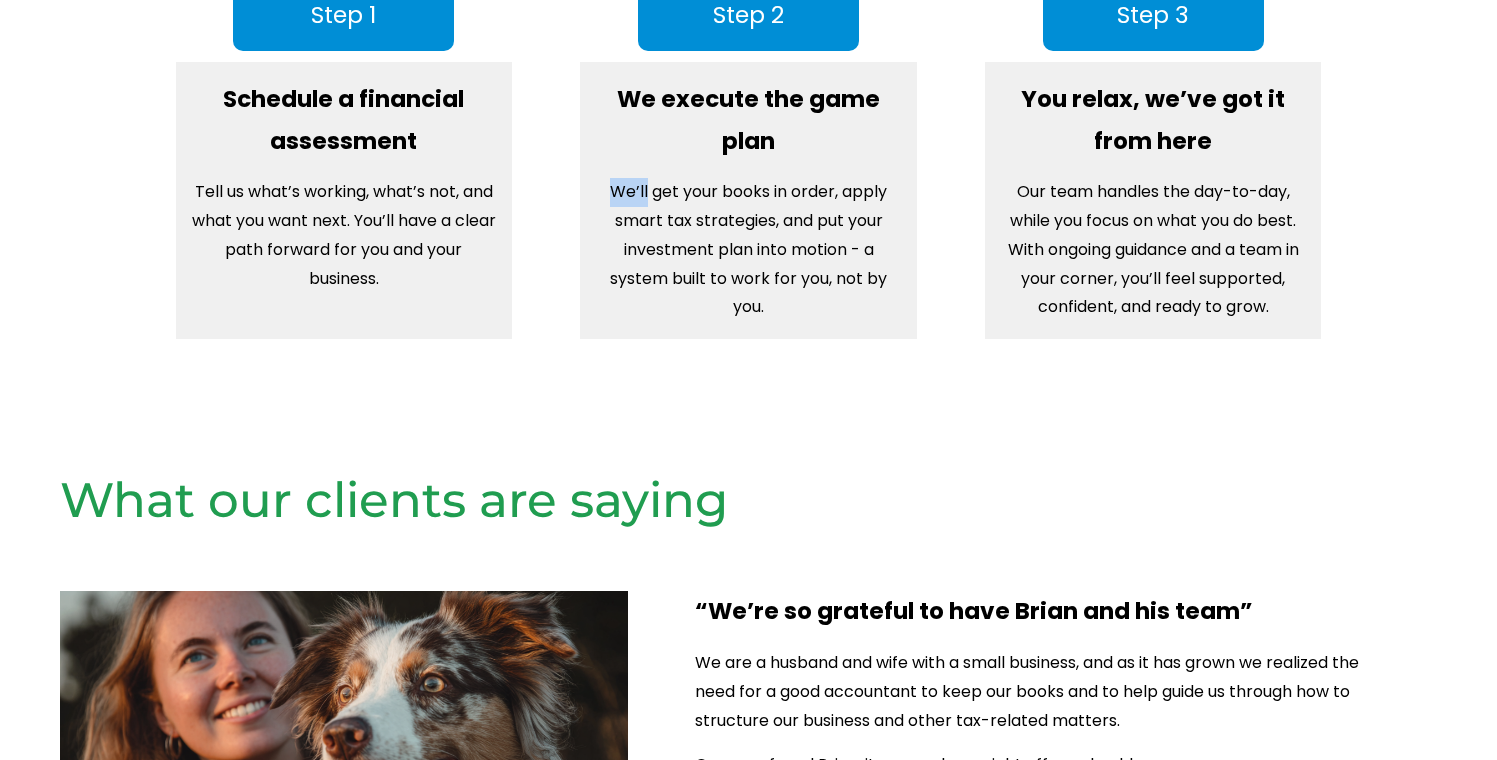 click on "We’ll get your books in order, apply smart tax strategies, and put your investment plan into motion - a system built to work for you, not by you." at bounding box center [748, 250] 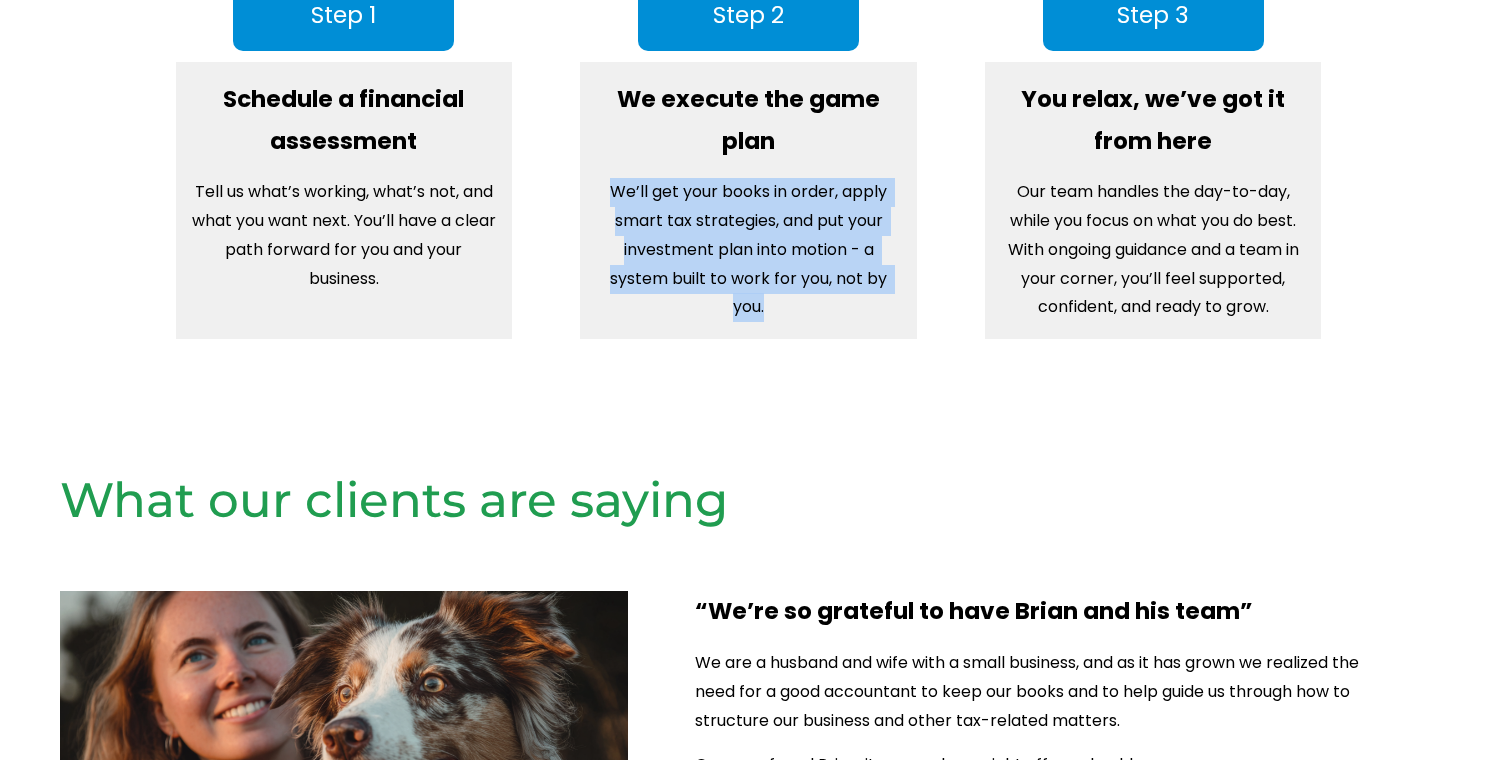 drag, startPoint x: 633, startPoint y: 179, endPoint x: 715, endPoint y: 274, distance: 125.49502 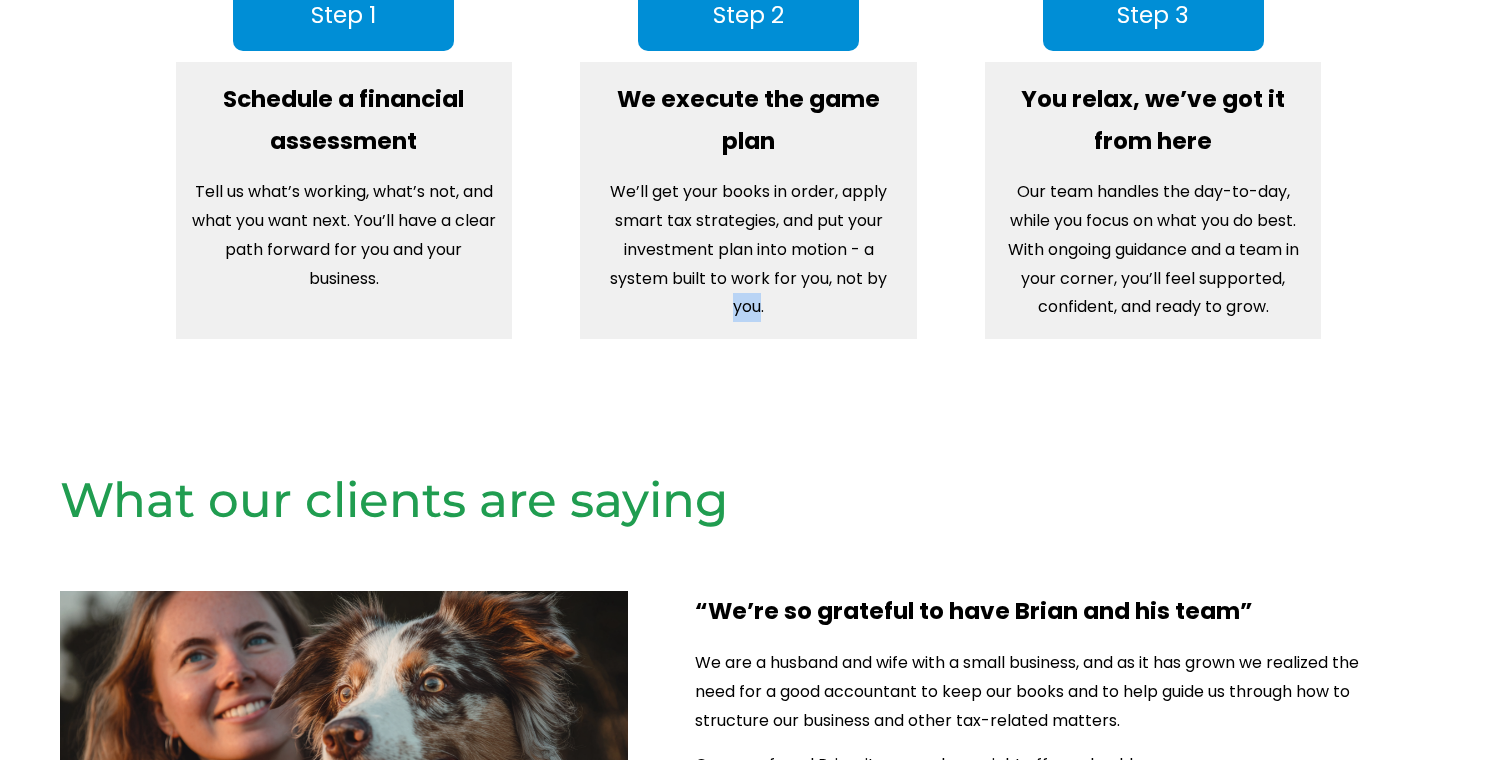 click on "We’ll get your books in order, apply smart tax strategies, and put your investment plan into motion - a system built to work for you, not by you." at bounding box center (748, 250) 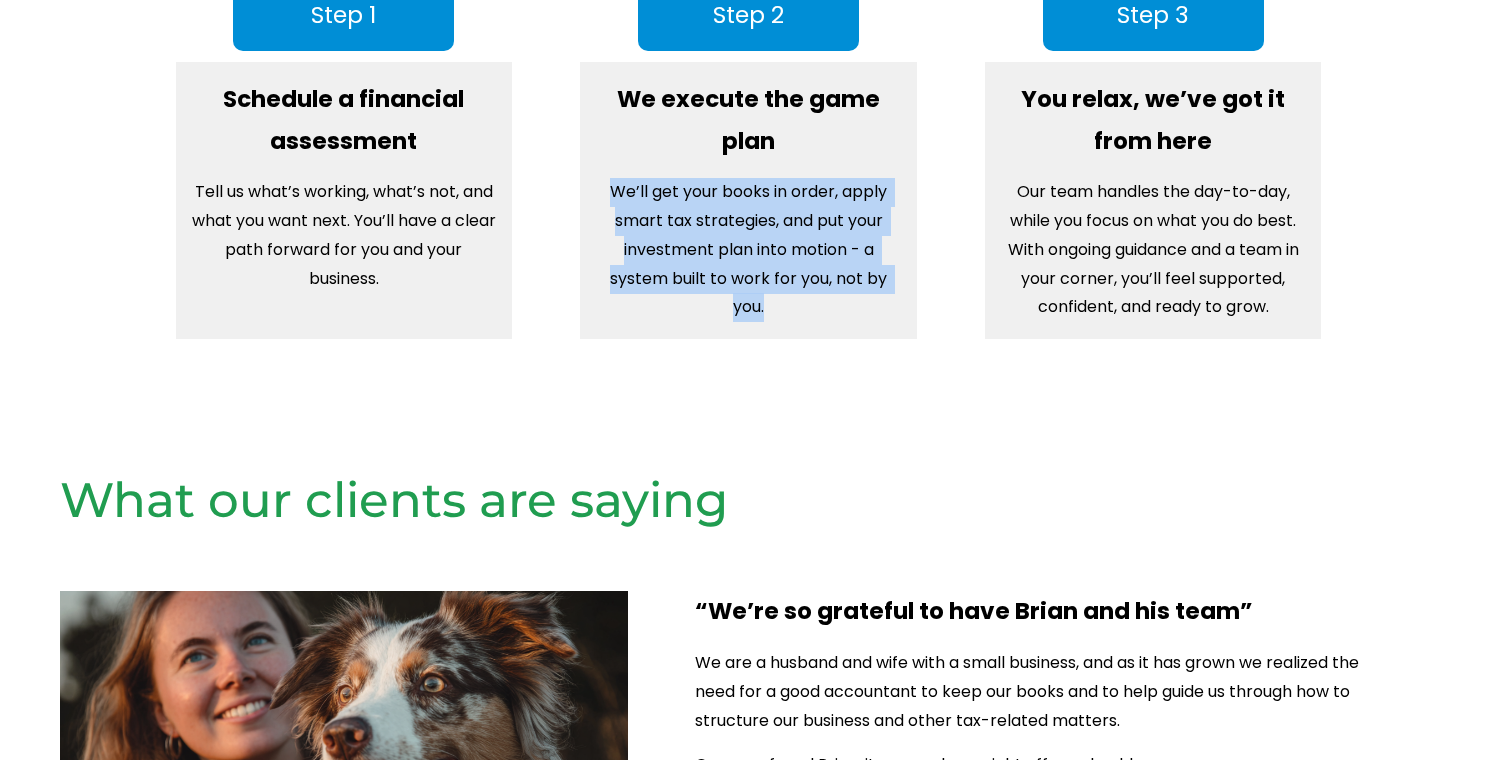 drag, startPoint x: 751, startPoint y: 285, endPoint x: 595, endPoint y: 157, distance: 201.79198 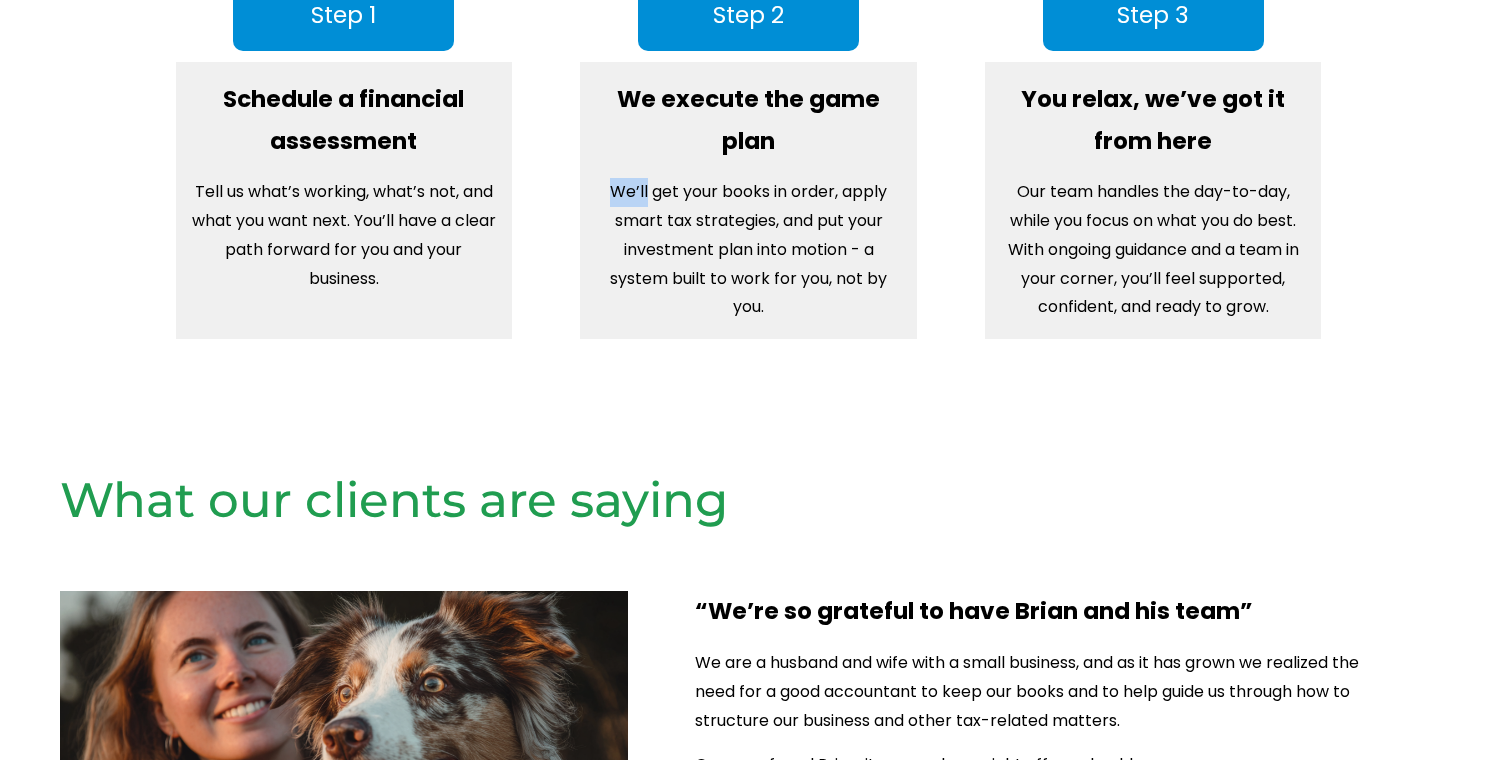 click on "We’ll get your books in order, apply smart tax strategies, and put your investment plan into motion - a system built to work for you, not by you." at bounding box center [748, 250] 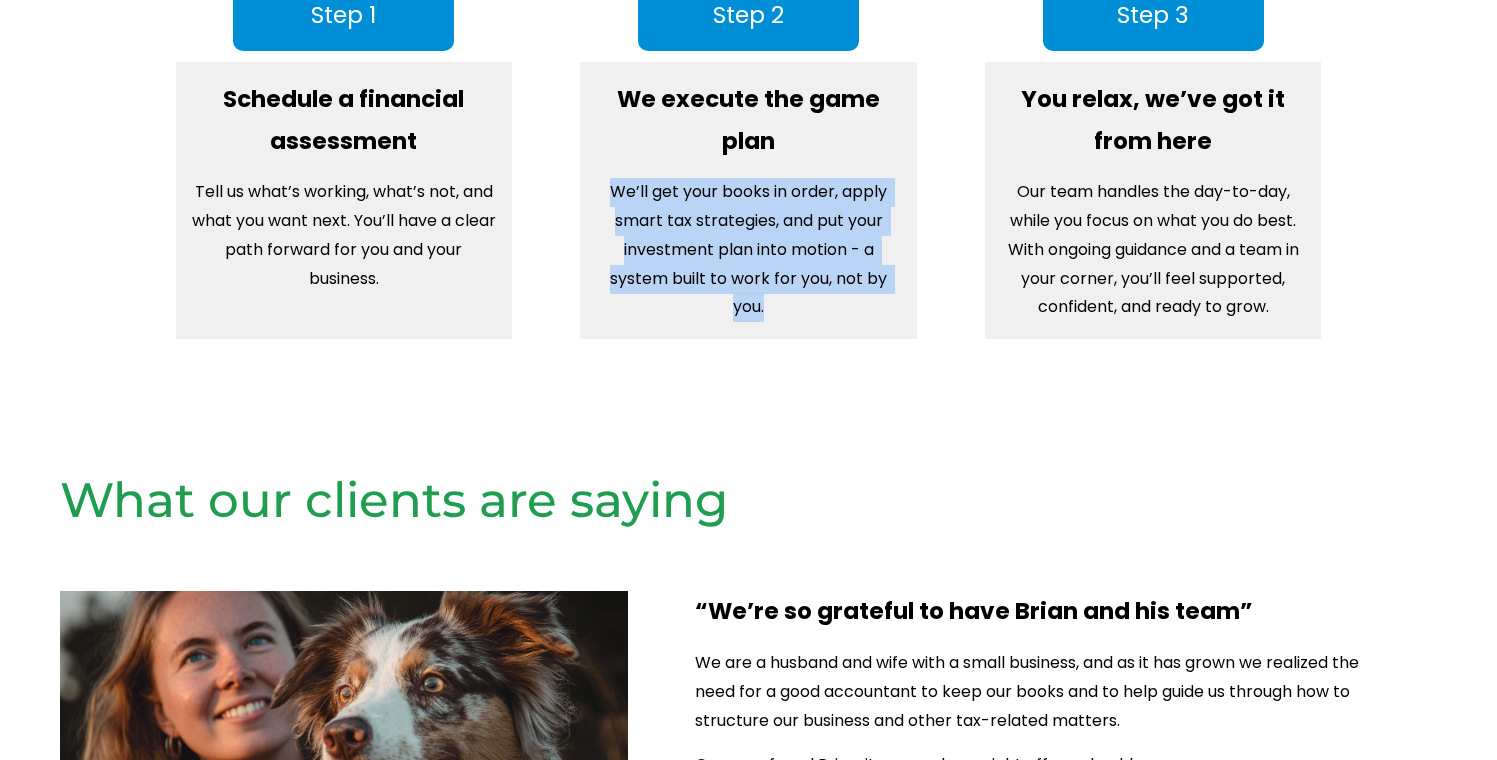 drag, startPoint x: 616, startPoint y: 171, endPoint x: 727, endPoint y: 293, distance: 164.93938 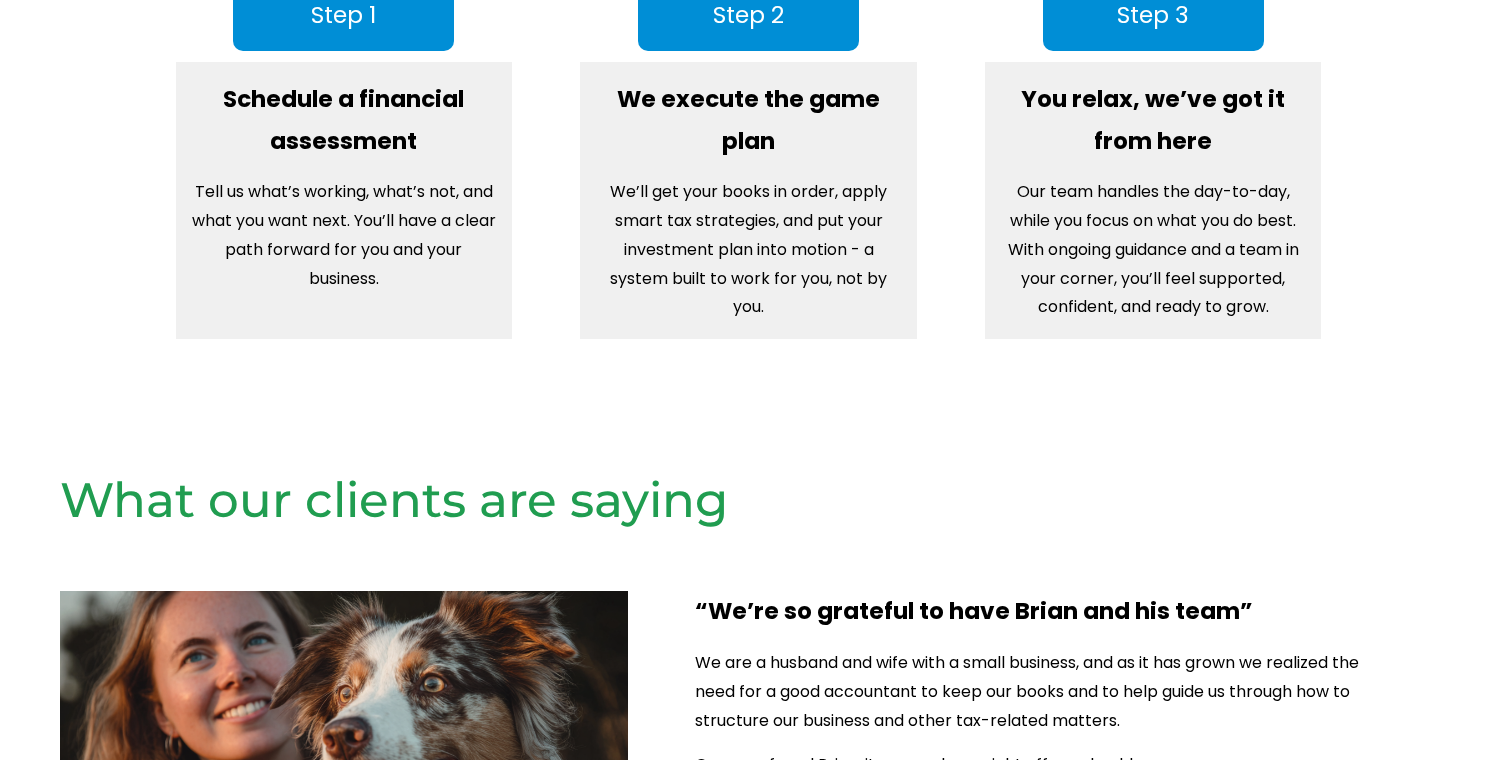 click on "We’ll get your books in order, apply smart tax strategies, and put your investment plan into motion - a system built to work for you, not by you." at bounding box center (748, 250) 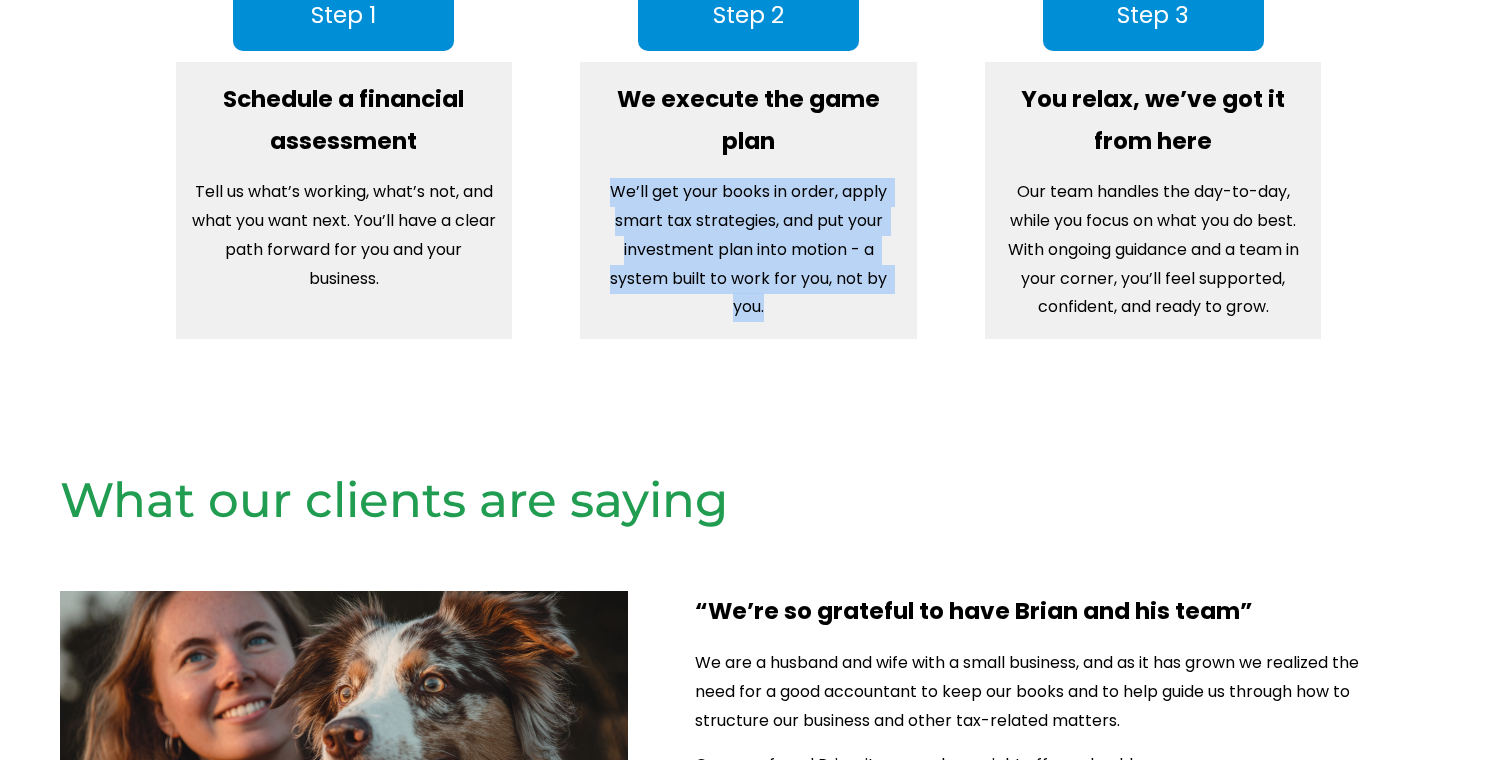 click on "We’ll get your books in order, apply smart tax strategies, and put your investment plan into motion - a system built to work for you, not by you." at bounding box center (748, 250) 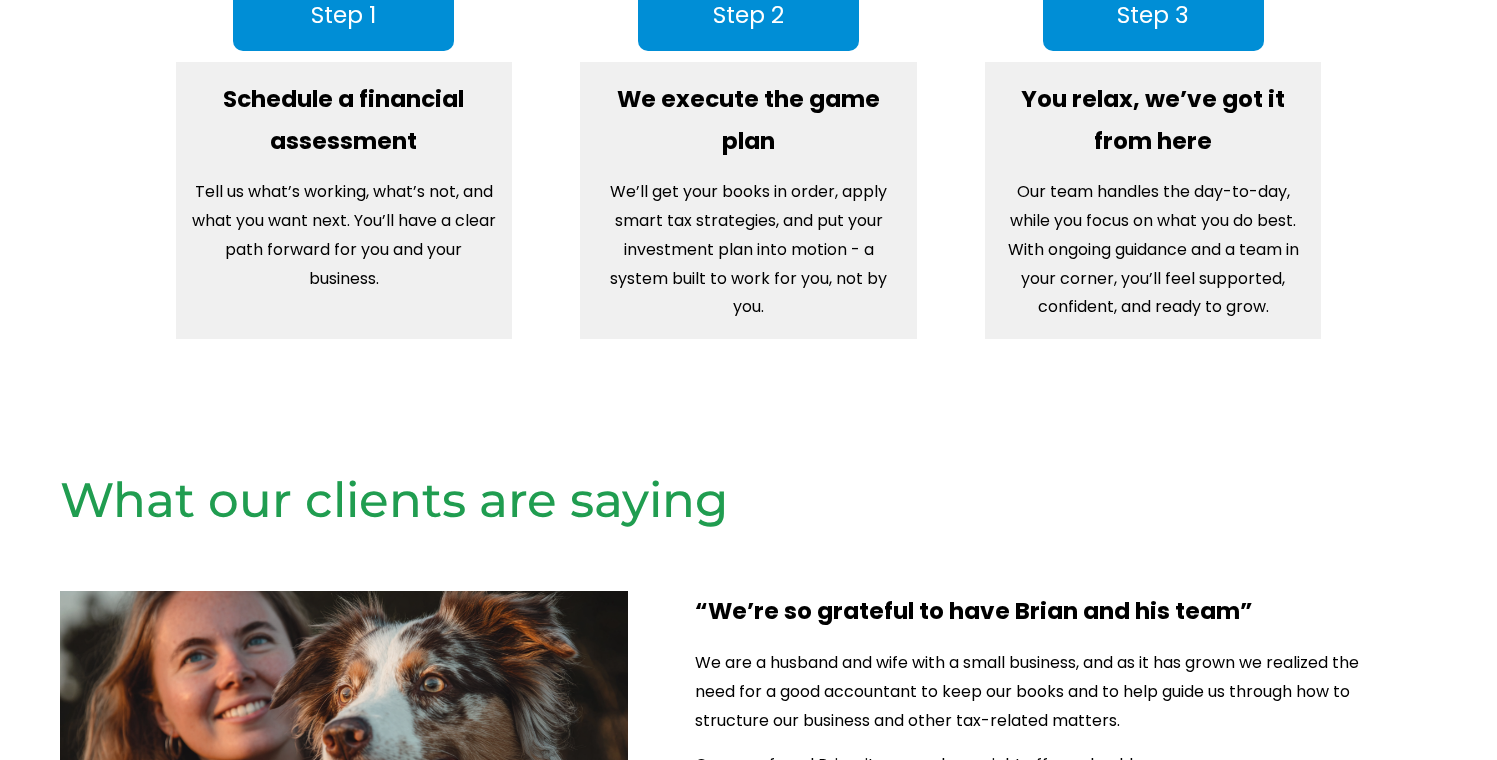 click on "We’ll get your books in order, apply smart tax strategies, and put your investment plan into motion - a system built to work for you, not by you." at bounding box center (748, 250) 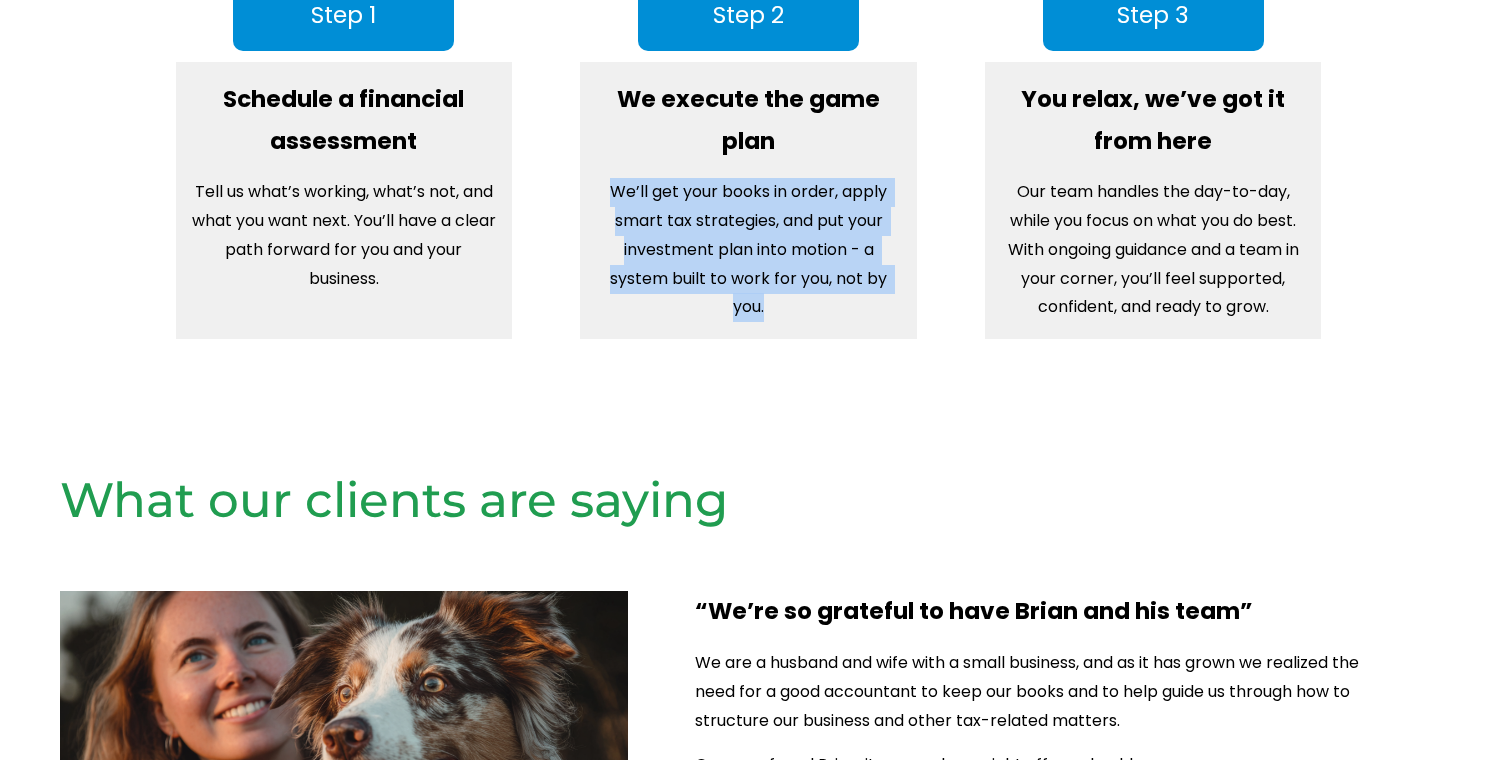 drag, startPoint x: 766, startPoint y: 288, endPoint x: 616, endPoint y: 169, distance: 191.47063 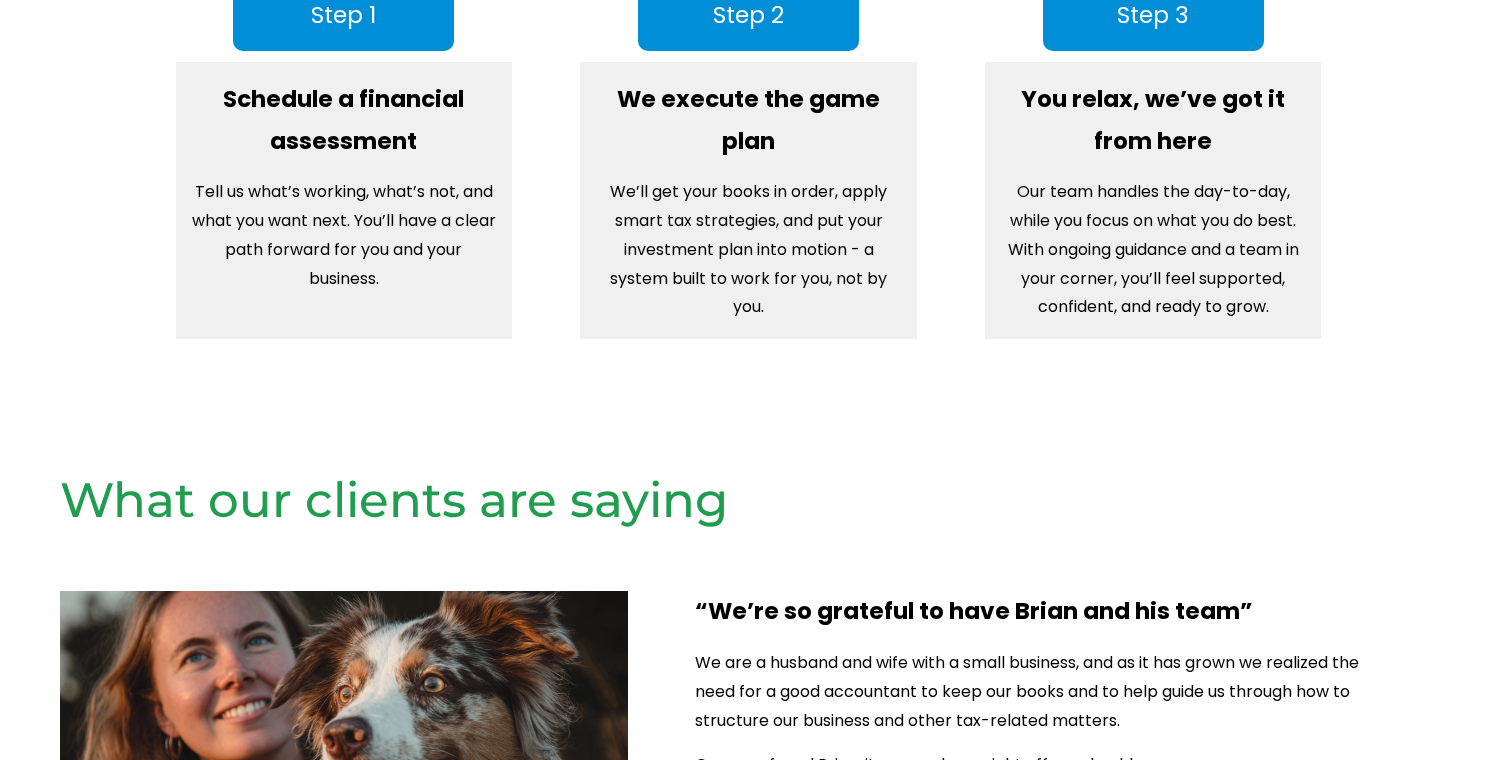 click on "We’ll get your books in order, apply smart tax strategies, and put your investment plan into motion - a system built to work for you, not by you." at bounding box center (748, 250) 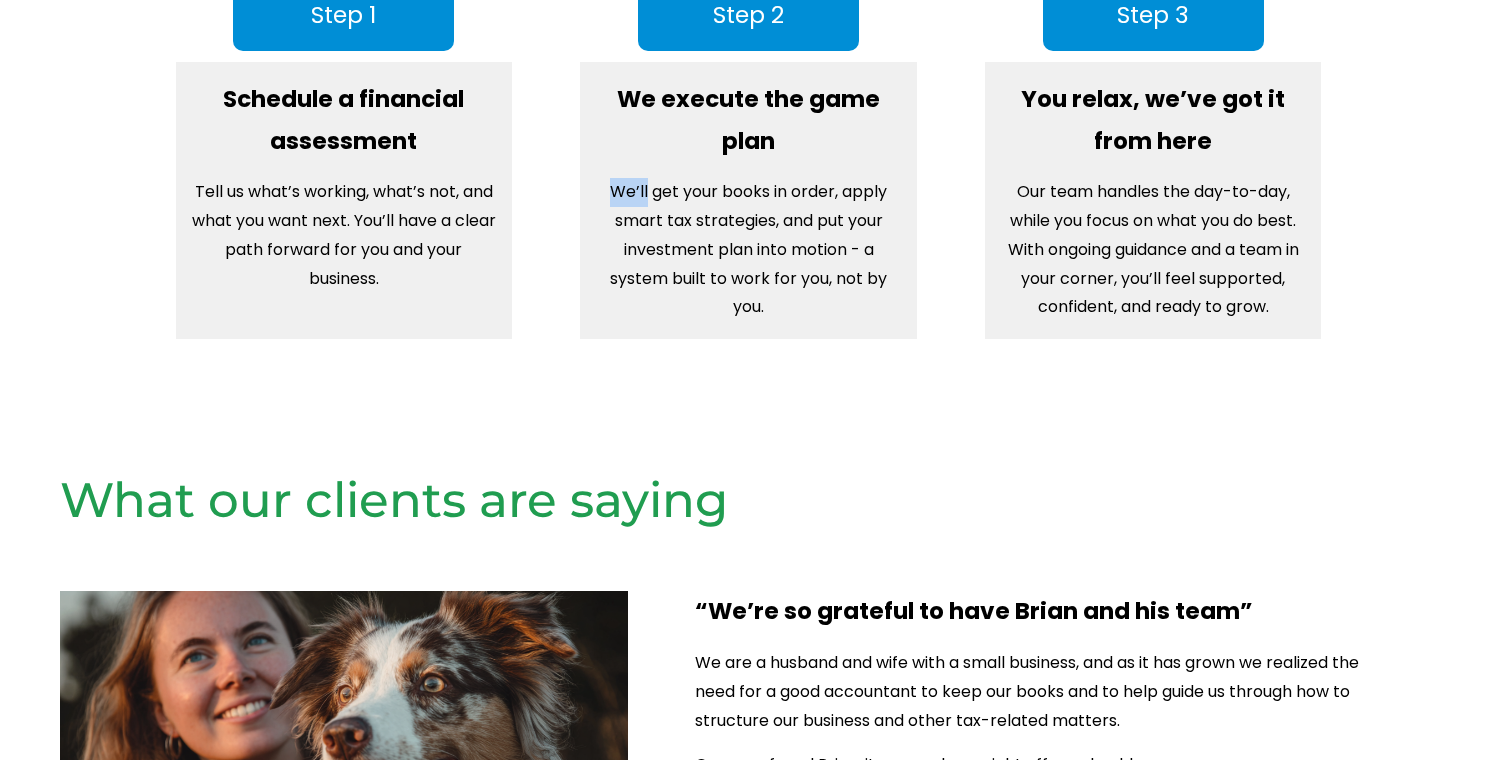 click on "We’ll get your books in order, apply smart tax strategies, and put your investment plan into motion - a system built to work for you, not by you." at bounding box center (748, 250) 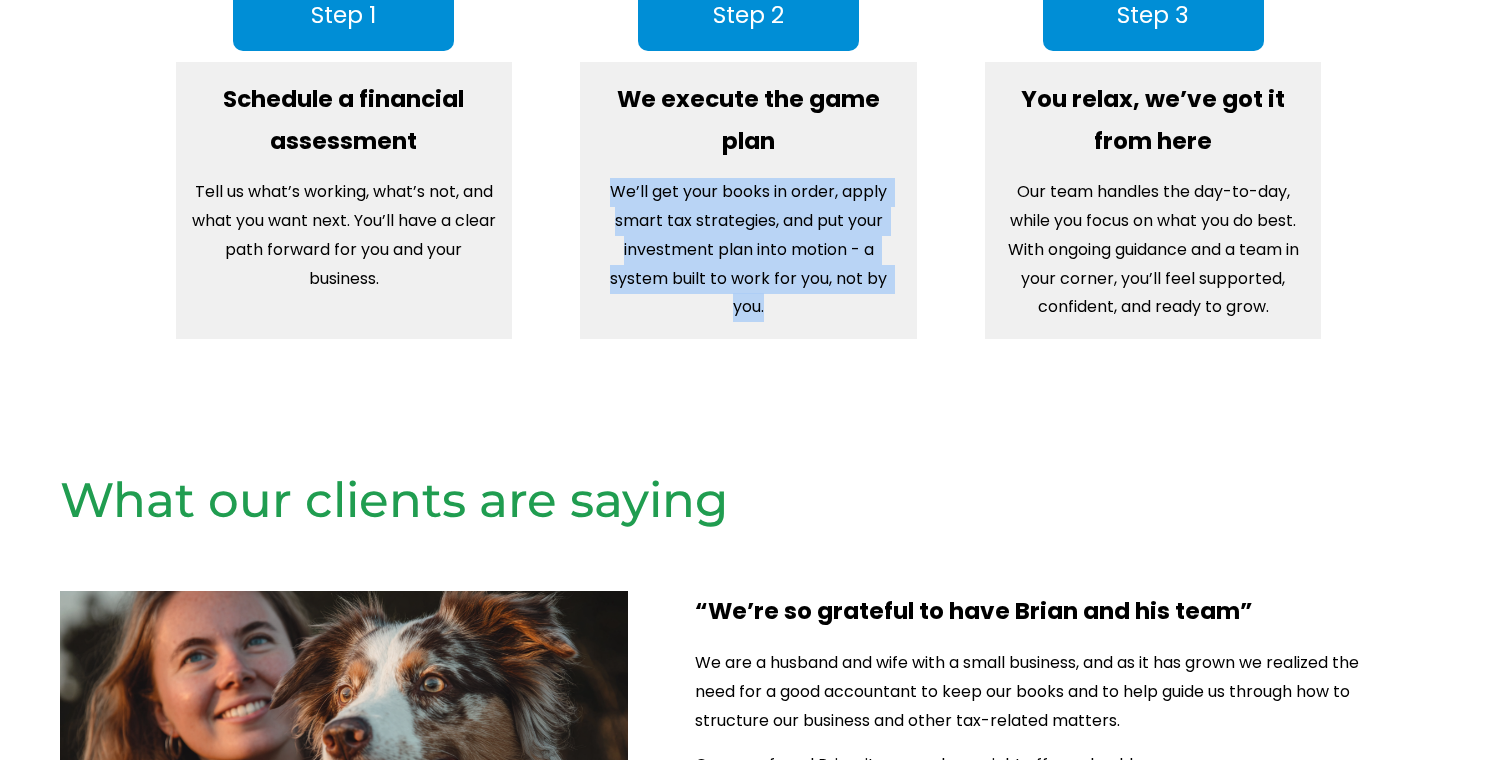 drag, startPoint x: 609, startPoint y: 170, endPoint x: 756, endPoint y: 328, distance: 215.80779 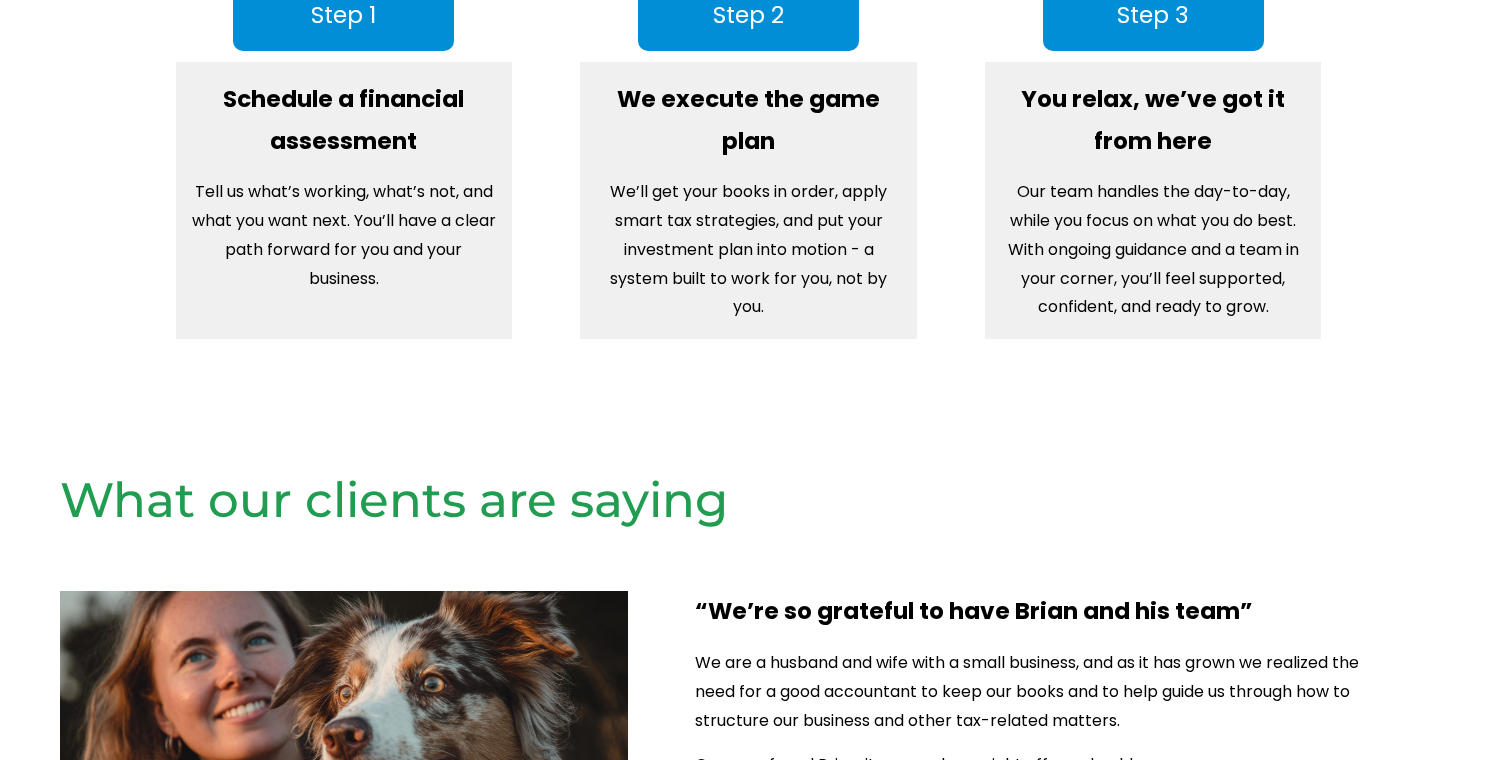 click on "We execute the game plan We’ll get your books in order, apply smart tax strategies, and put your investment plan into motion - a system built to work for you, not by you." at bounding box center (748, 200) 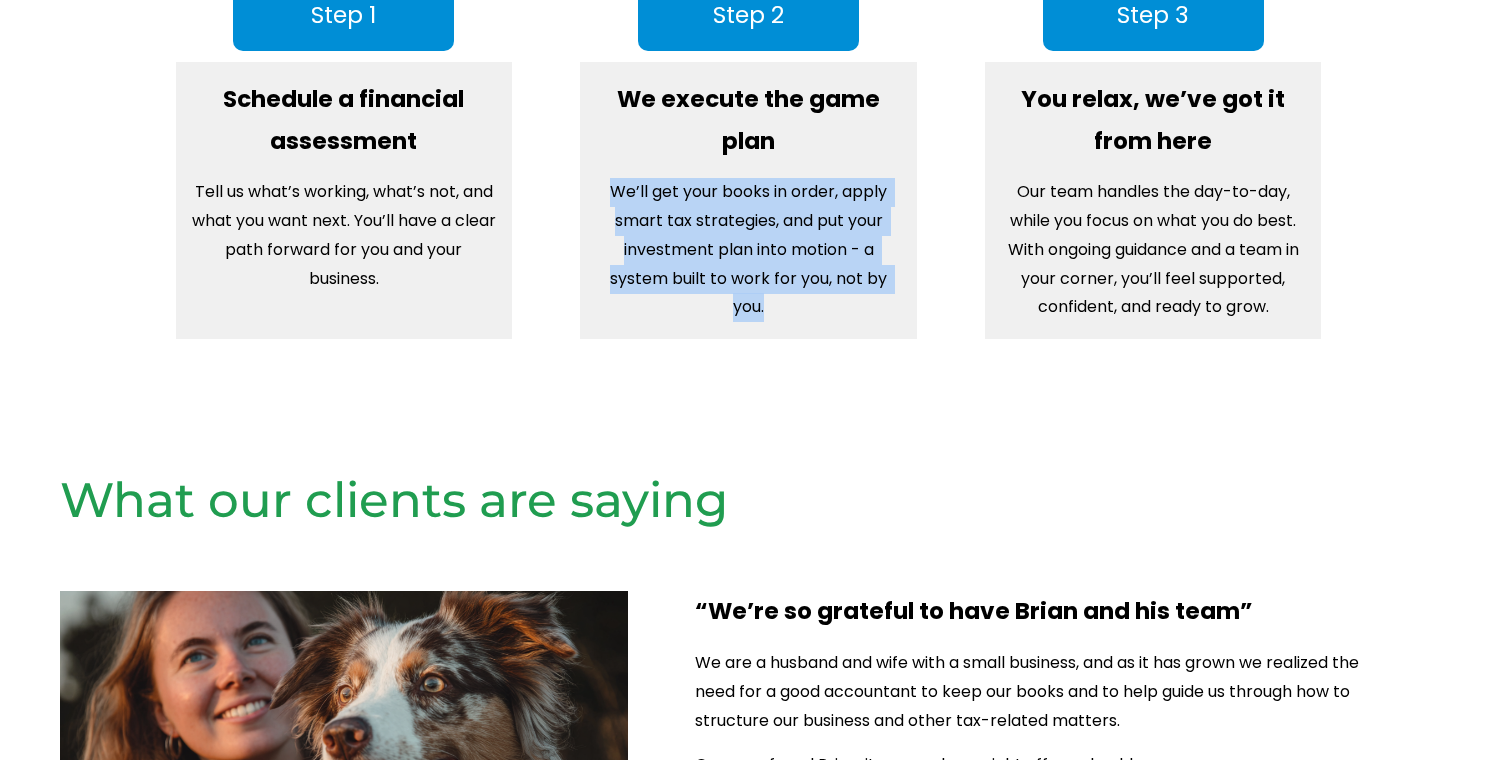 drag, startPoint x: 790, startPoint y: 313, endPoint x: 595, endPoint y: 183, distance: 234.36084 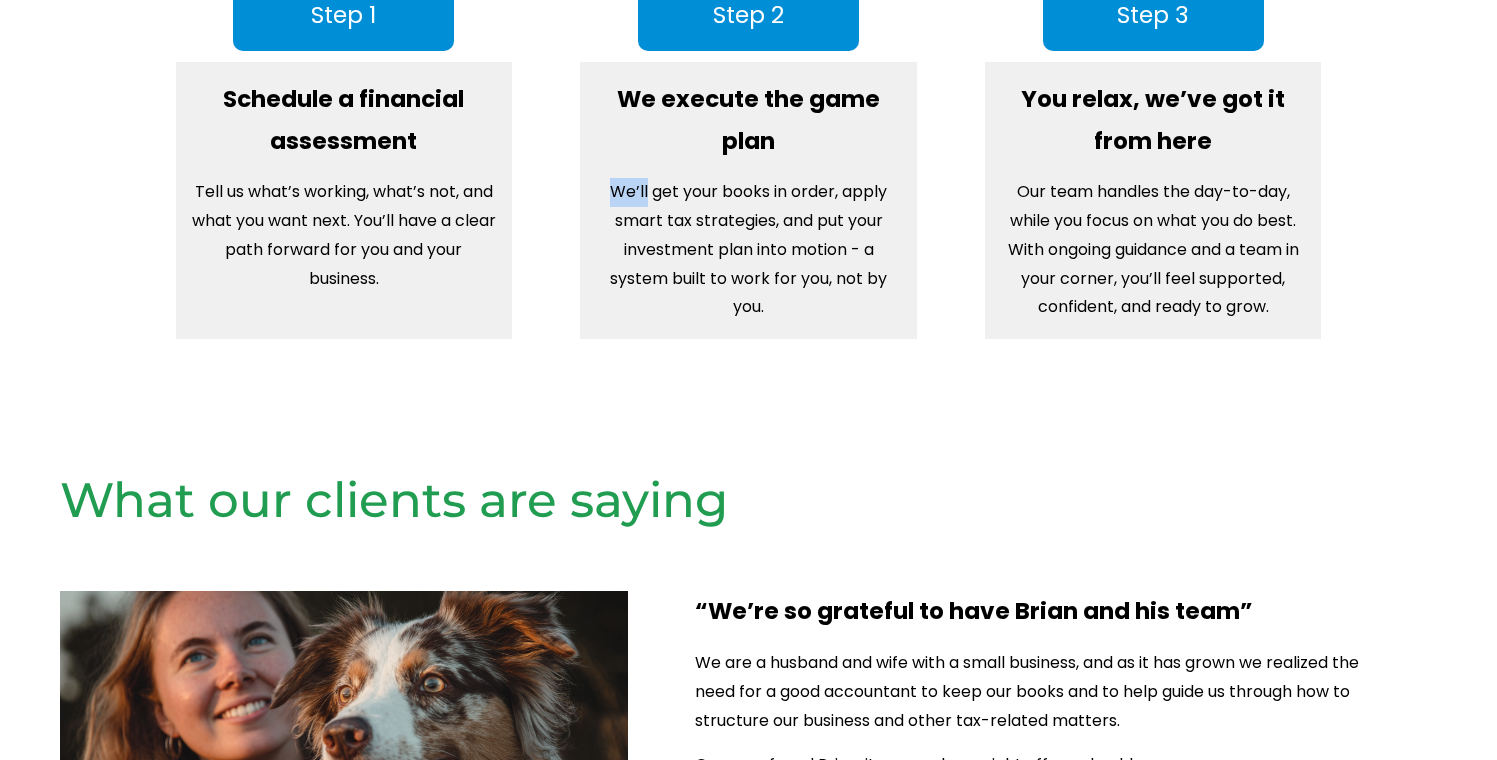 click on "We’ll get your books in order, apply smart tax strategies, and put your investment plan into motion - a system built to work for you, not by you." at bounding box center (748, 250) 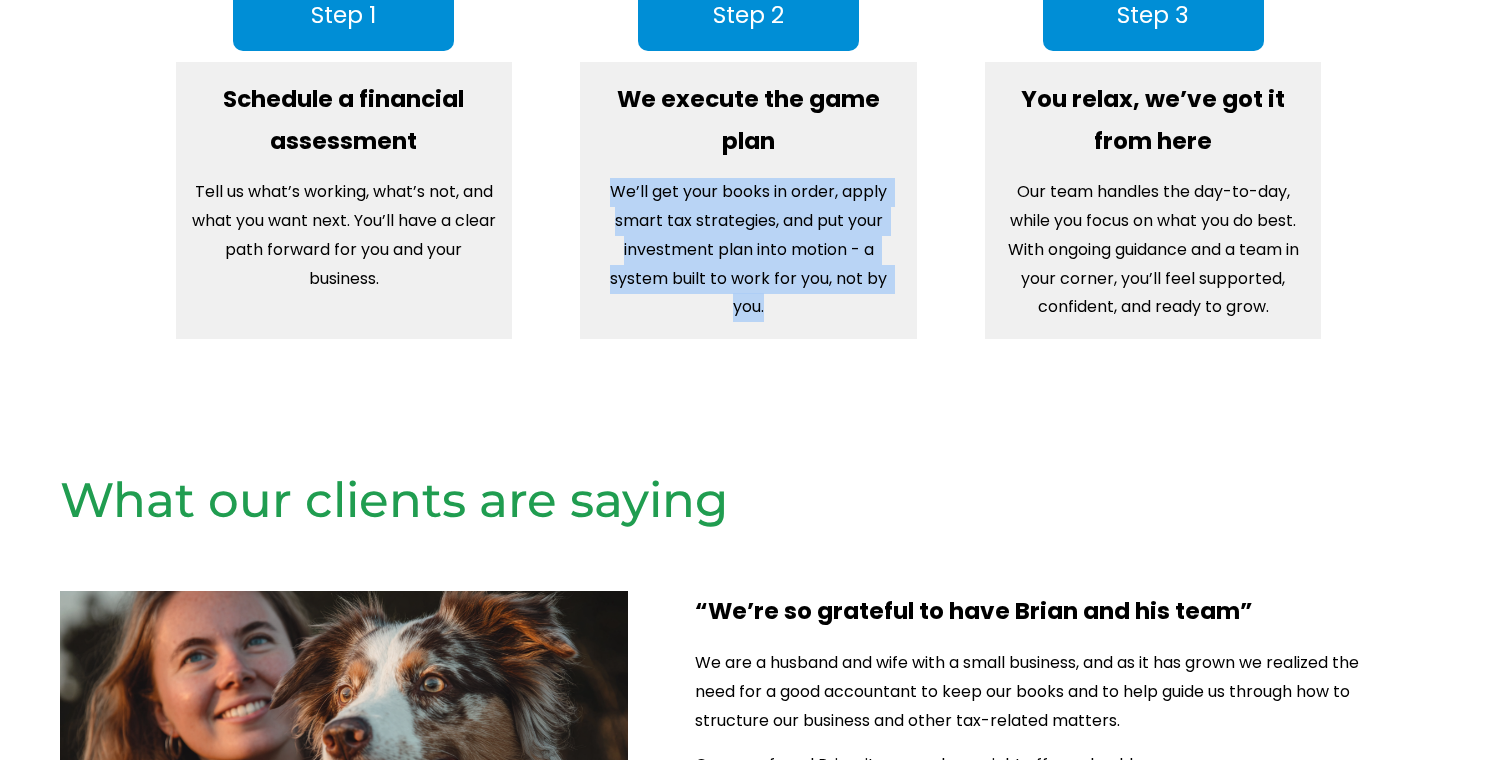 drag, startPoint x: 595, startPoint y: 183, endPoint x: 794, endPoint y: 301, distance: 231.3547 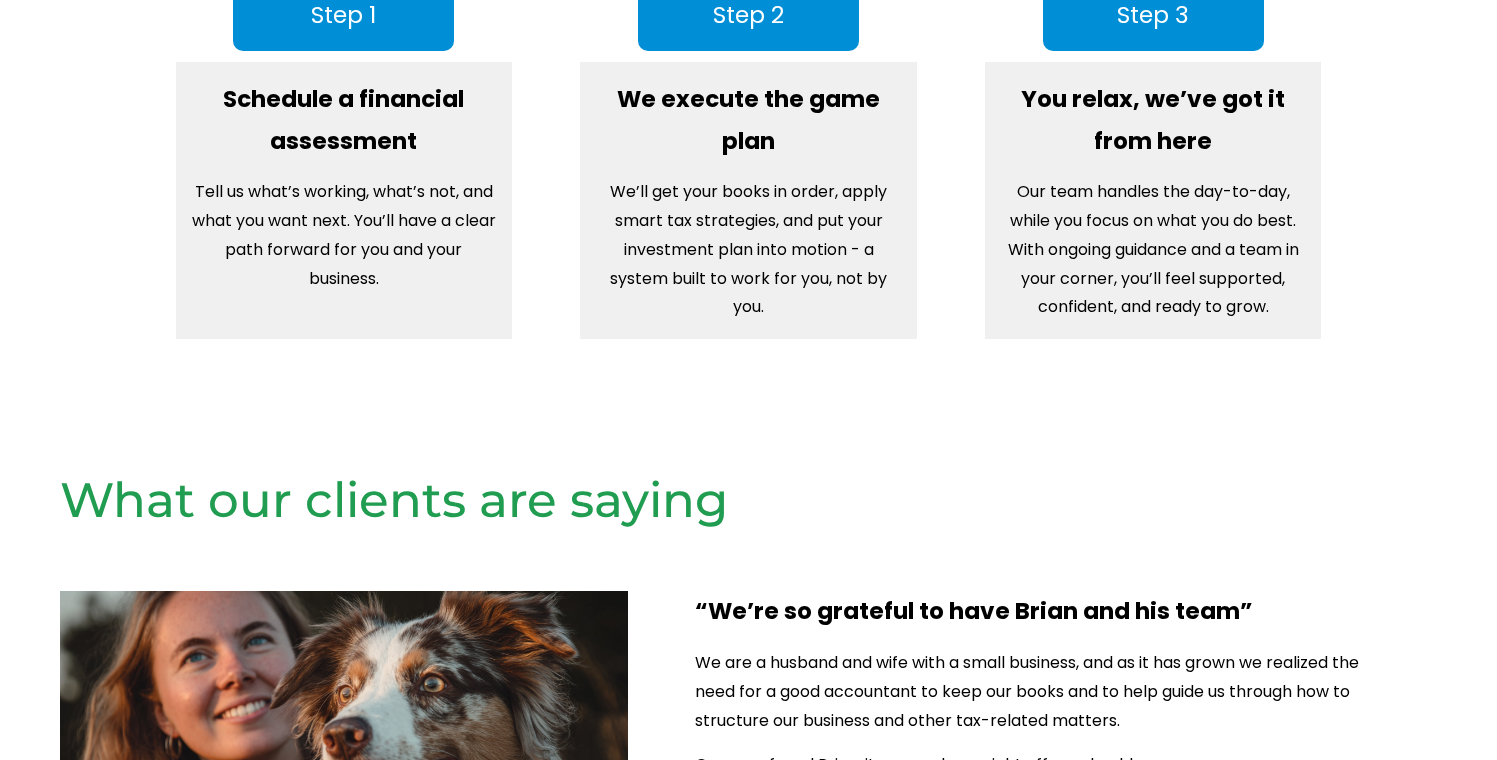 click on "We’ll get your books in order, apply smart tax strategies, and put your investment plan into motion - a system built to work for you, not by you." at bounding box center (748, 250) 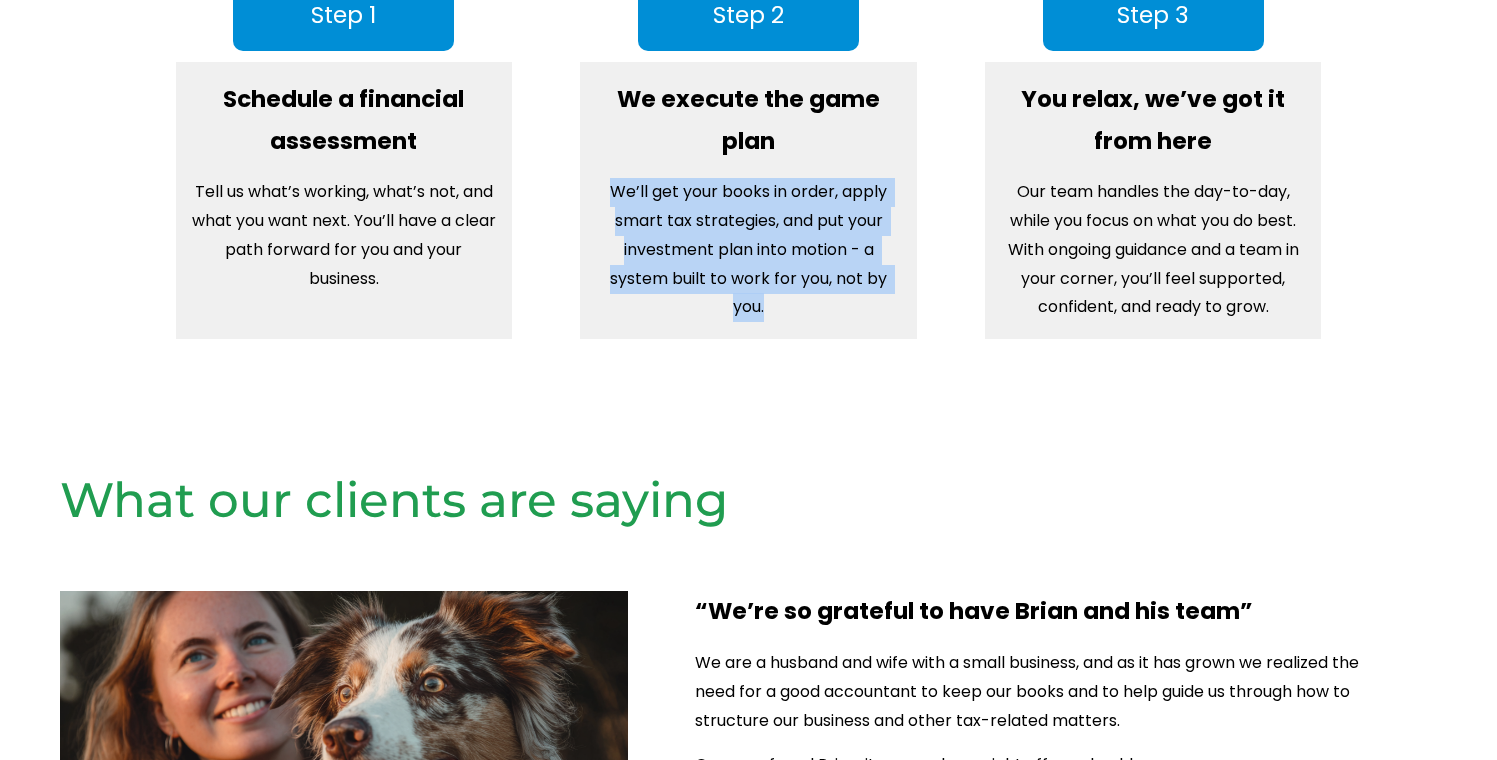 drag, startPoint x: 794, startPoint y: 301, endPoint x: 596, endPoint y: 153, distance: 247.20032 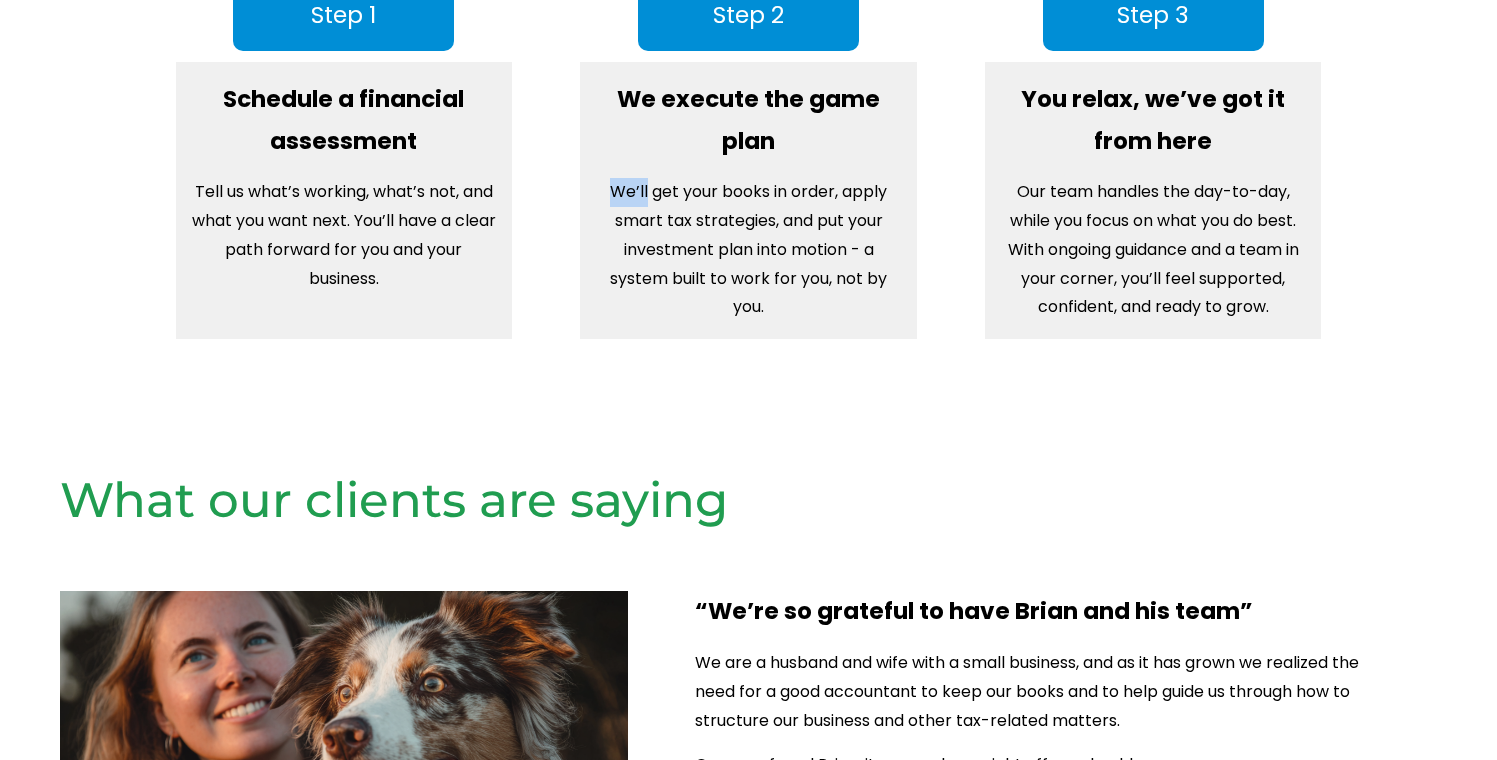 click on "We’ll get your books in order, apply smart tax strategies, and put your investment plan into motion - a system built to work for you, not by you." at bounding box center [748, 250] 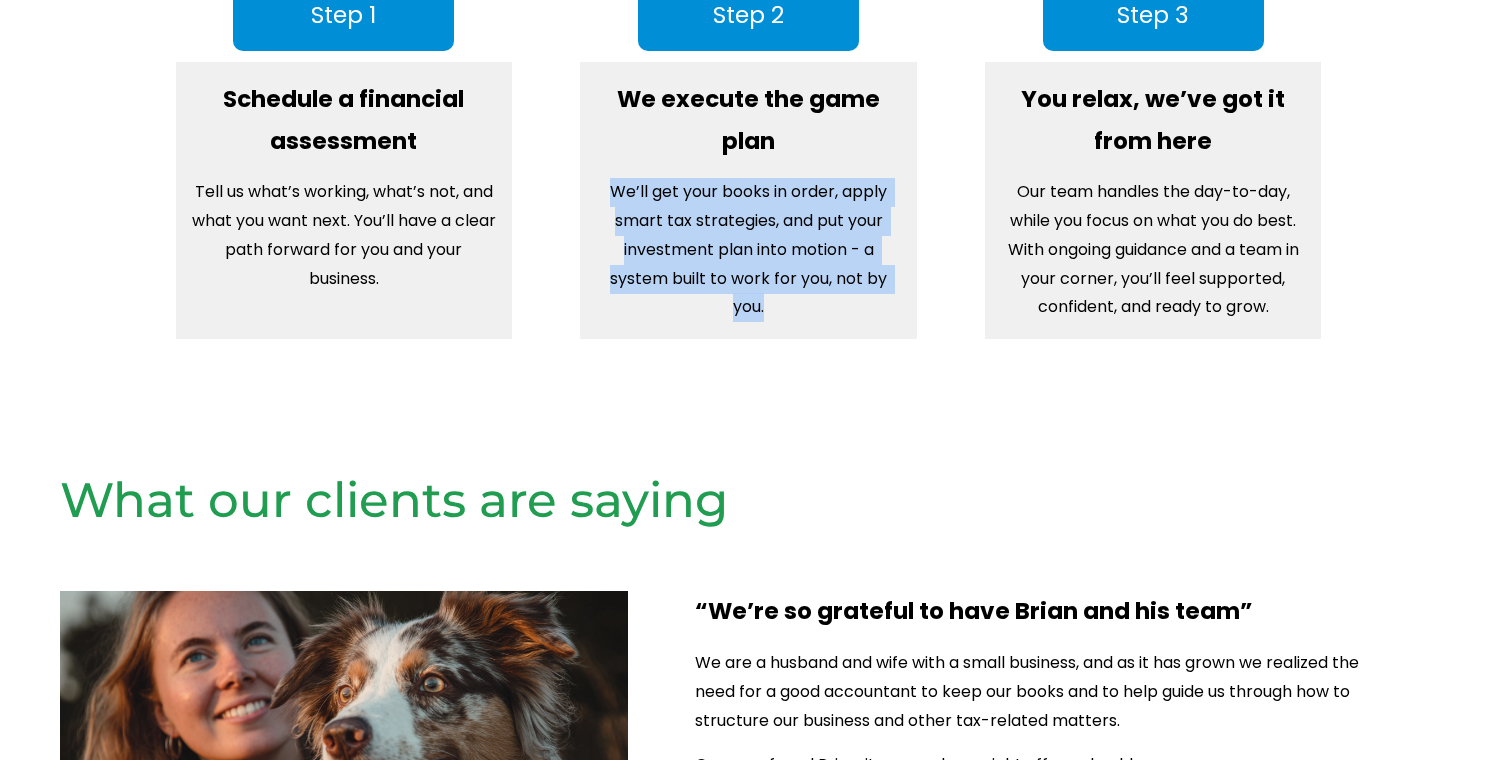 click on "We’ll get your books in order, apply smart tax strategies, and put your investment plan into motion - a system built to work for you, not by you." at bounding box center [748, 250] 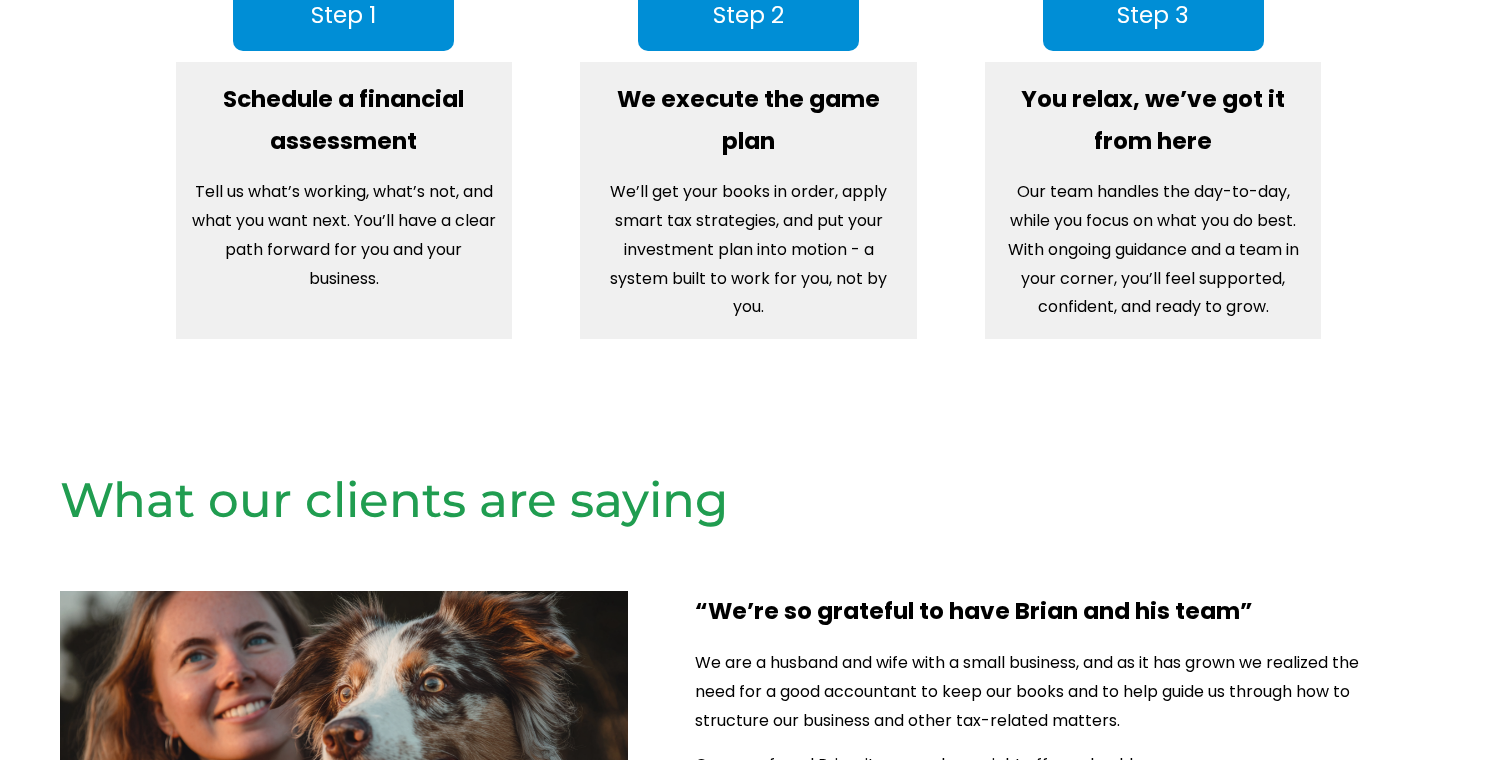 click on "We execute the game plan" at bounding box center [751, 120] 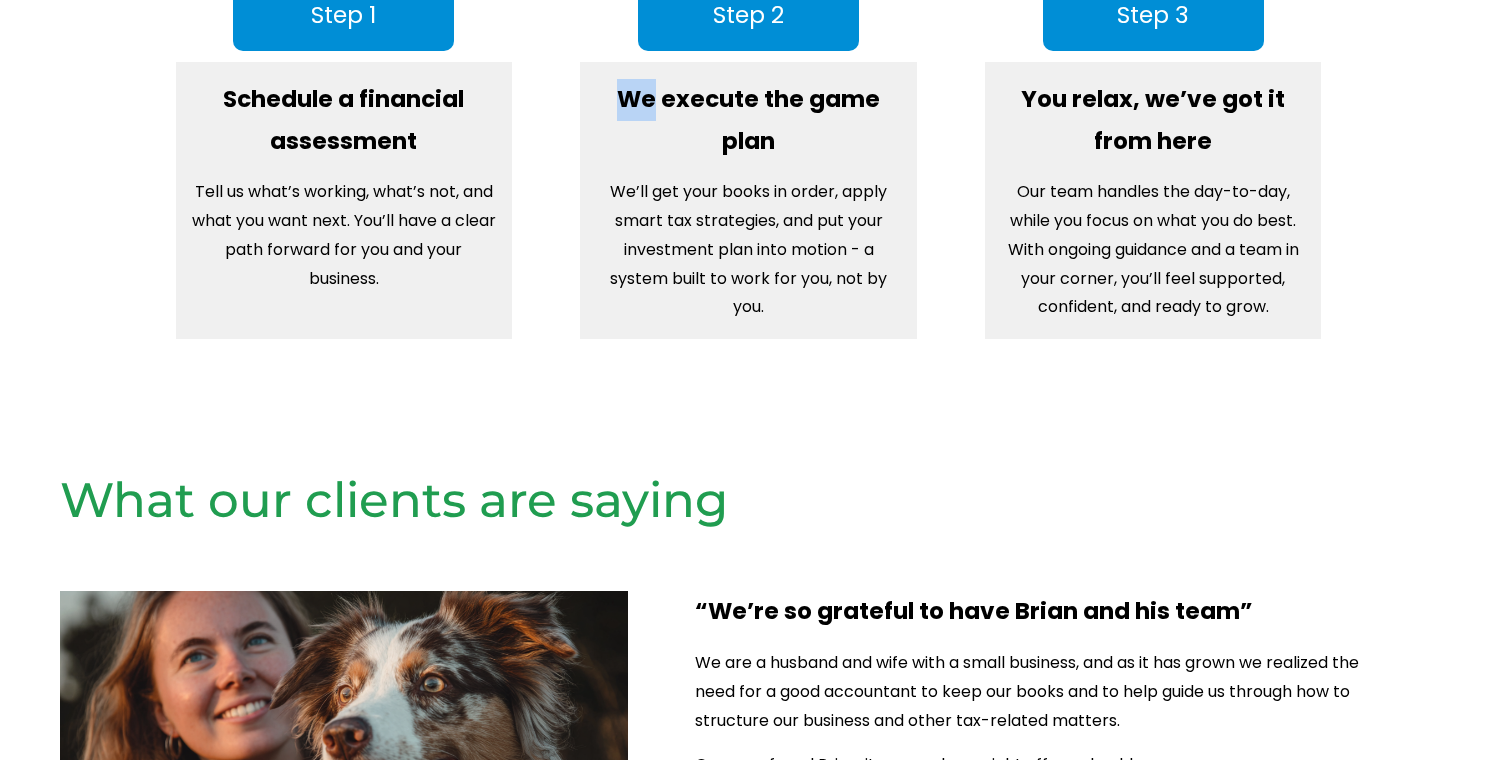 click on "We execute the game plan" at bounding box center [751, 120] 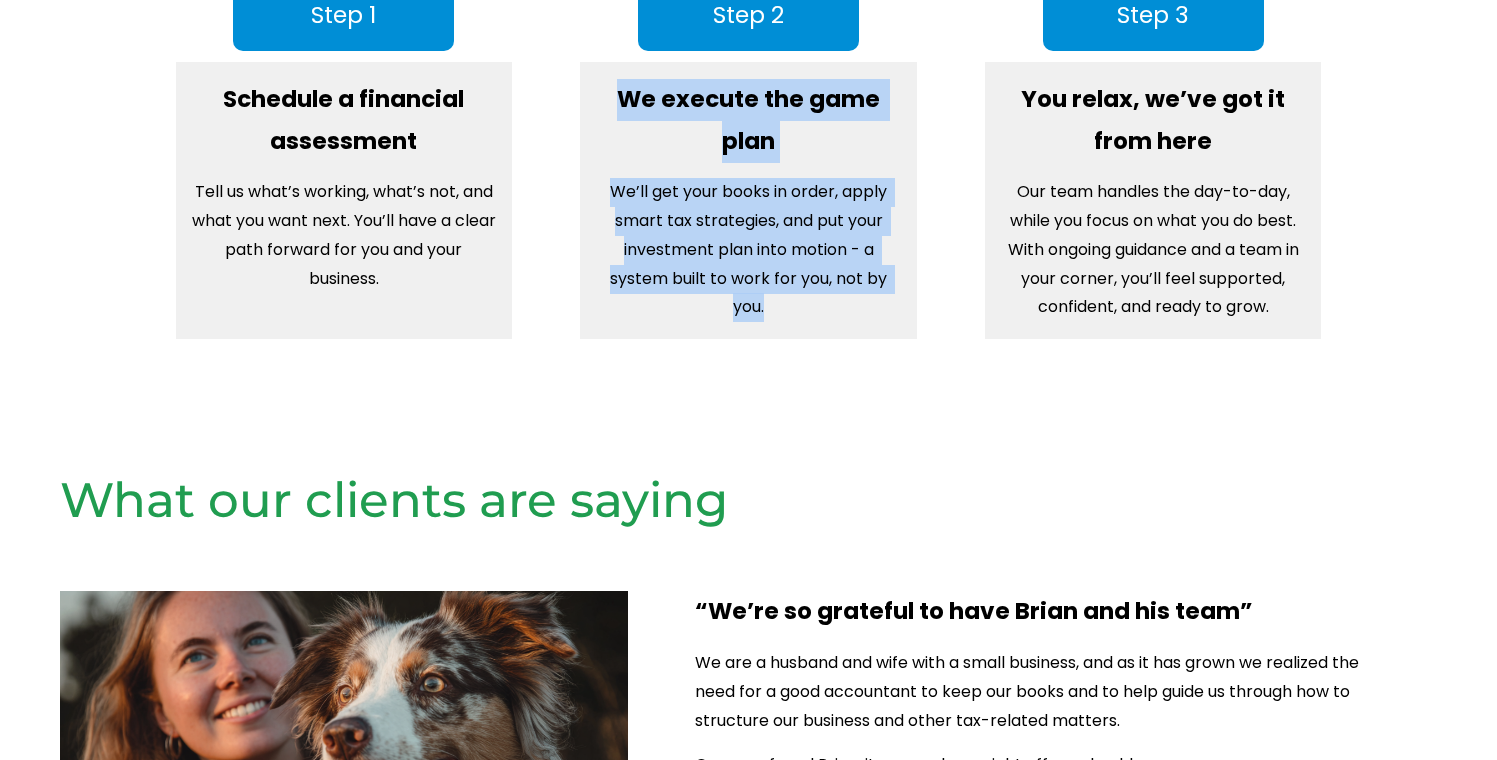 drag, startPoint x: 596, startPoint y: 117, endPoint x: 675, endPoint y: 260, distance: 163.37074 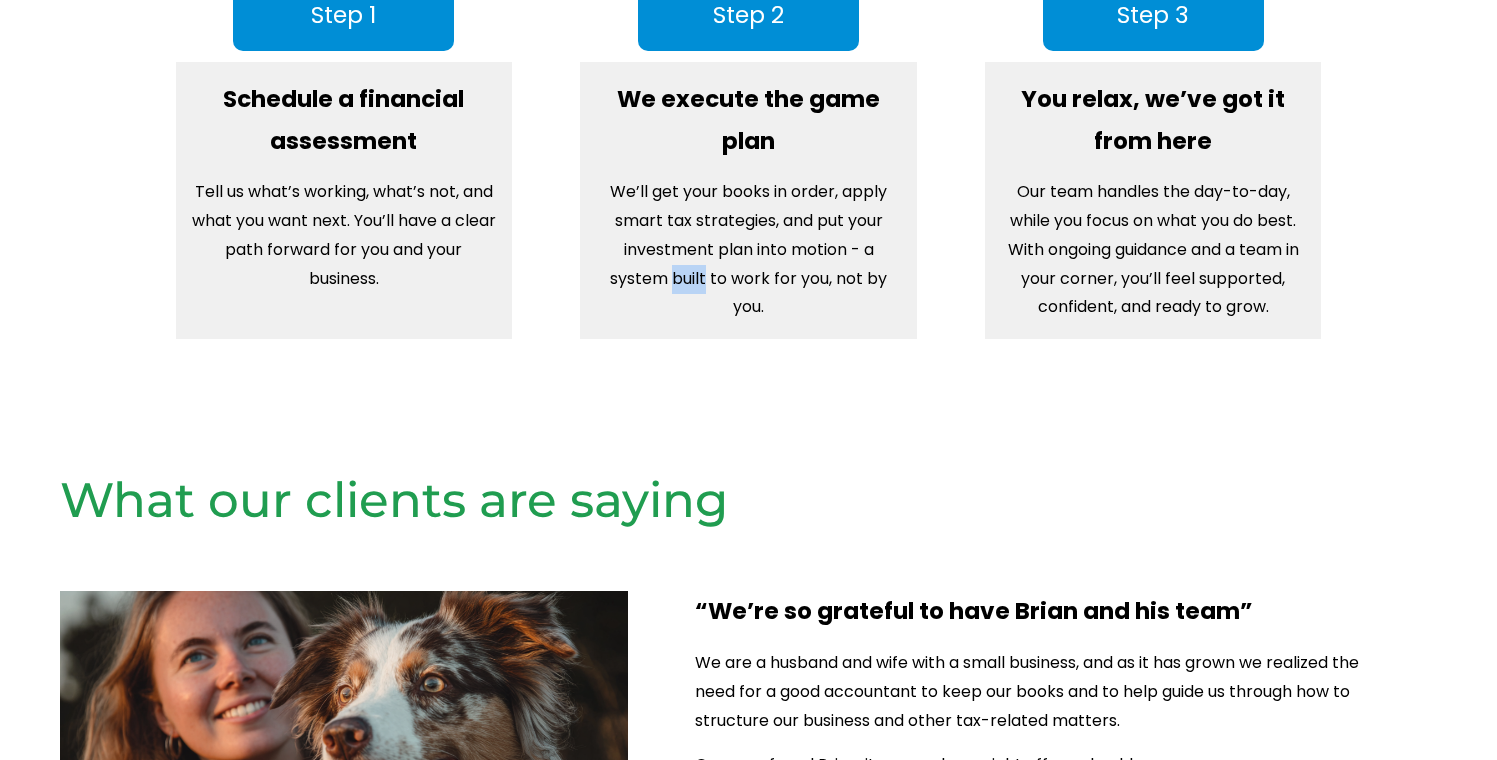 click on "We’ll get your books in order, apply smart tax strategies, and put your investment plan into motion - a system built to work for you, not by you." at bounding box center (748, 250) 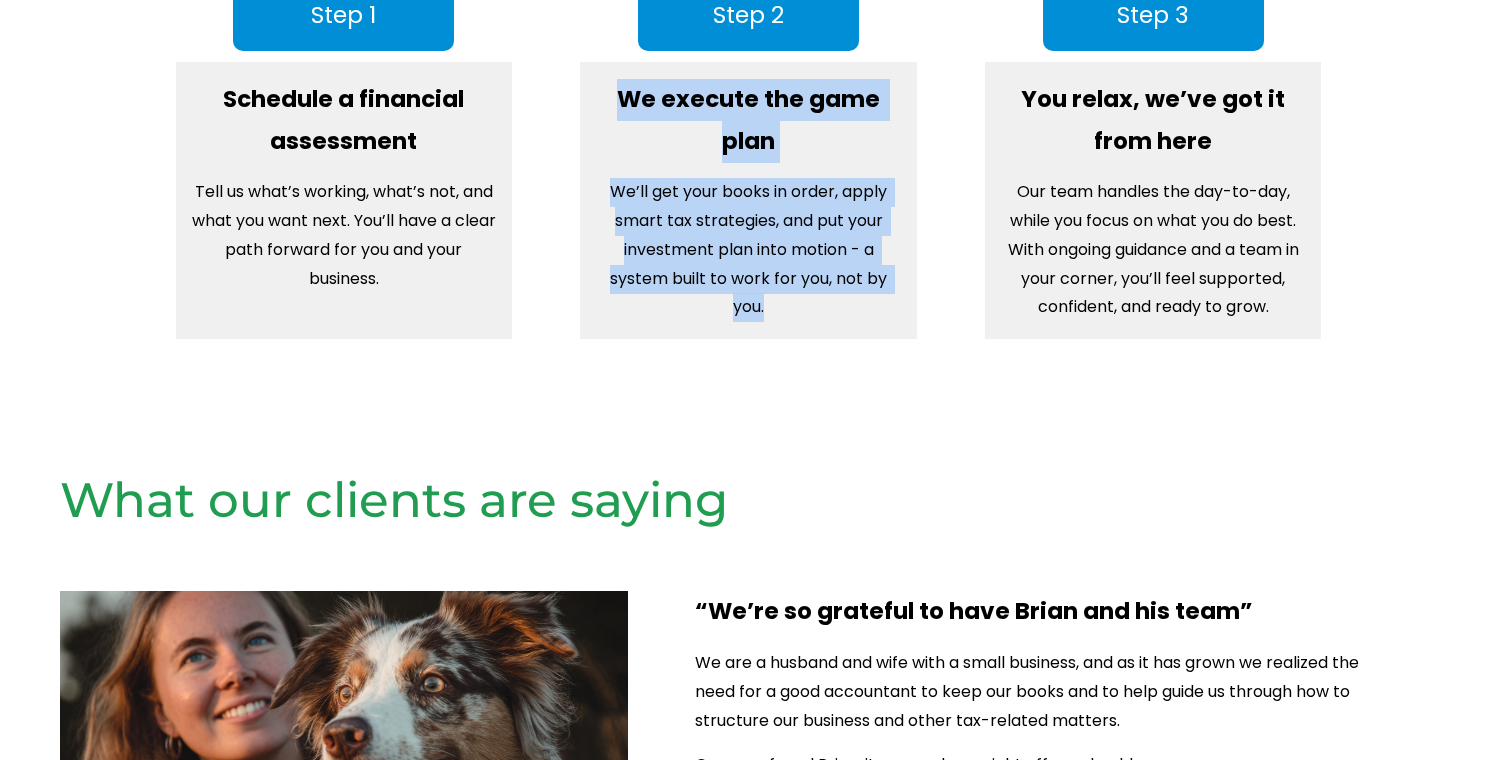 drag, startPoint x: 675, startPoint y: 260, endPoint x: 613, endPoint y: 124, distance: 149.46571 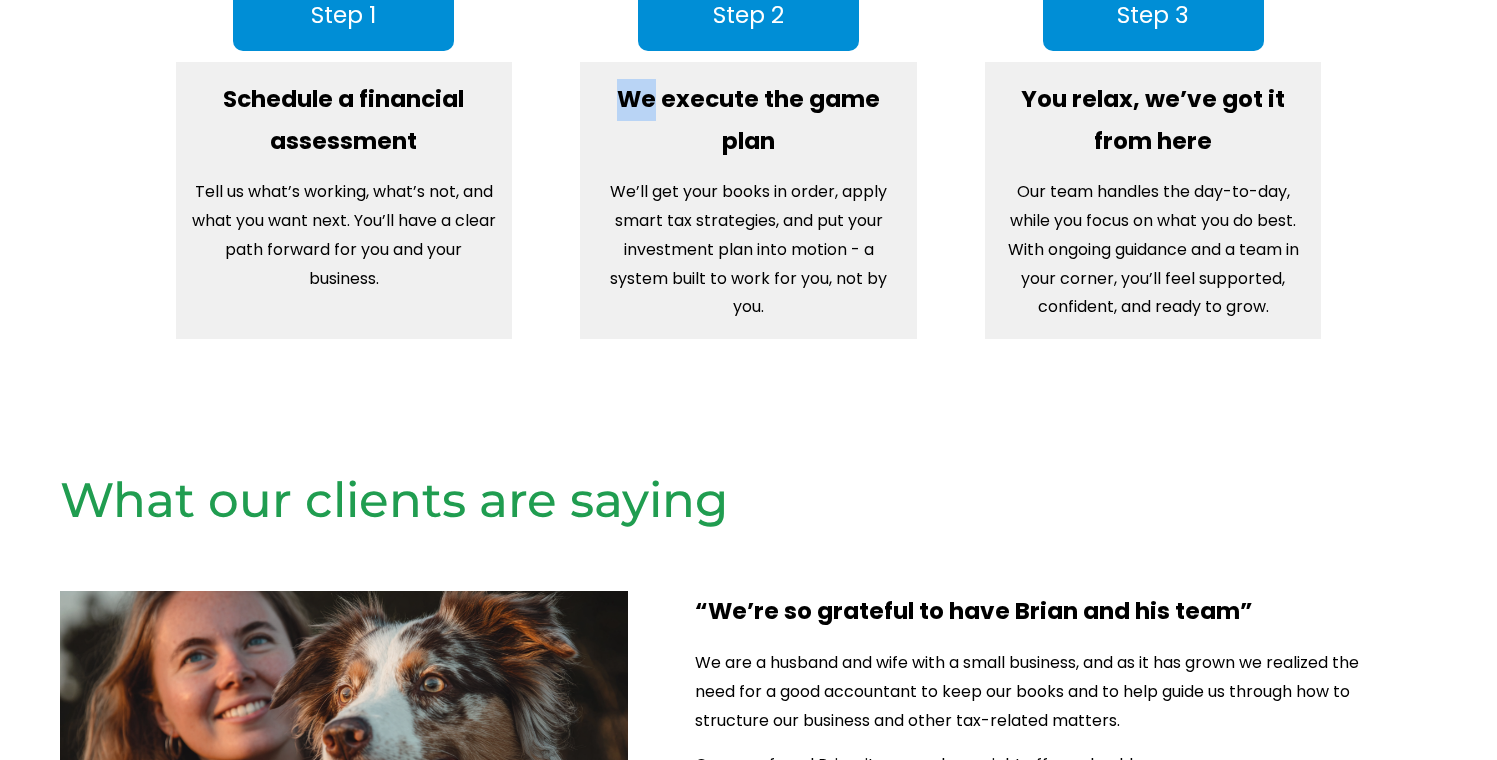 click on "We execute the game plan" at bounding box center [751, 120] 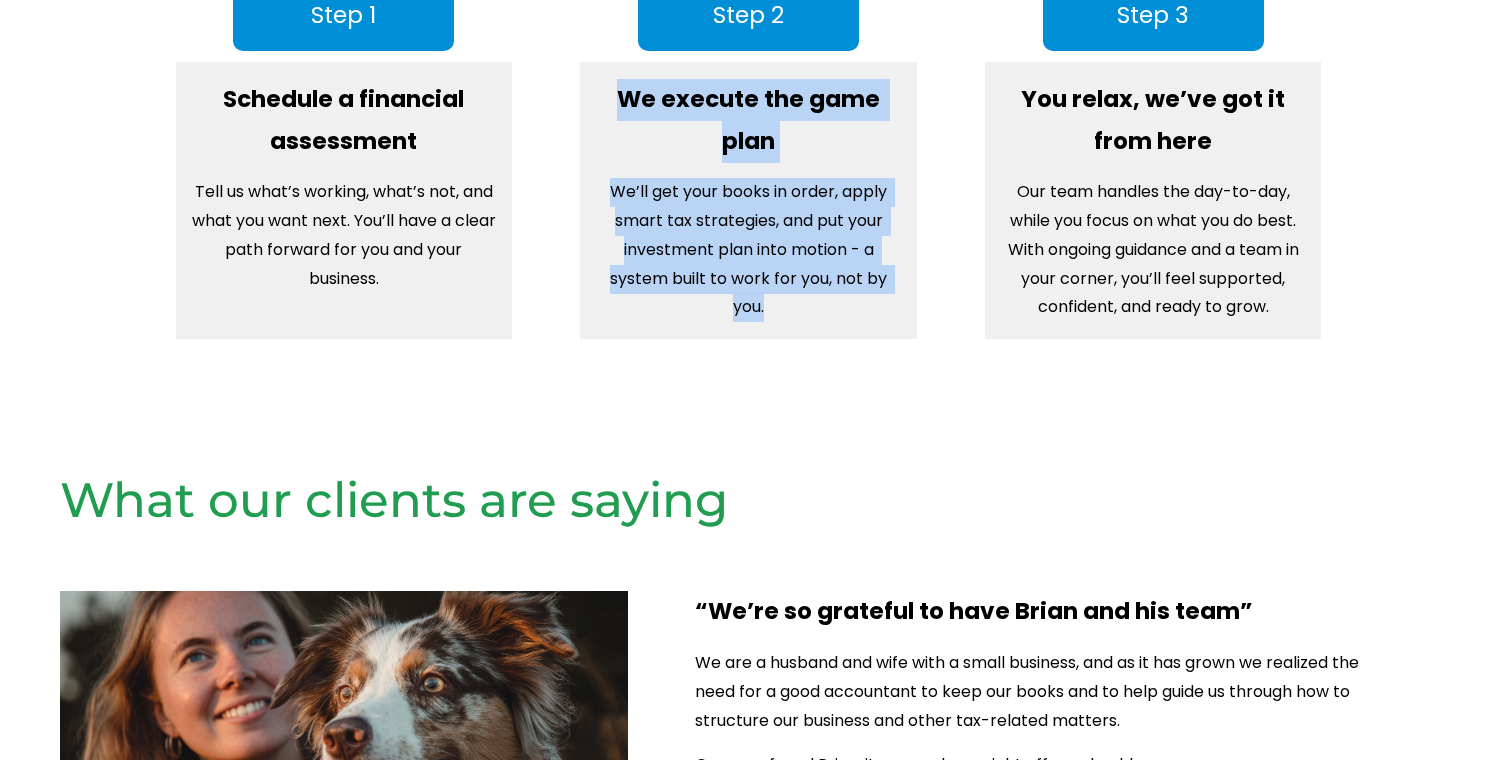 drag, startPoint x: 613, startPoint y: 124, endPoint x: 653, endPoint y: 189, distance: 76.321686 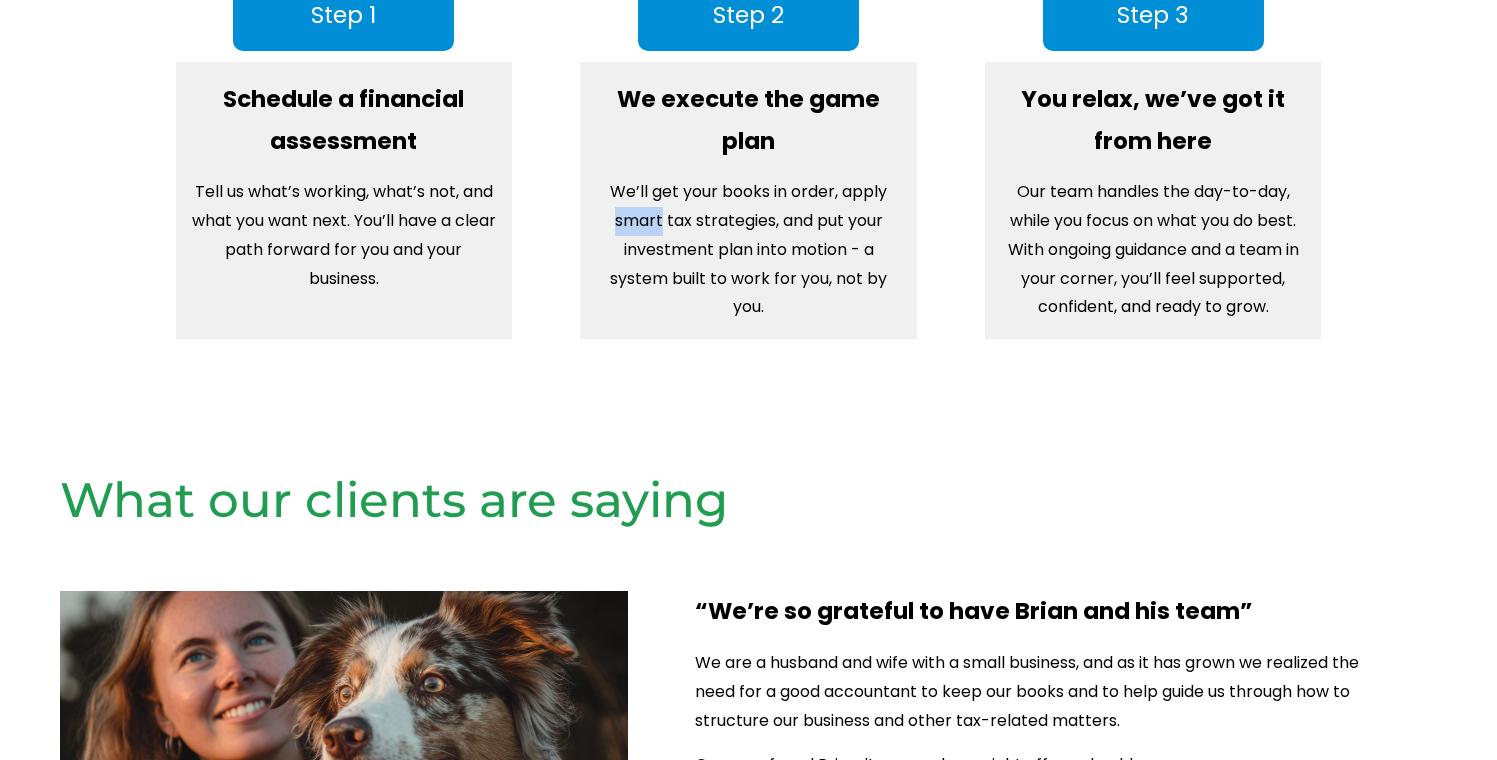click on "We’ll get your books in order, apply smart tax strategies, and put your investment plan into motion - a system built to work for you, not by you." at bounding box center (748, 250) 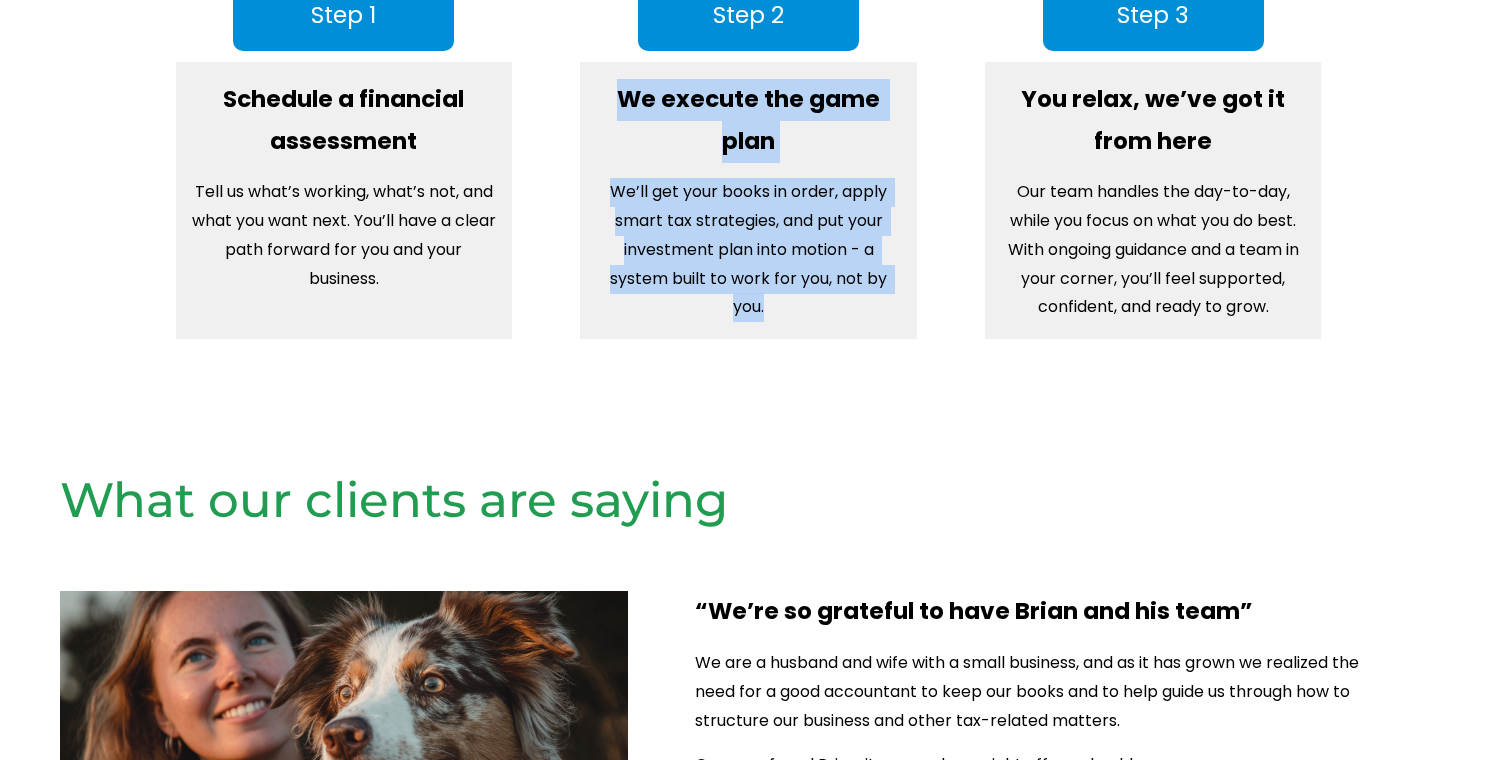 drag, startPoint x: 653, startPoint y: 189, endPoint x: 628, endPoint y: 133, distance: 61.326992 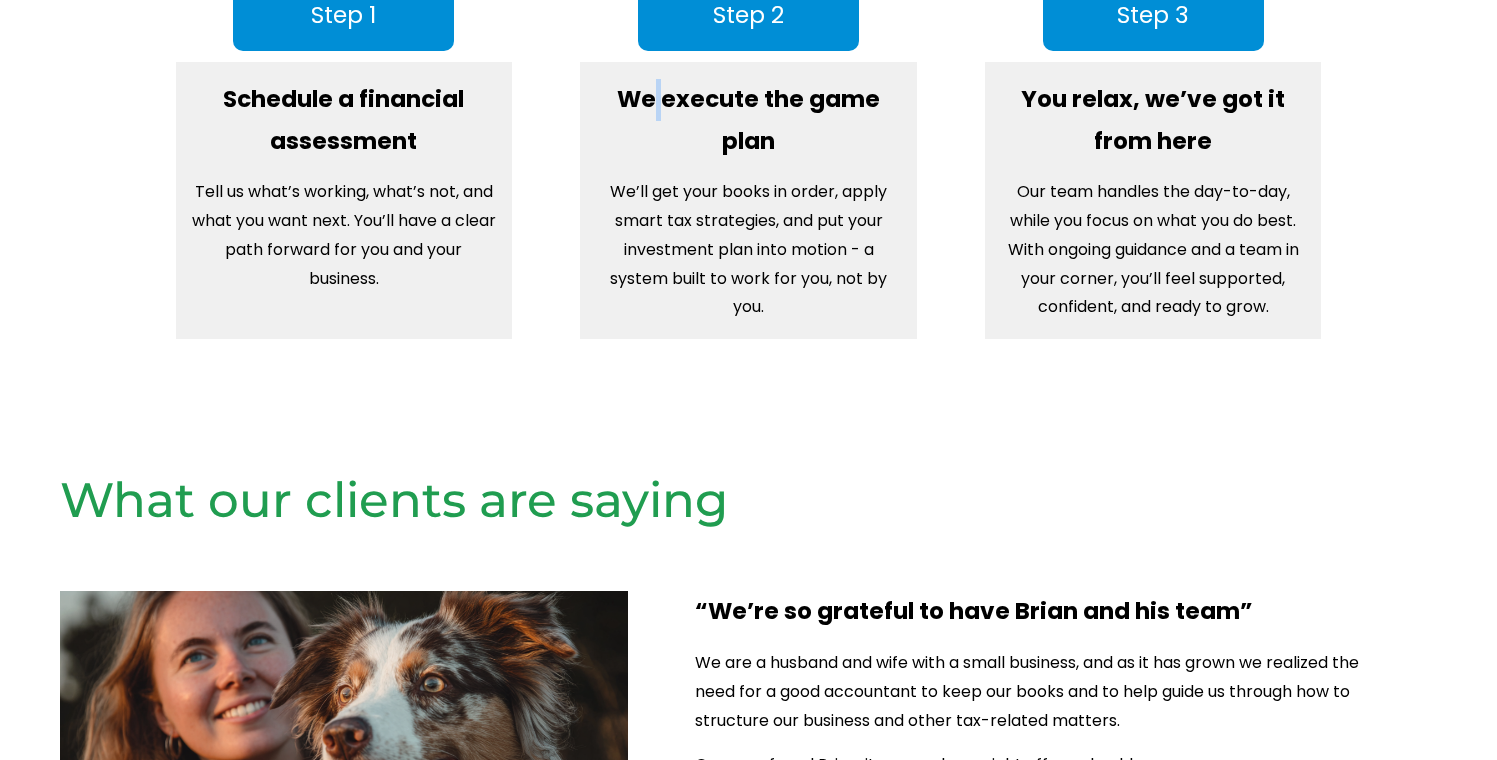 click on "We execute the game plan" at bounding box center (751, 120) 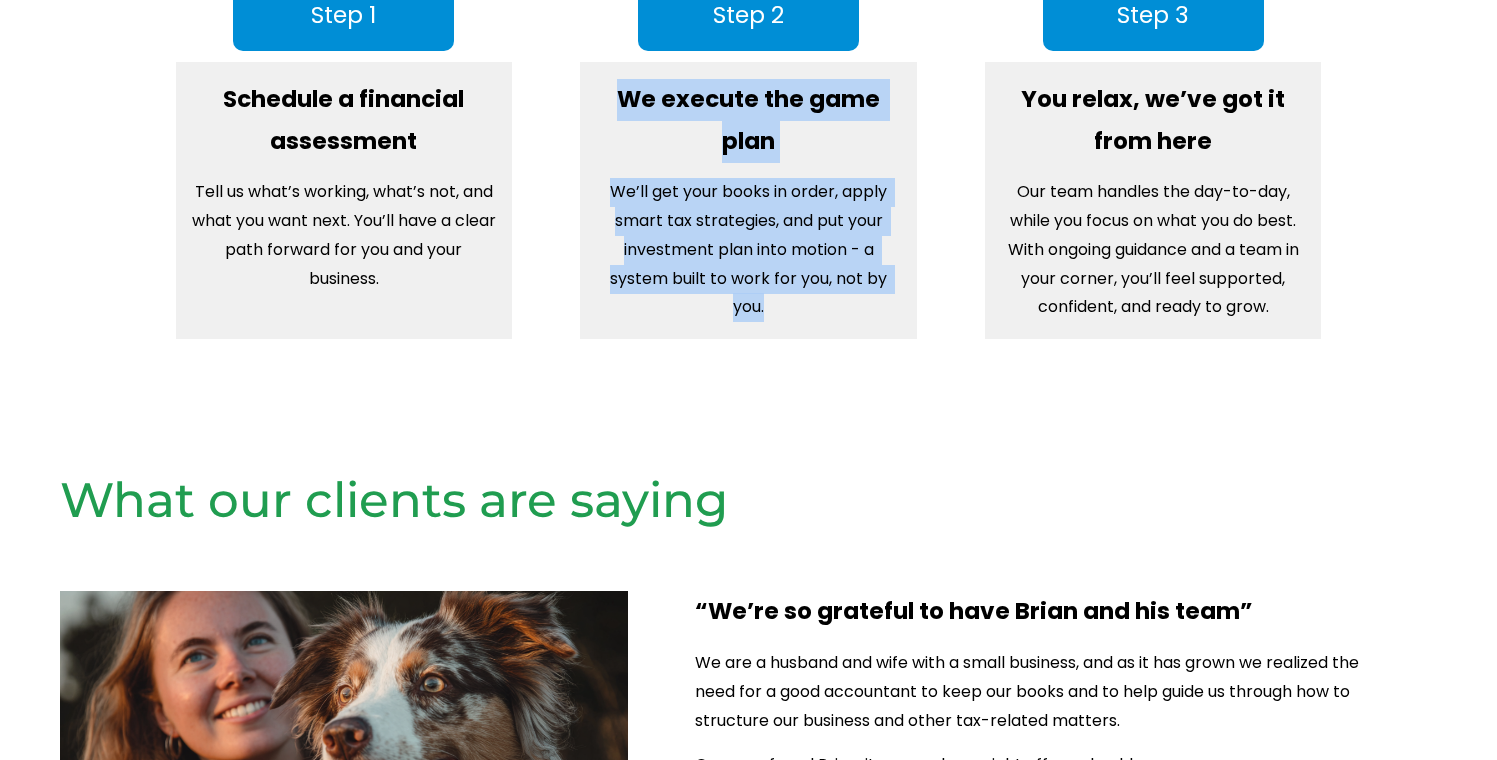 drag, startPoint x: 628, startPoint y: 133, endPoint x: 650, endPoint y: 199, distance: 69.57011 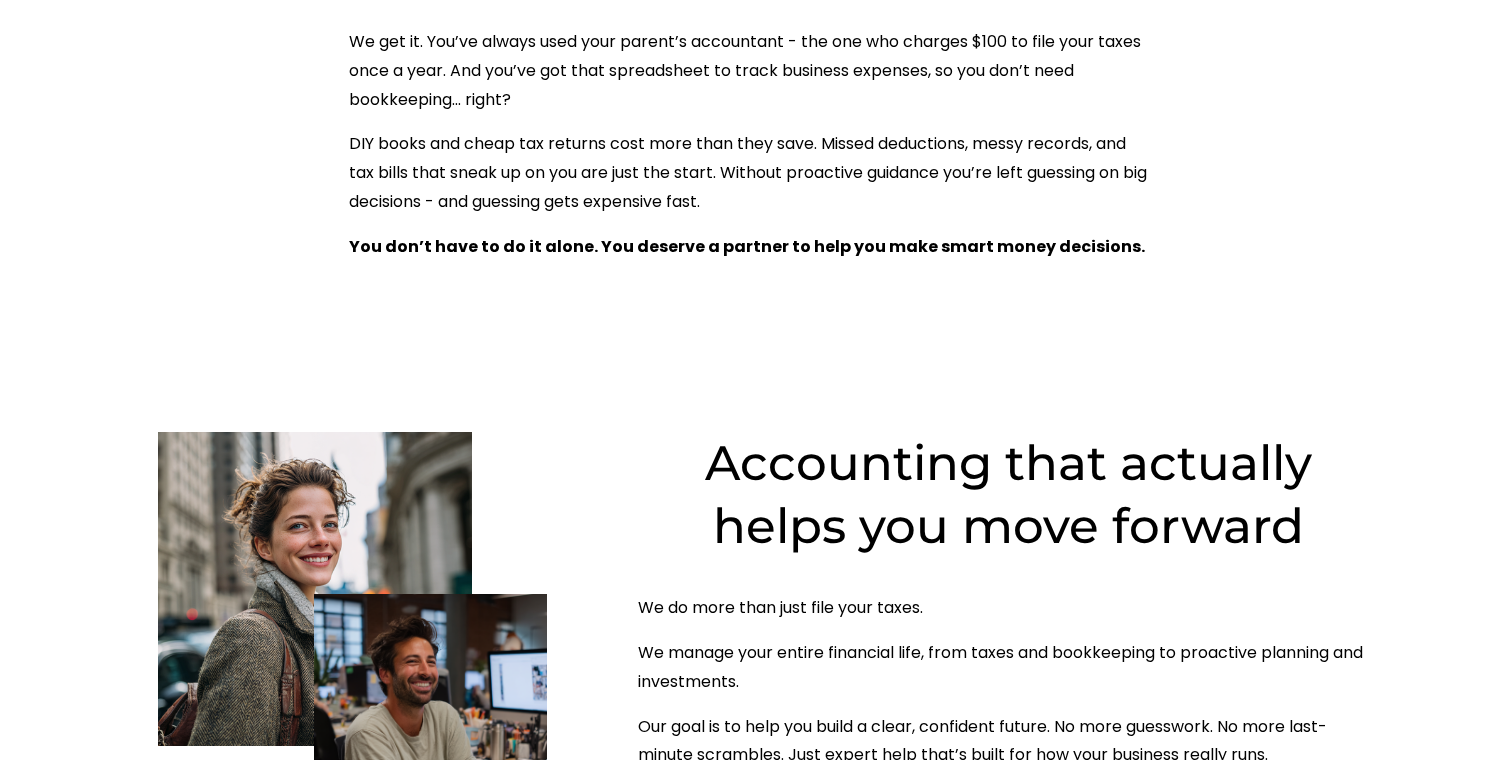 scroll, scrollTop: 1205, scrollLeft: 0, axis: vertical 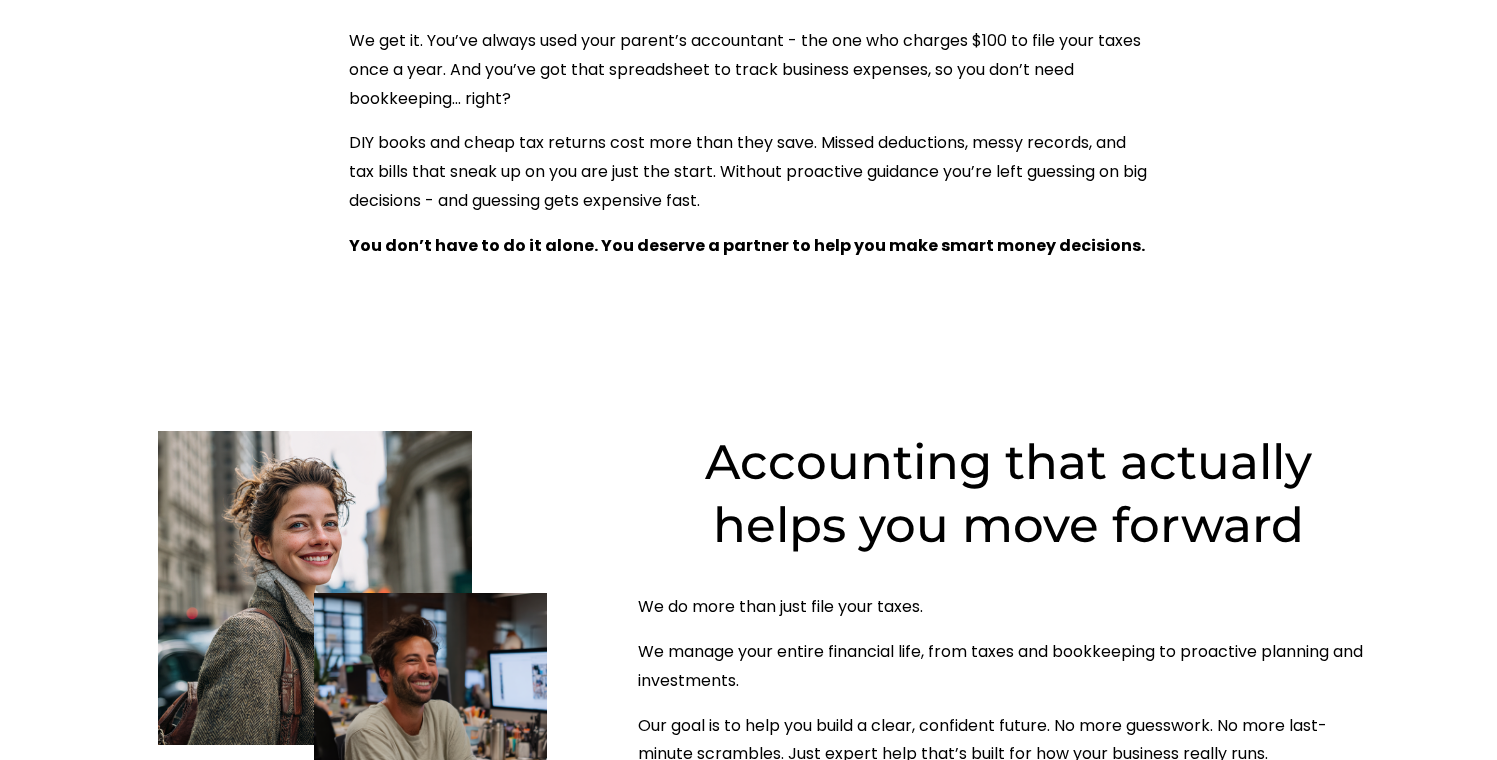 click on "We get it. You’ve always used your parent’s accountant - the one who charges $100 to file your taxes once a year. And you’ve got that spreadsheet to track business expenses, so you don’t need bookkeeping... right?" at bounding box center (748, 70) 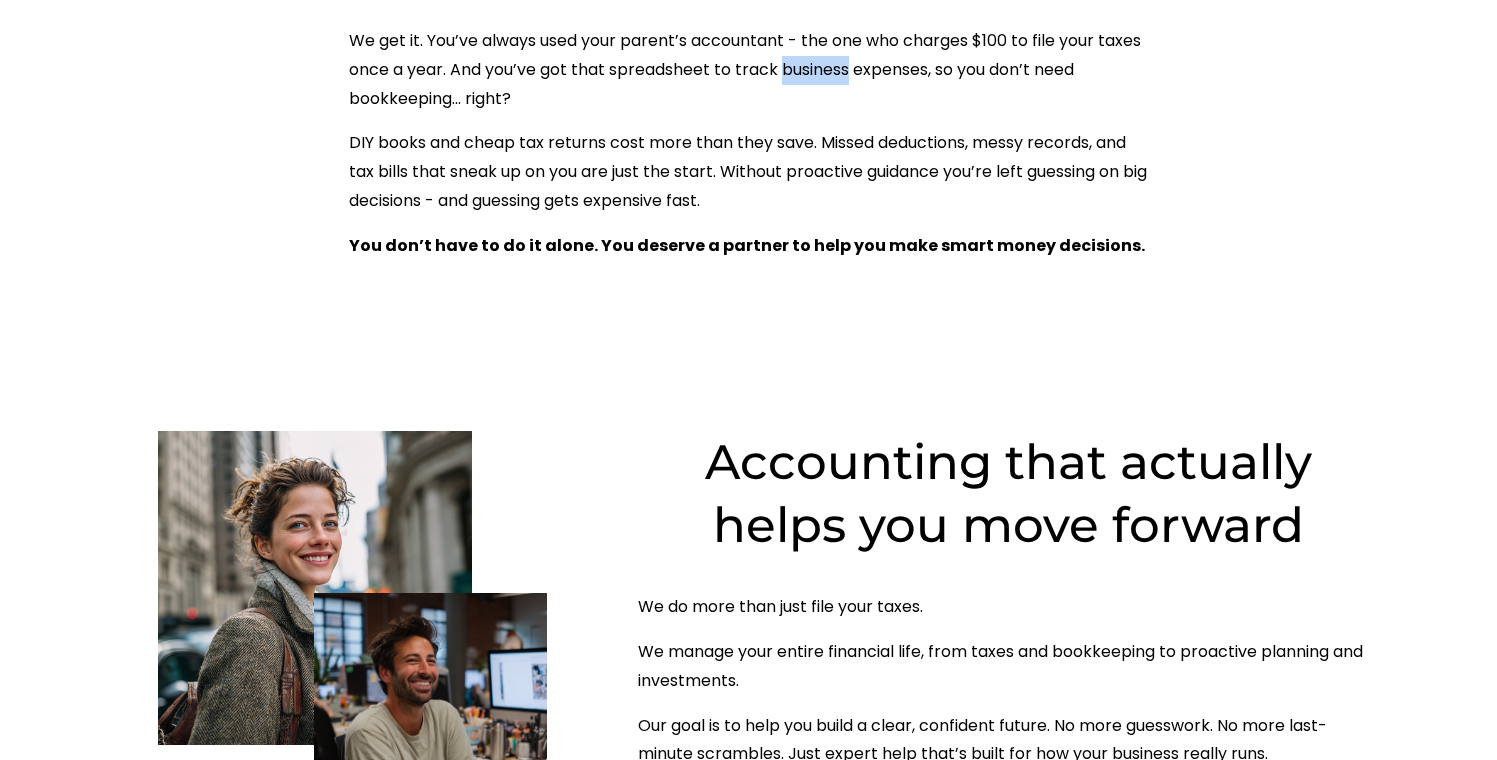 click on "We get it. You’ve always used your parent’s accountant - the one who charges $100 to file your taxes once a year. And you’ve got that spreadsheet to track business expenses, so you don’t need bookkeeping... right?" at bounding box center [748, 70] 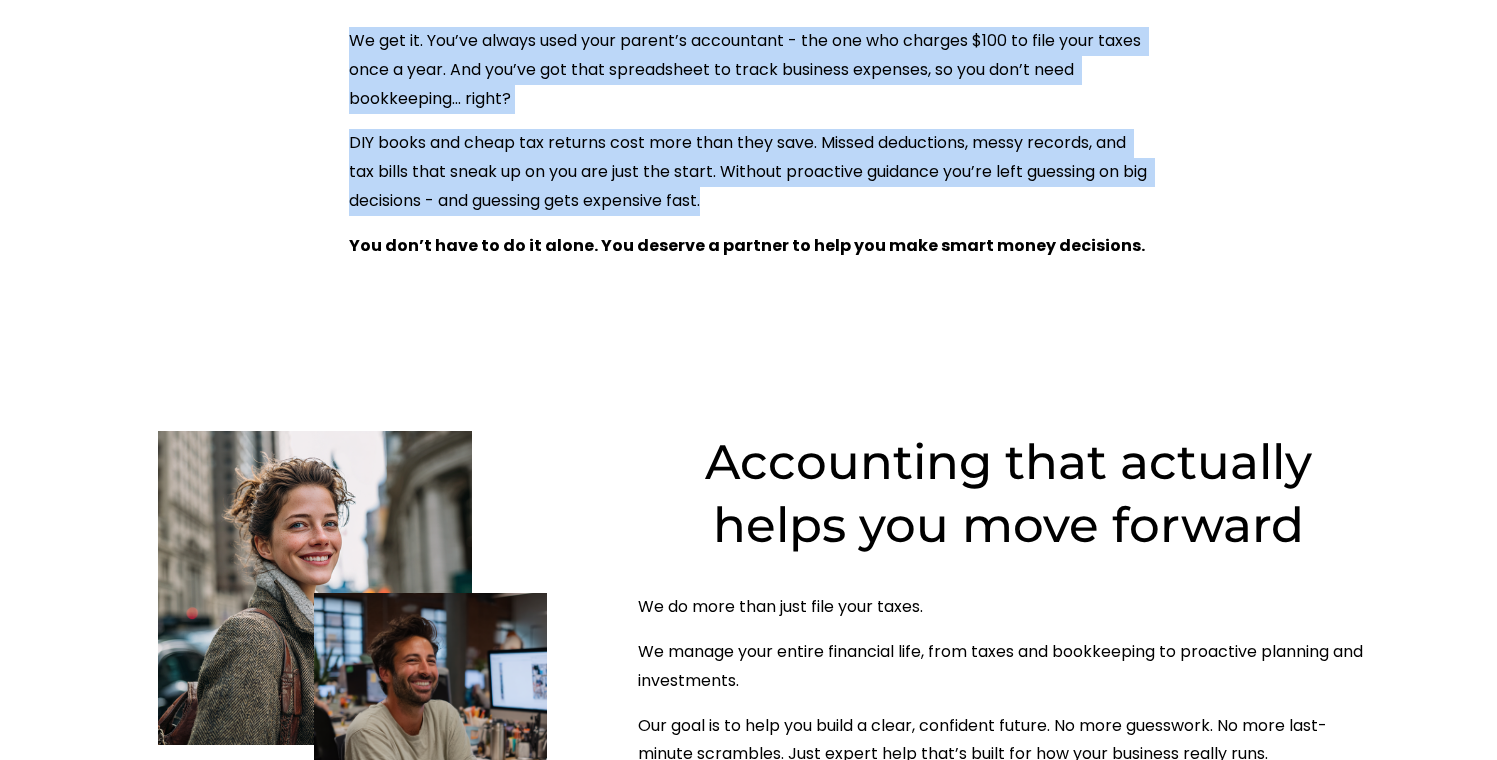 drag, startPoint x: 846, startPoint y: 80, endPoint x: 847, endPoint y: 188, distance: 108.00463 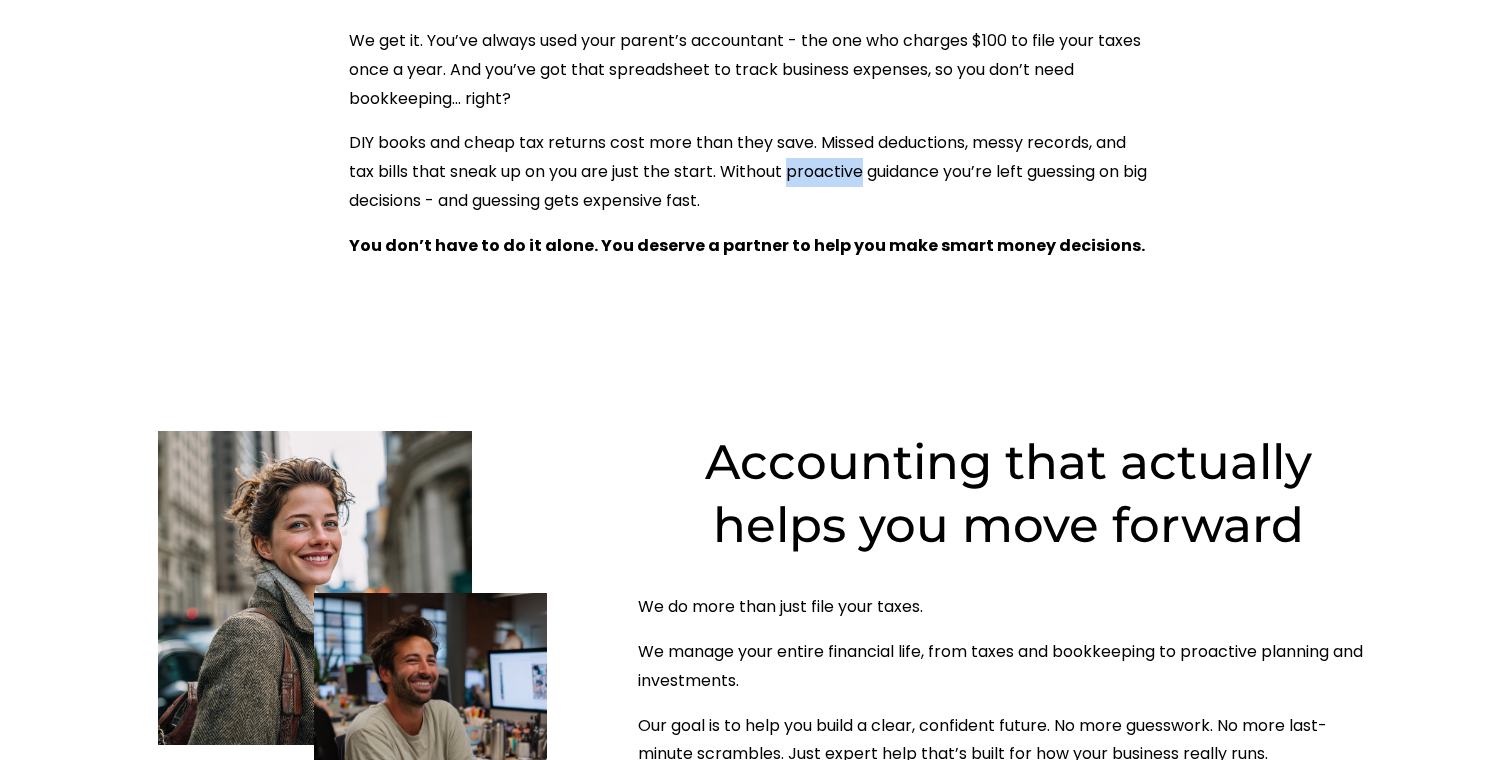 click on "DIY books and cheap tax returns cost more than they save. Missed deductions, messy records, and tax bills that sneak up on you are just the start. Without proactive guidance you’re left guessing on big decisions - and guessing gets expensive fast." at bounding box center [748, 172] 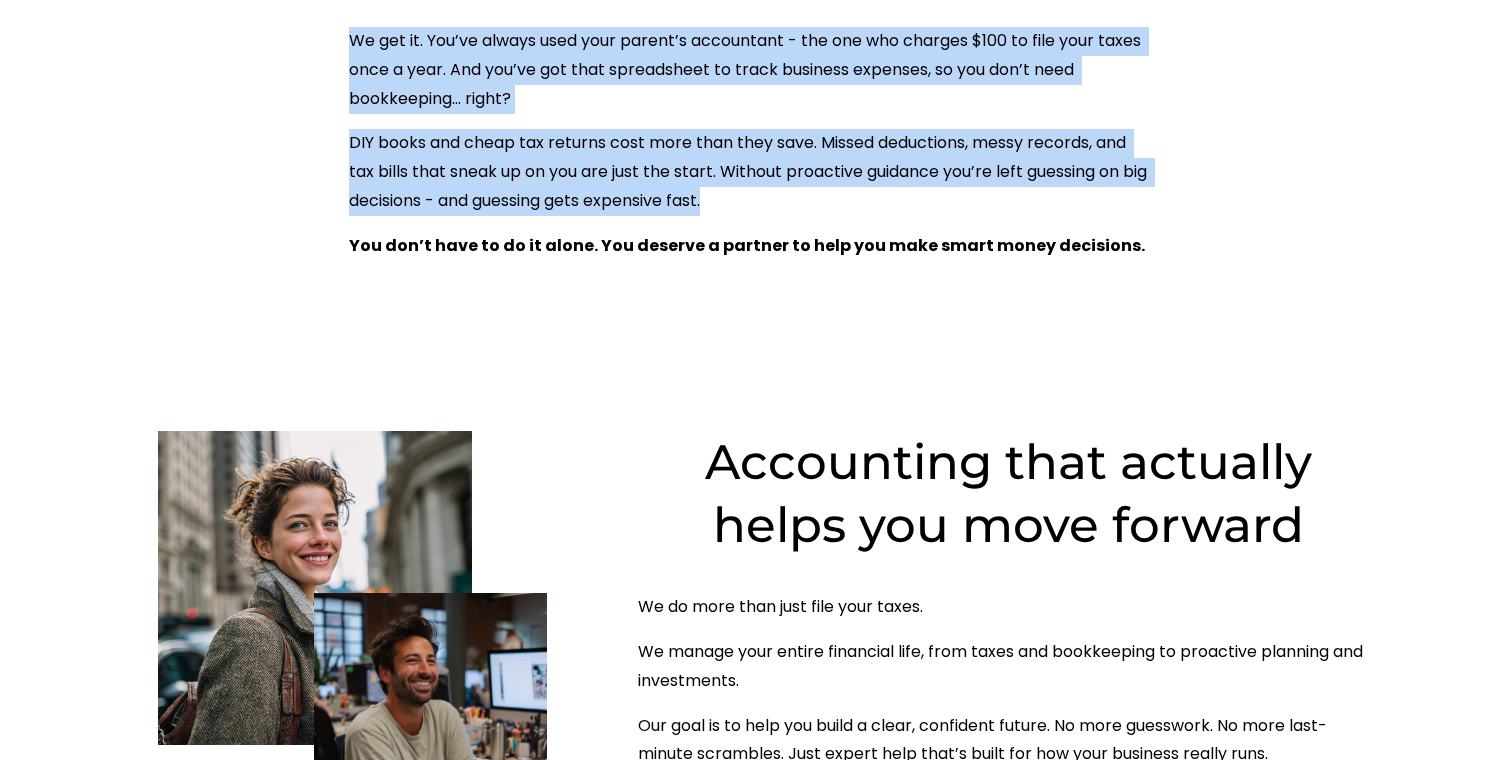 drag, startPoint x: 847, startPoint y: 188, endPoint x: 845, endPoint y: 96, distance: 92.021736 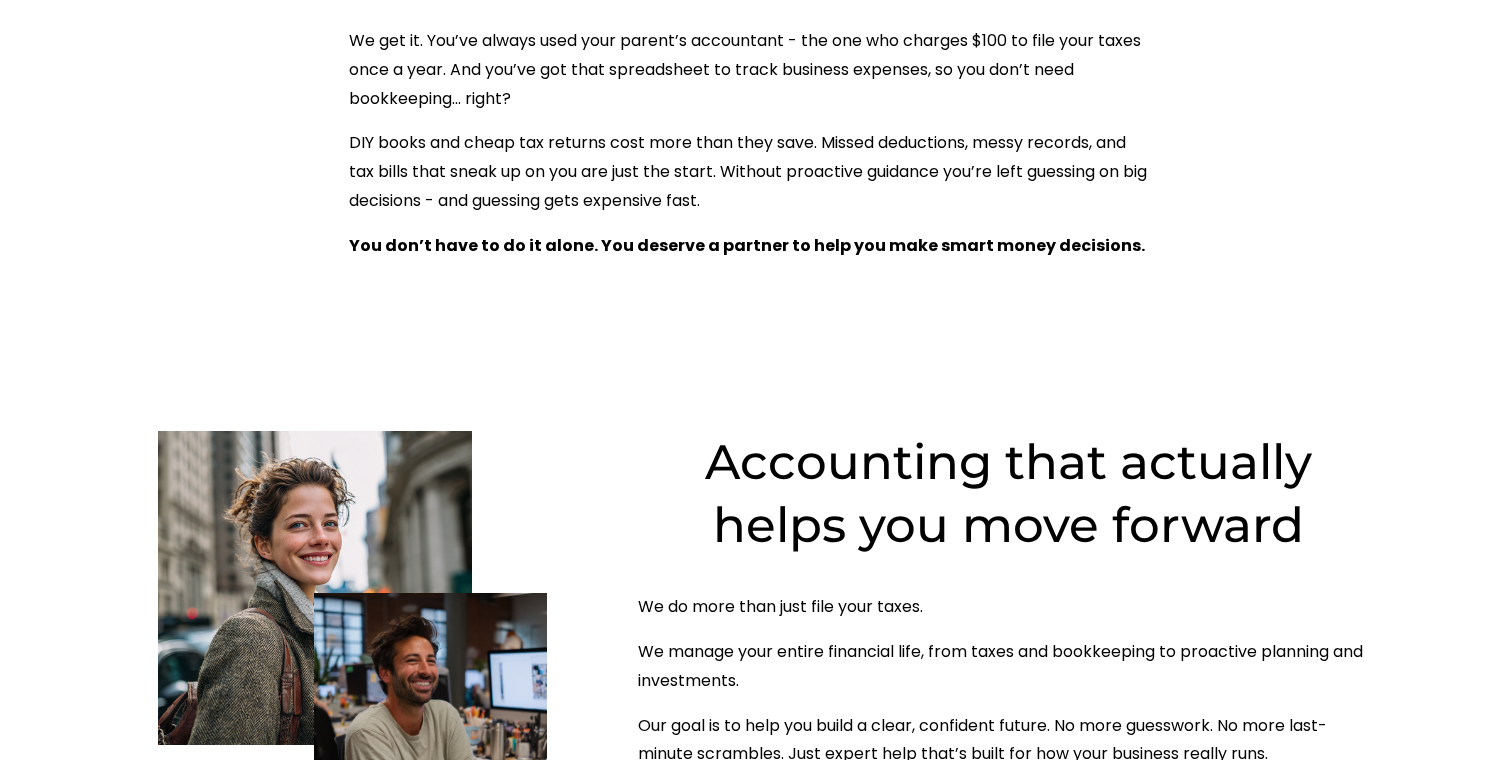 click on "We get it. You’ve always used your parent’s accountant - the one who charges $100 to file your taxes once a year. And you’ve got that spreadsheet to track business expenses, so you don’t need bookkeeping... right?" at bounding box center (748, 70) 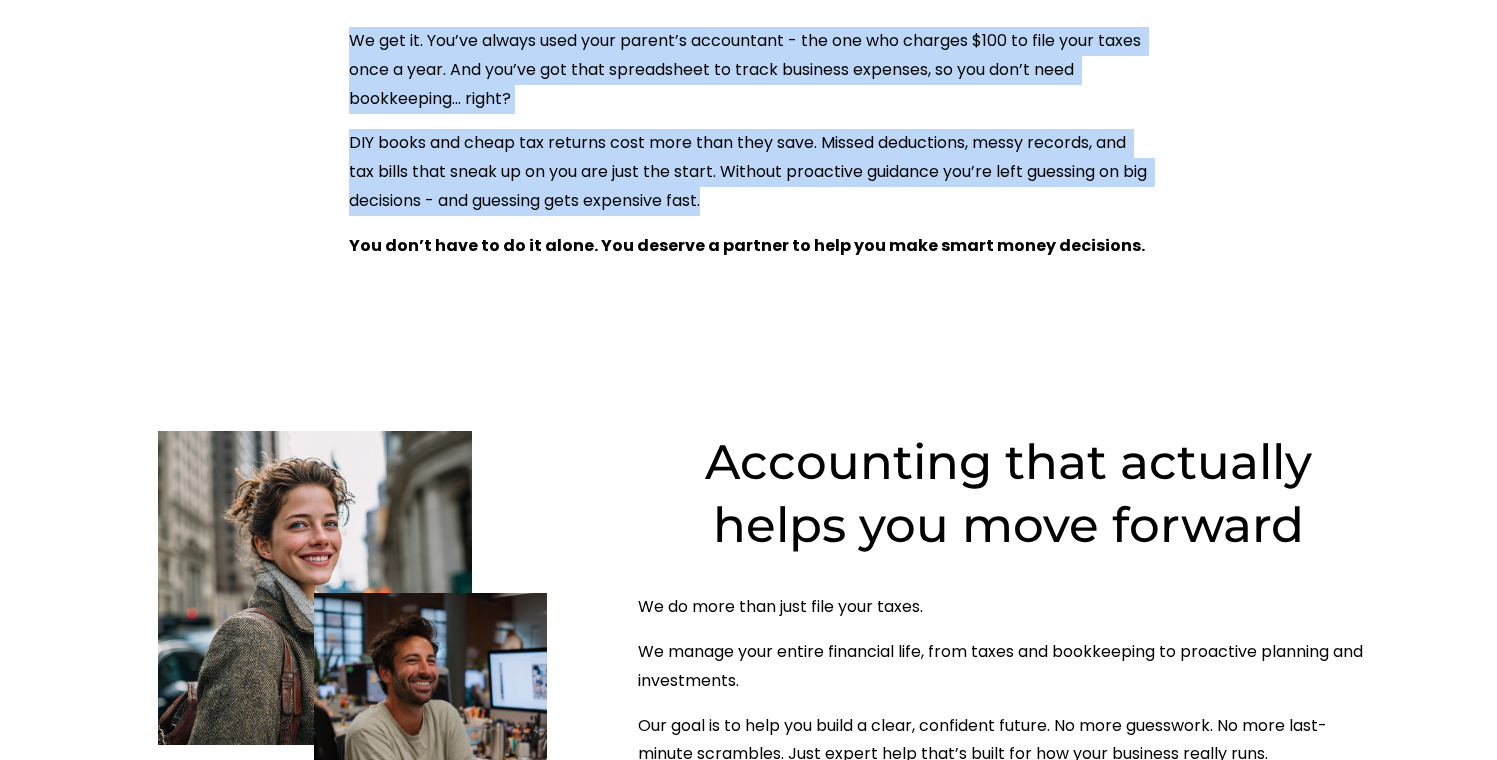 drag, startPoint x: 845, startPoint y: 96, endPoint x: 845, endPoint y: 145, distance: 49 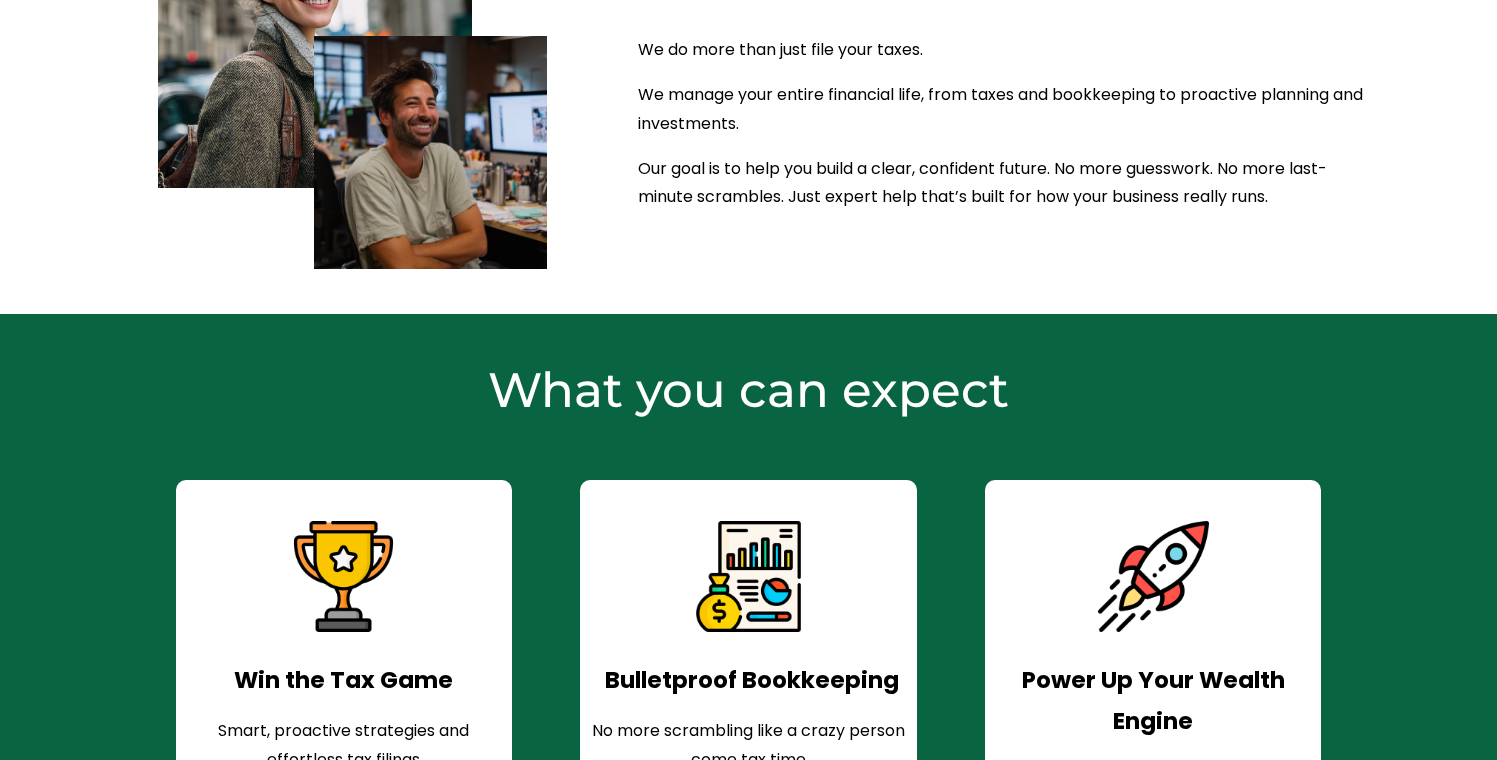 scroll, scrollTop: 1763, scrollLeft: 0, axis: vertical 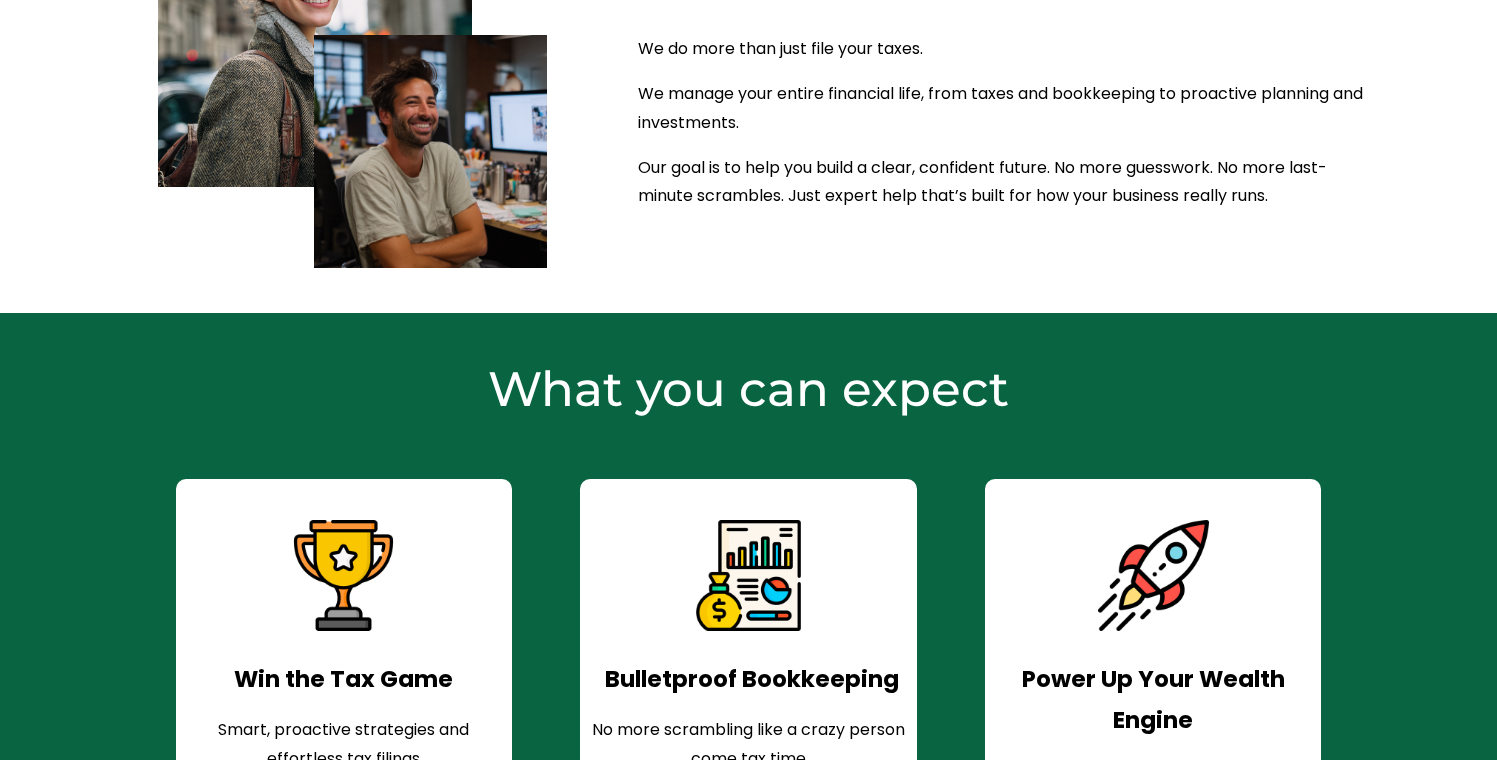 click on "We manage your entire financial life, from taxes and bookkeeping to proactive planning and investments." at bounding box center (1008, 109) 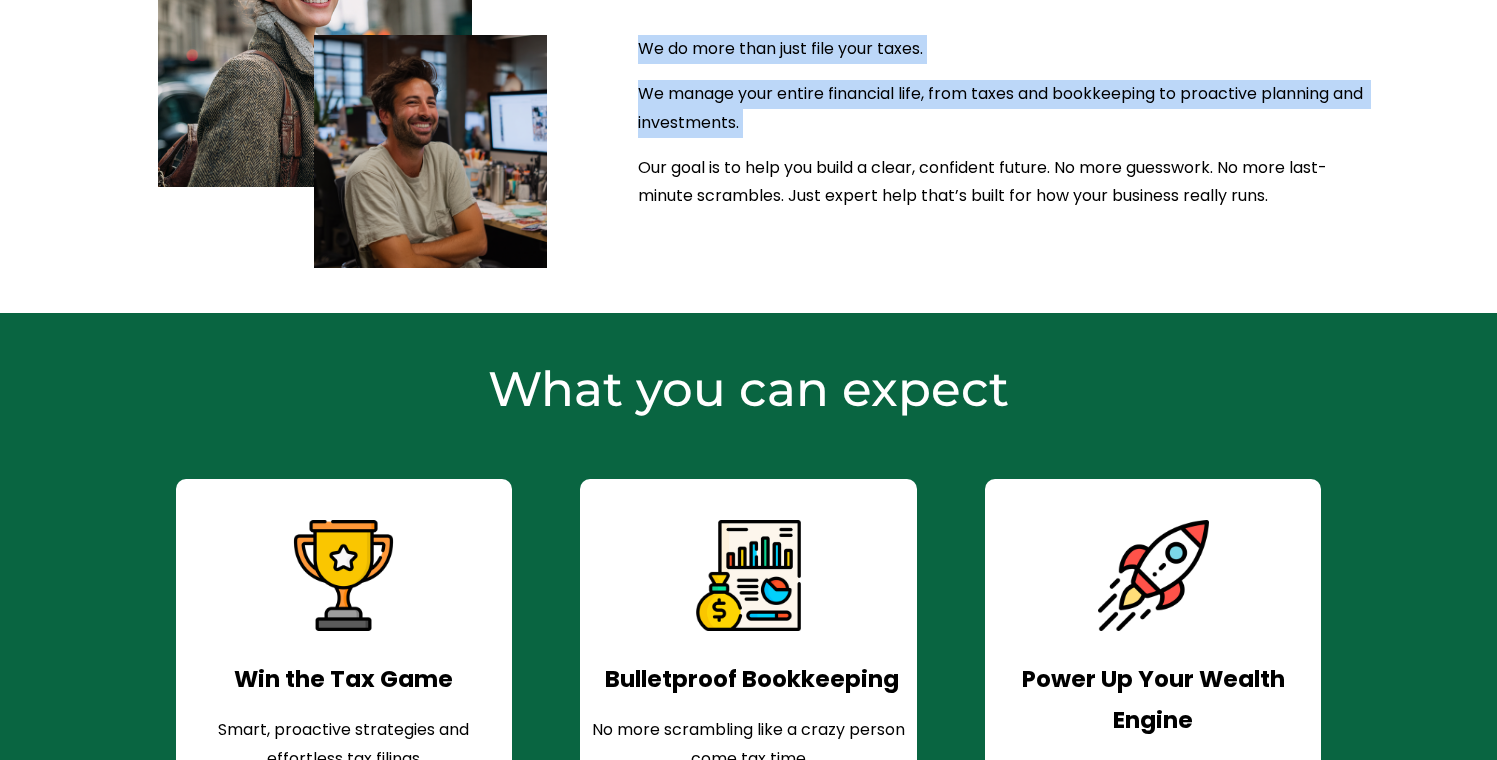 drag, startPoint x: 845, startPoint y: 145, endPoint x: 836, endPoint y: 68, distance: 77.52419 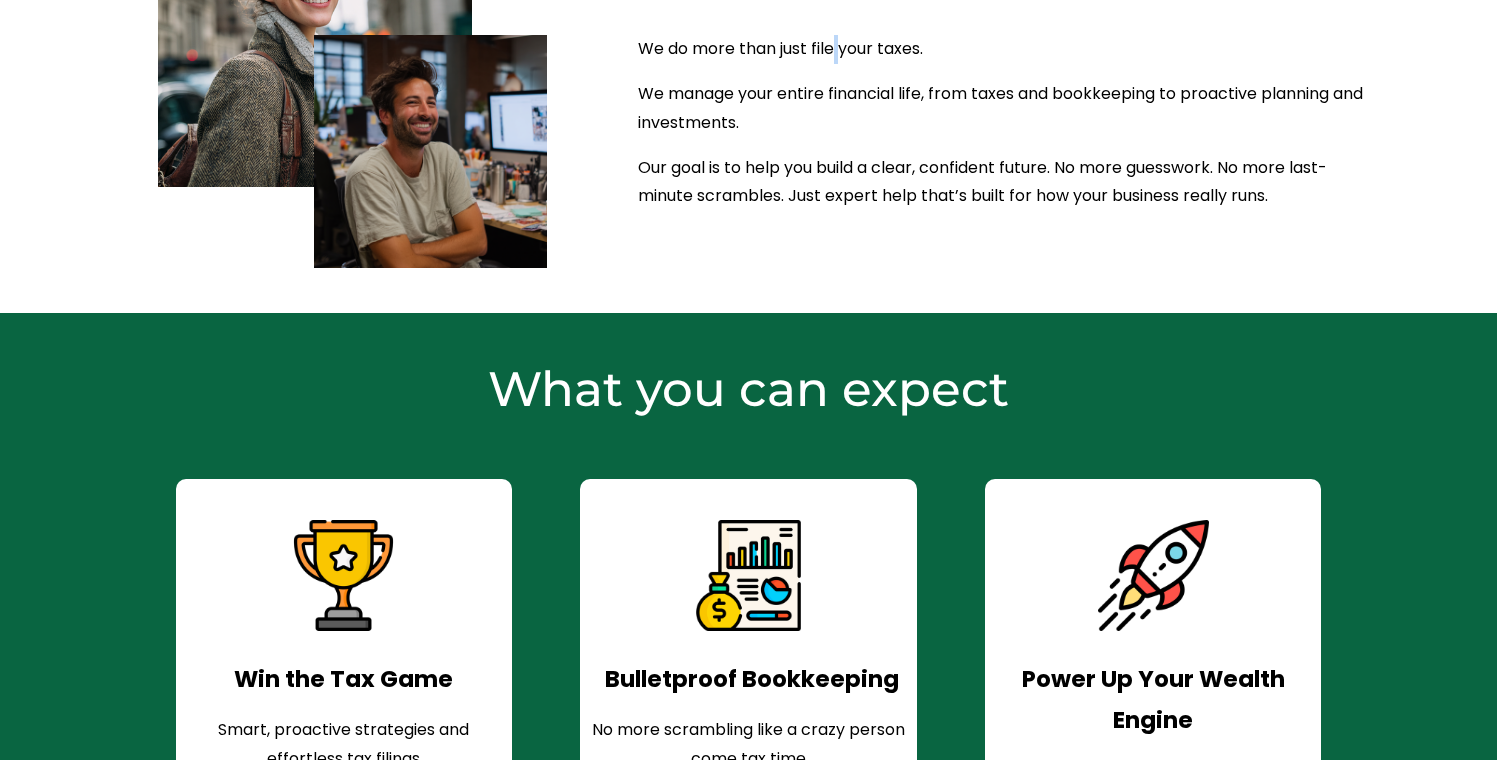 click on "We do more than just file your taxes." at bounding box center (1008, 49) 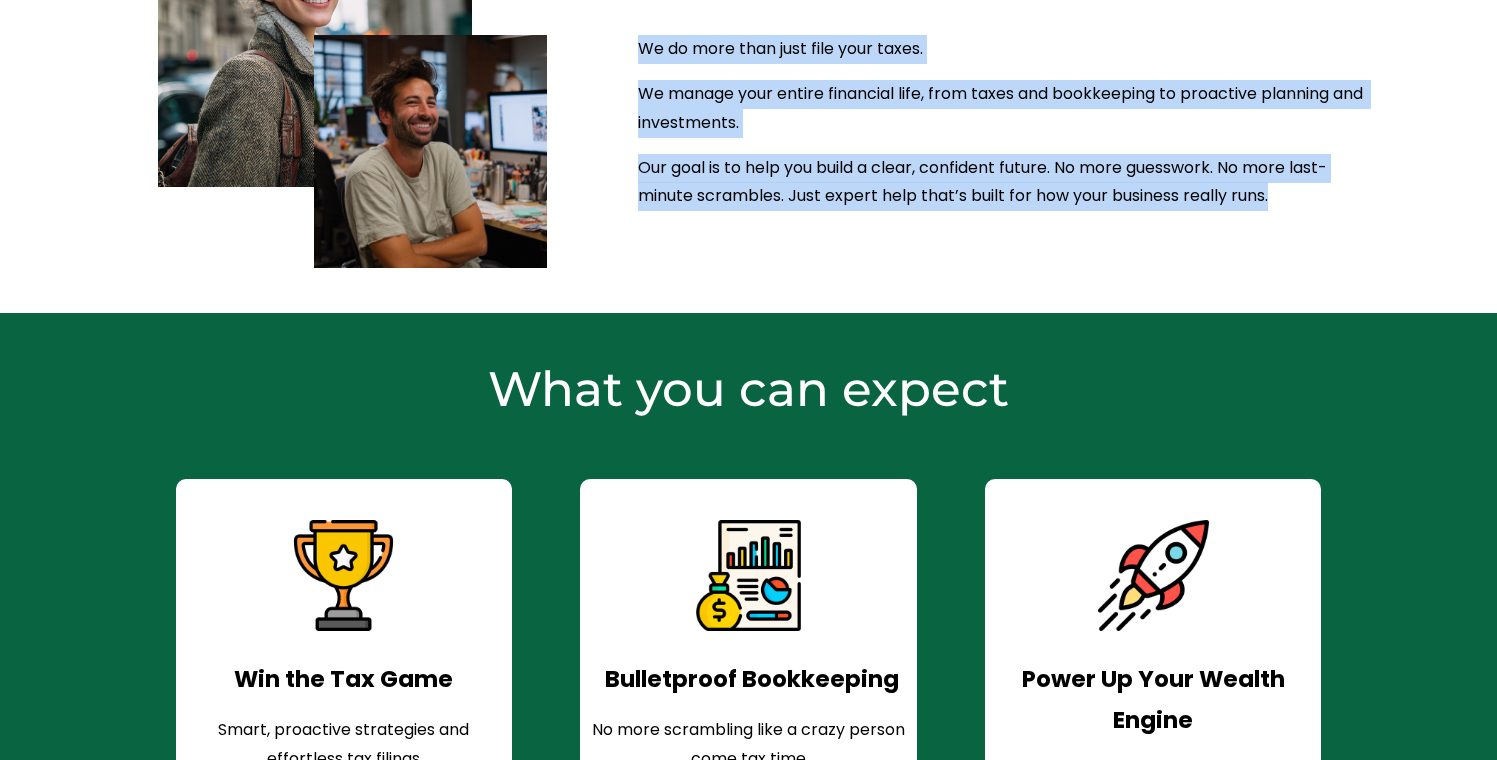 drag, startPoint x: 836, startPoint y: 68, endPoint x: 835, endPoint y: 190, distance: 122.0041 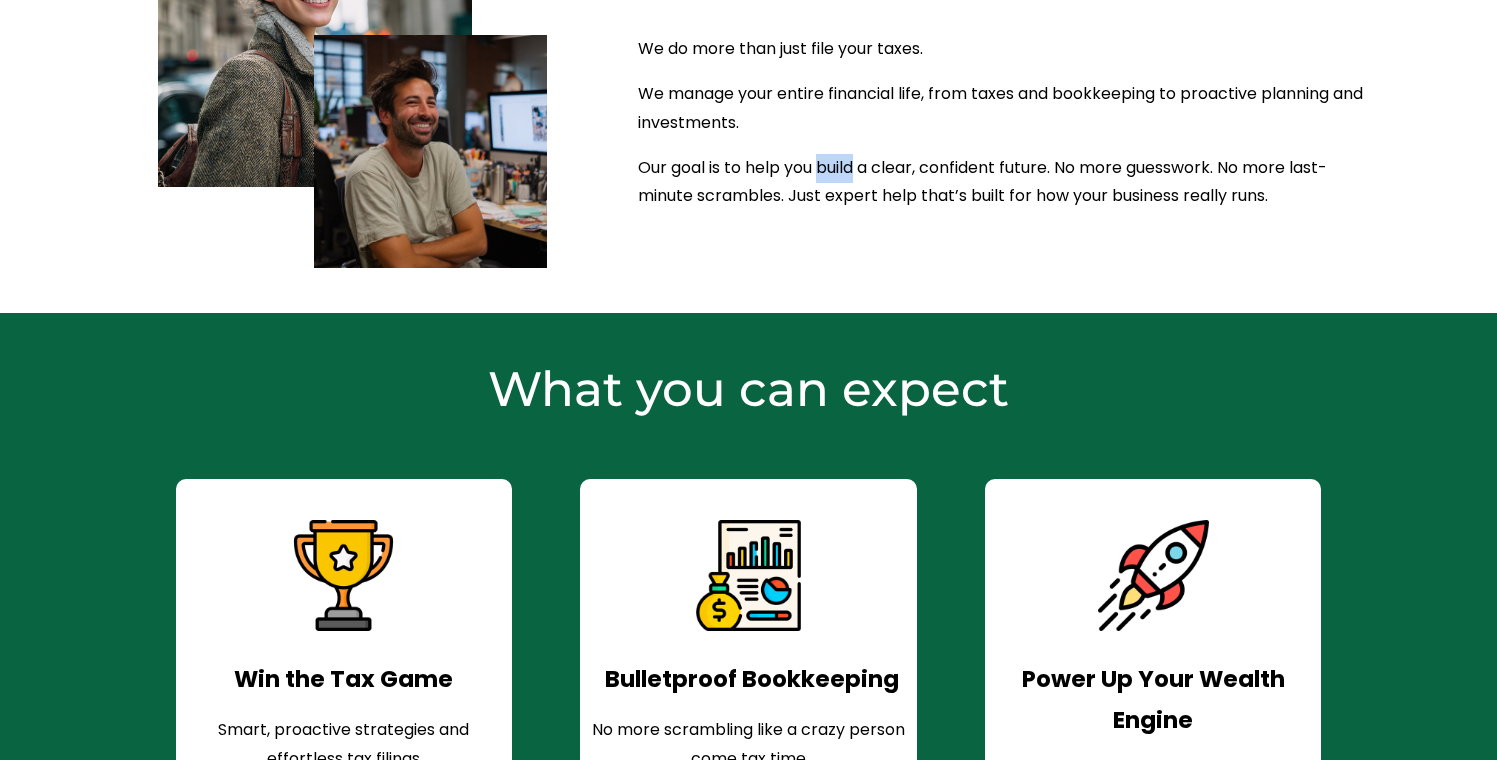 click on "Our goal is to help you build a clear, confident future. No more guesswork. No more last-minute scrambles. Just expert help that’s built for how your business really runs." at bounding box center [1008, 183] 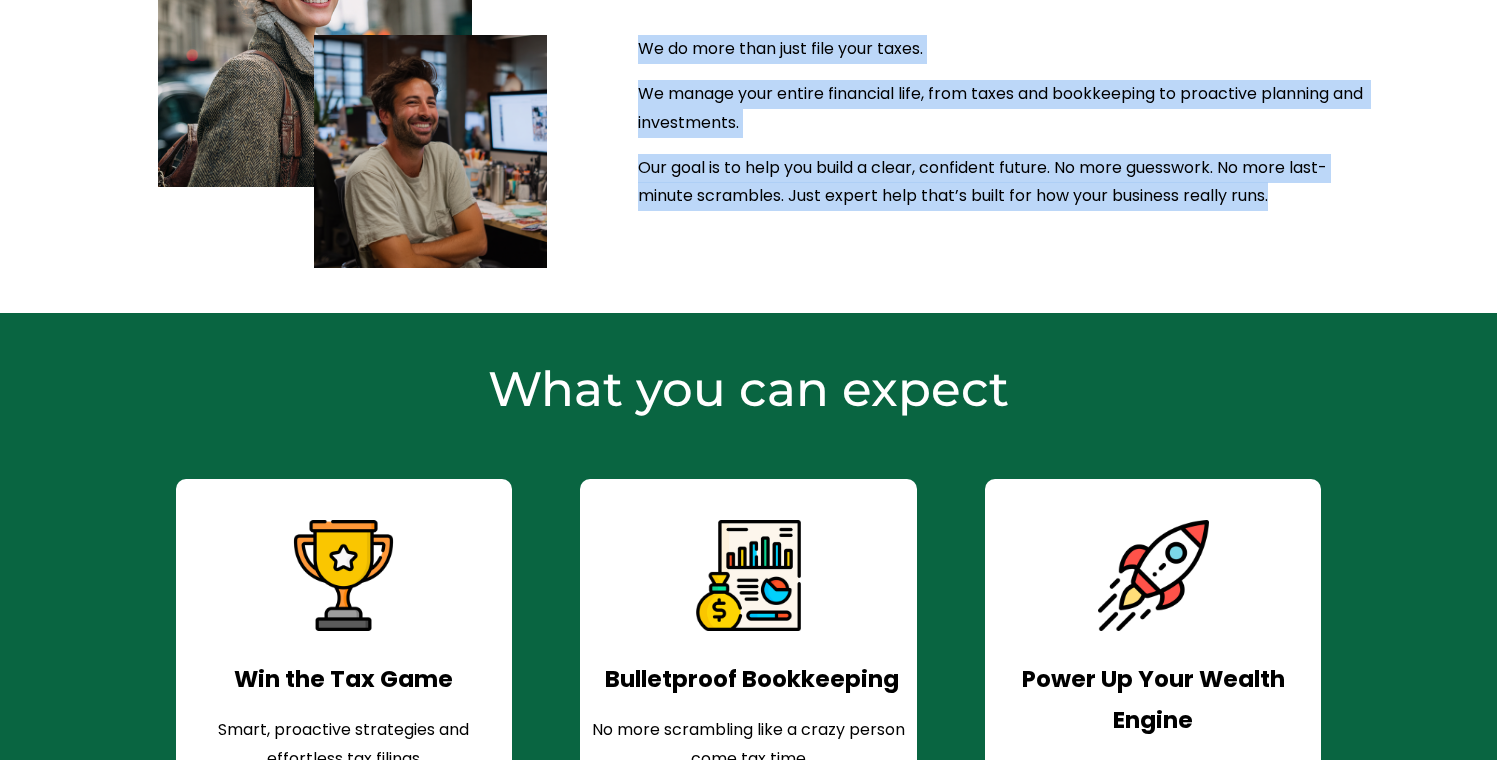 drag, startPoint x: 835, startPoint y: 190, endPoint x: 834, endPoint y: 60, distance: 130.00385 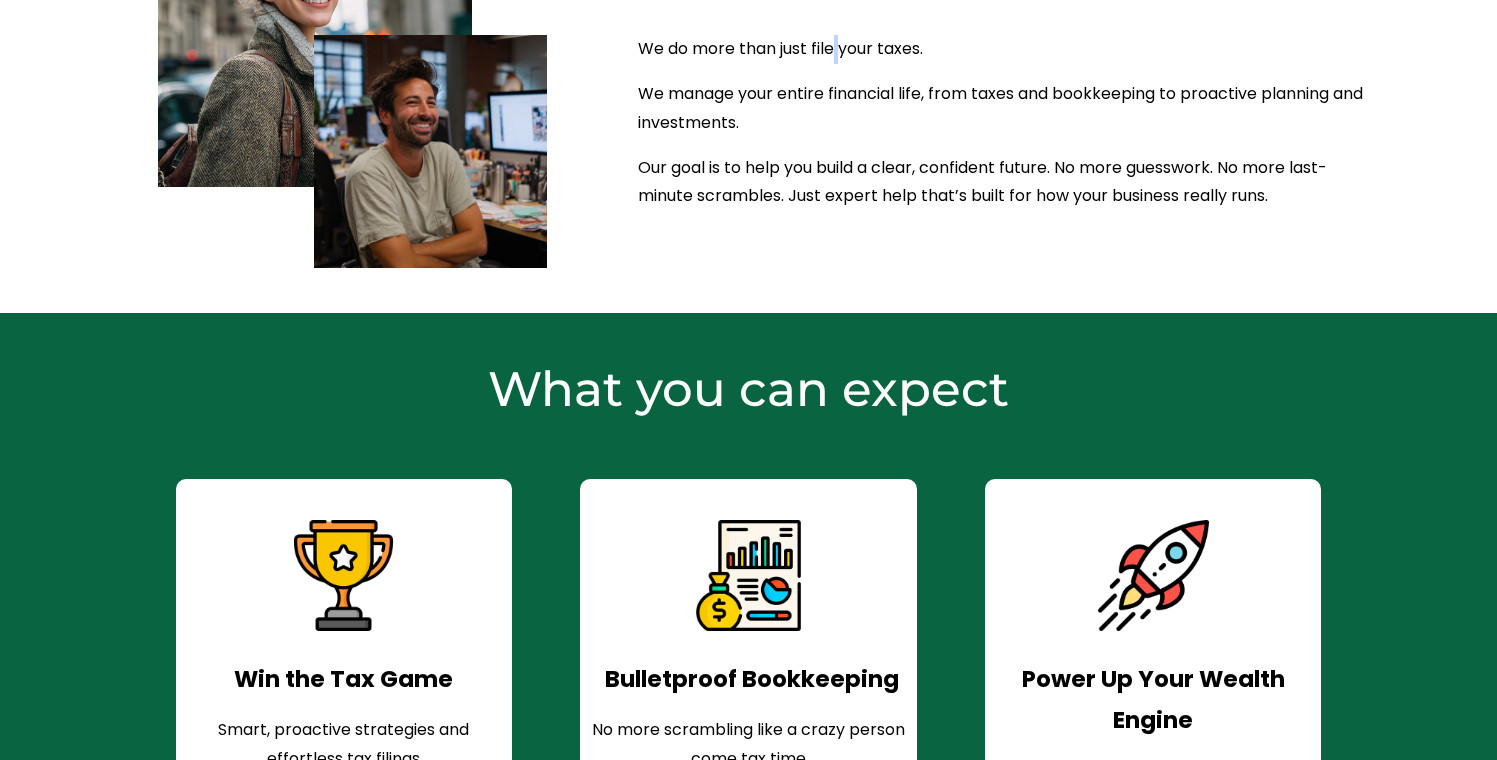 click on "We do more than just file your taxes." at bounding box center (1008, 49) 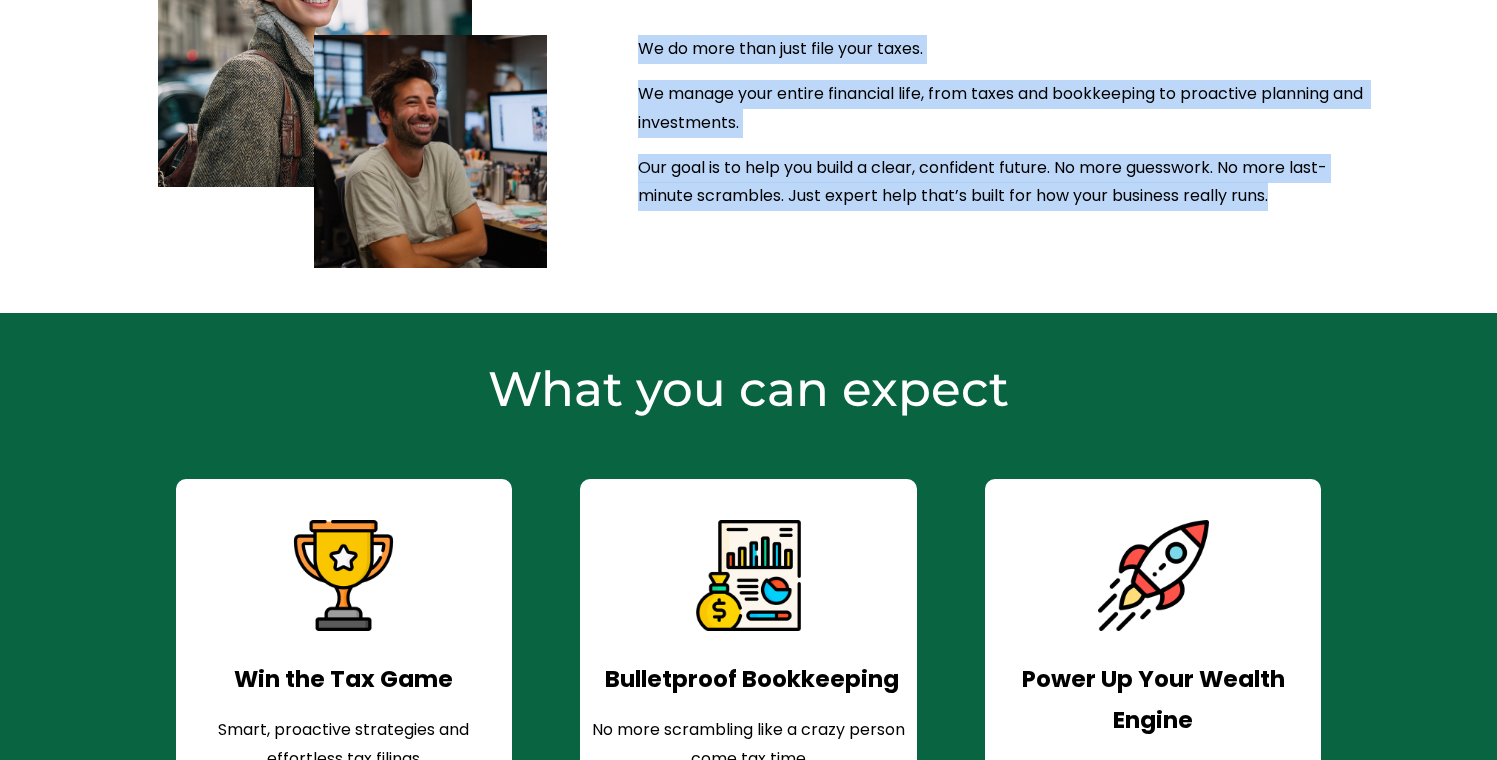 drag, startPoint x: 834, startPoint y: 60, endPoint x: 834, endPoint y: 200, distance: 140 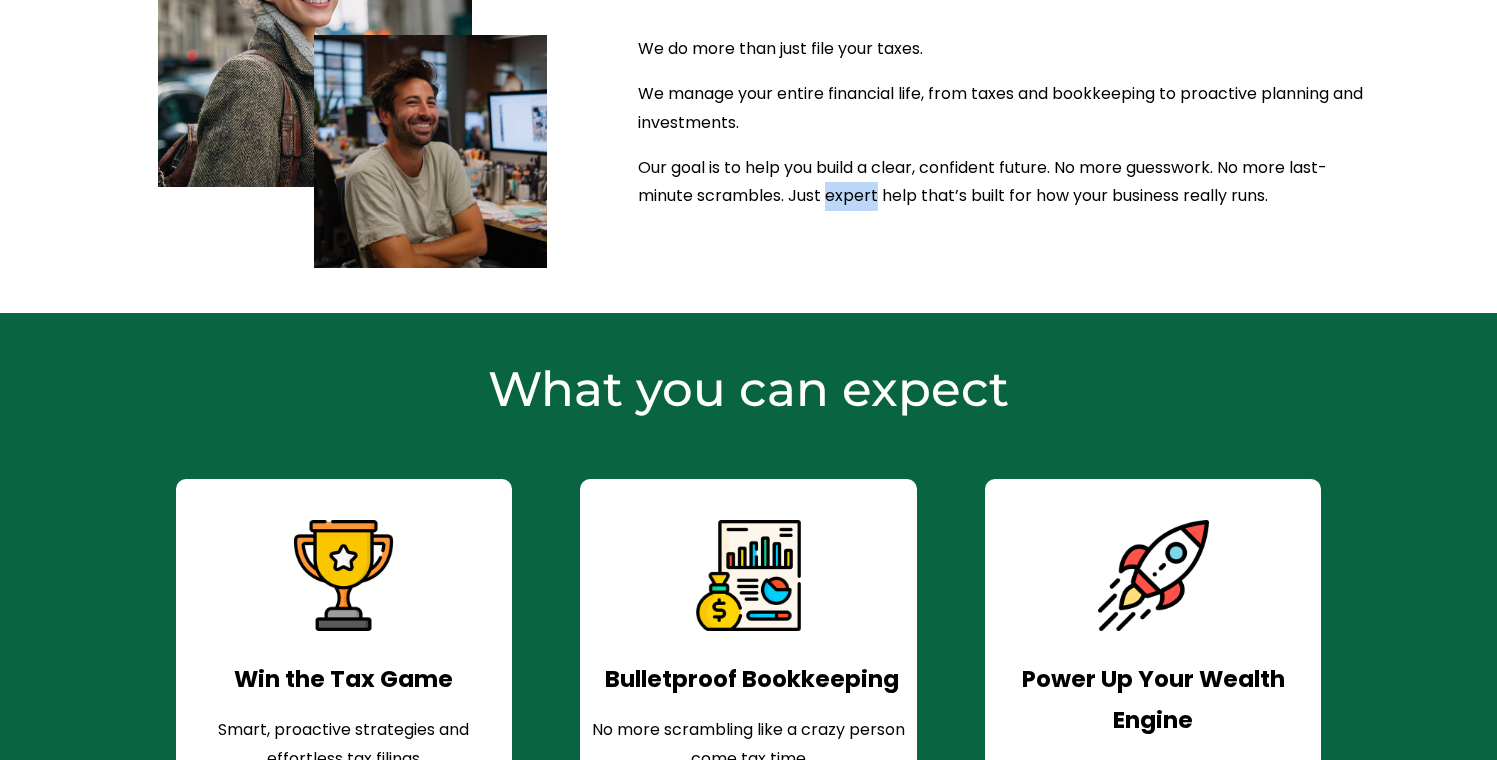 click on "Our goal is to help you build a clear, confident future. No more guesswork. No more last-minute scrambles. Just expert help that’s built for how your business really runs." at bounding box center (1008, 183) 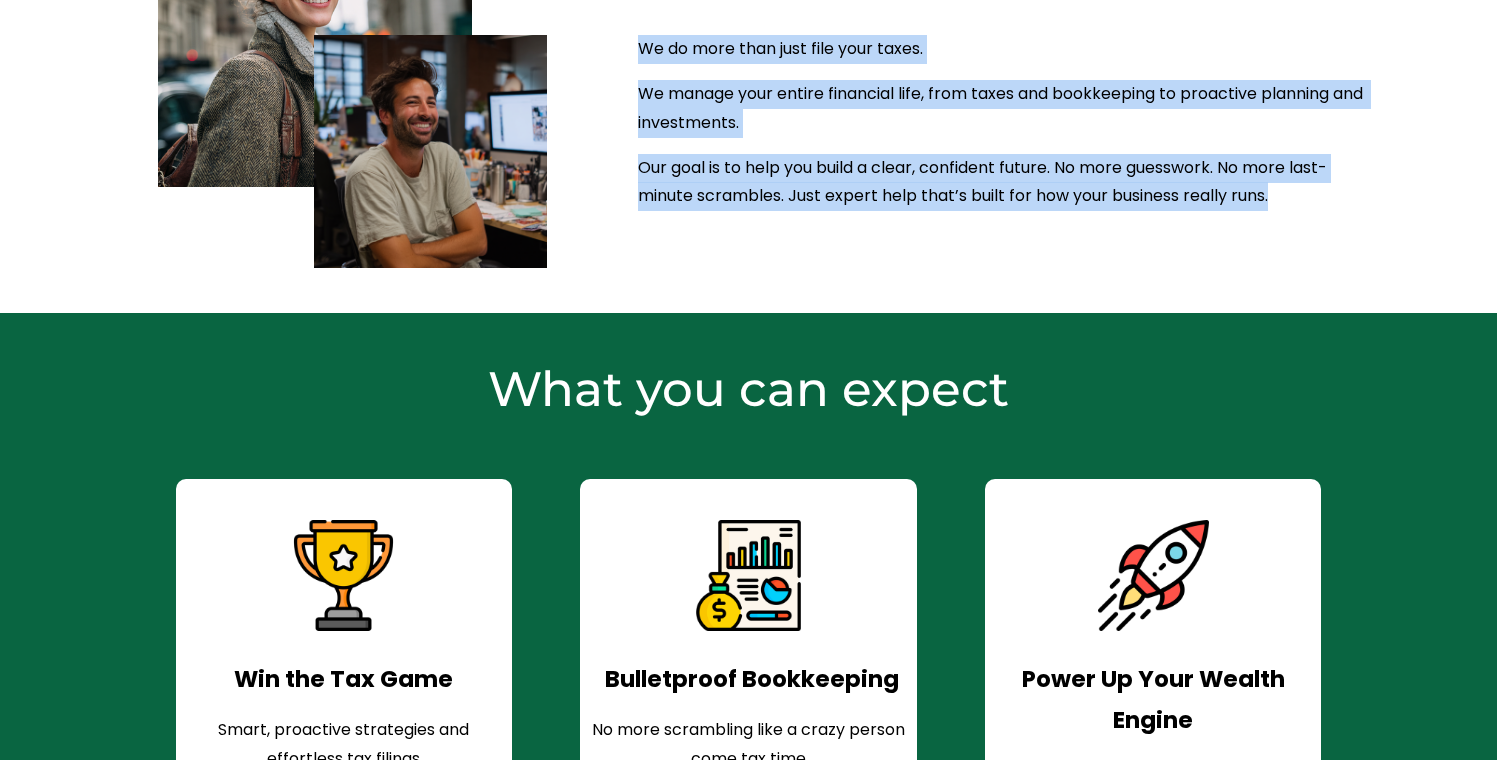 drag, startPoint x: 834, startPoint y: 200, endPoint x: 823, endPoint y: 72, distance: 128.47179 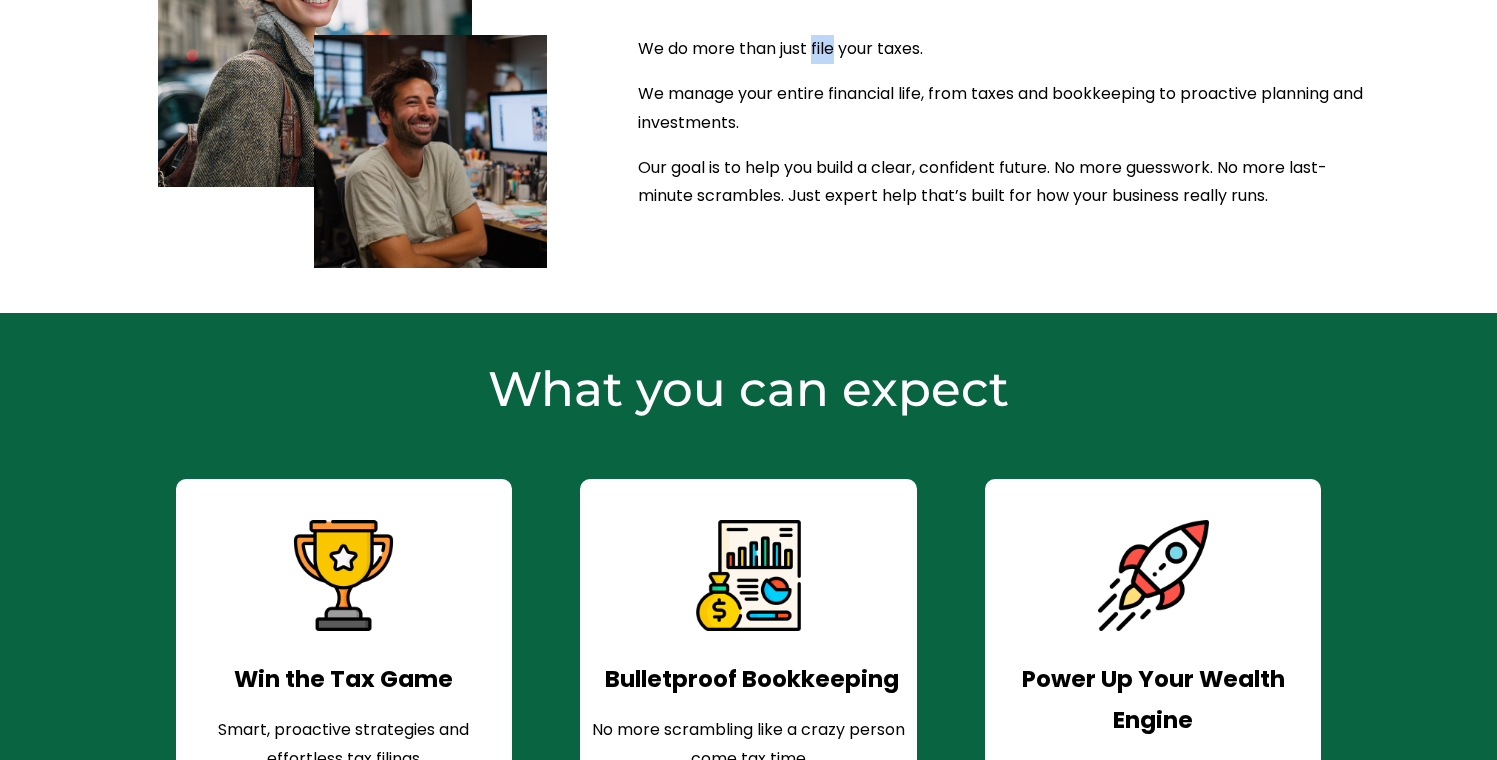 click on "We do more than just file your taxes." at bounding box center [1008, 49] 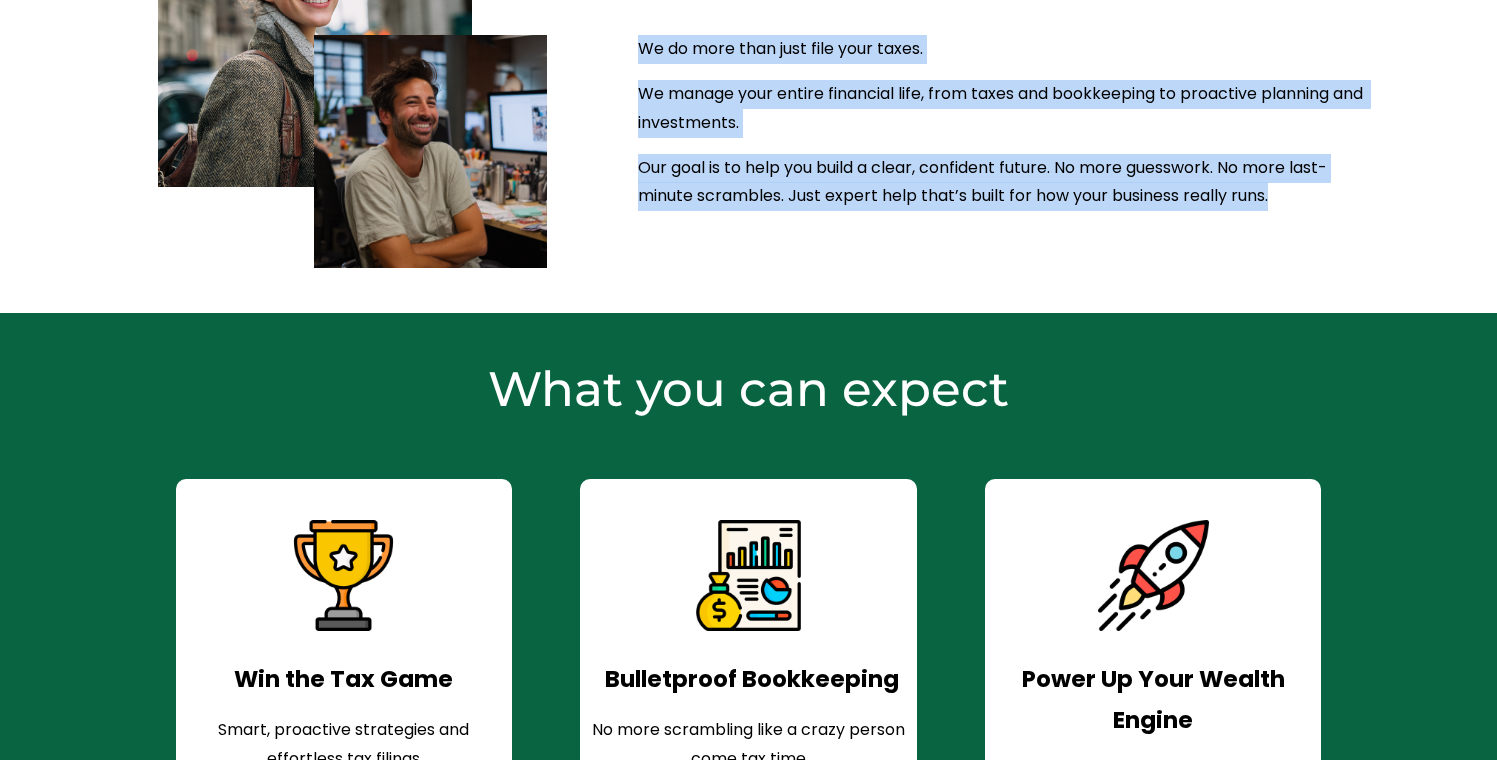 drag, startPoint x: 823, startPoint y: 72, endPoint x: 823, endPoint y: 192, distance: 120 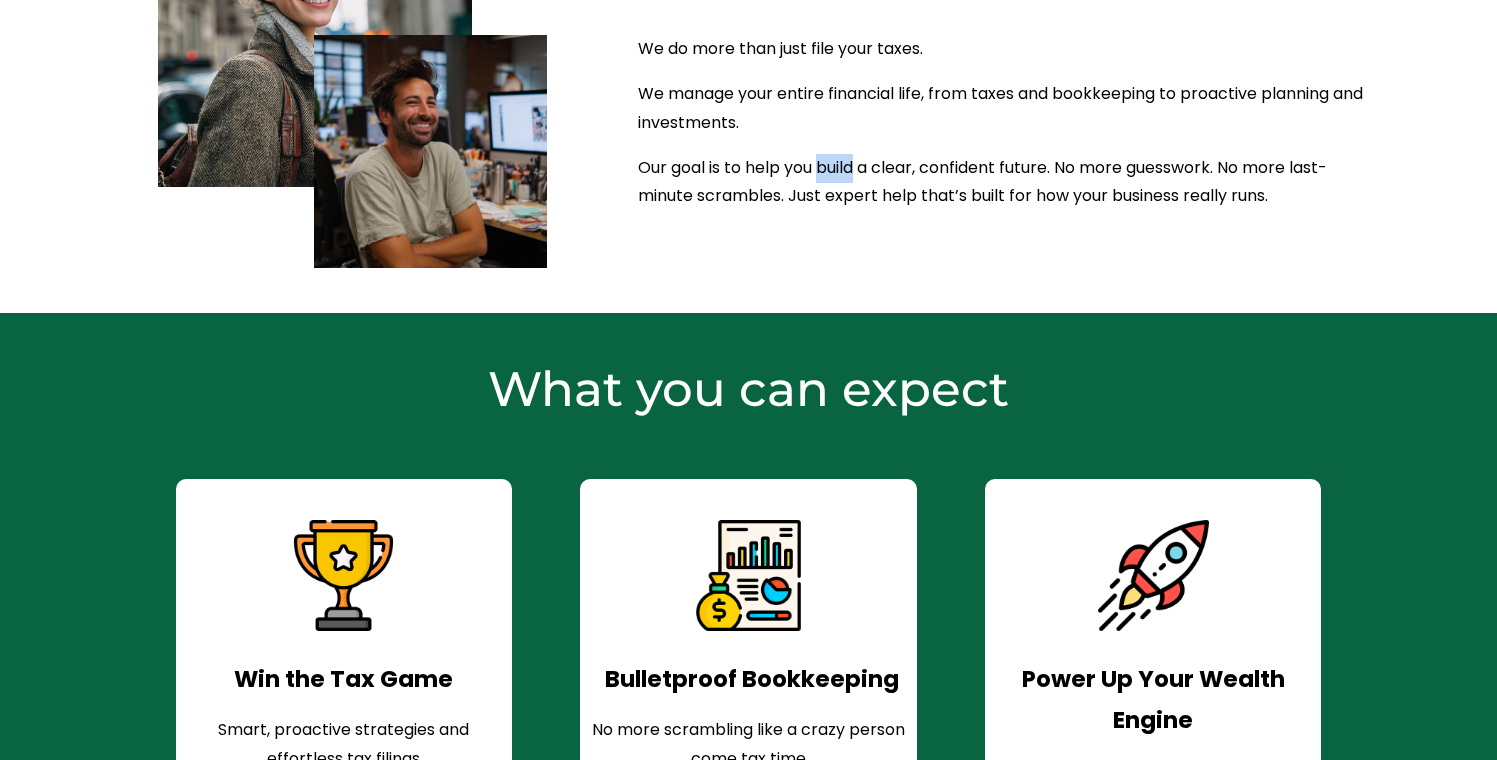 click on "Our goal is to help you build a clear, confident future. No more guesswork. No more last-minute scrambles. Just expert help that’s built for how your business really runs." at bounding box center [1008, 183] 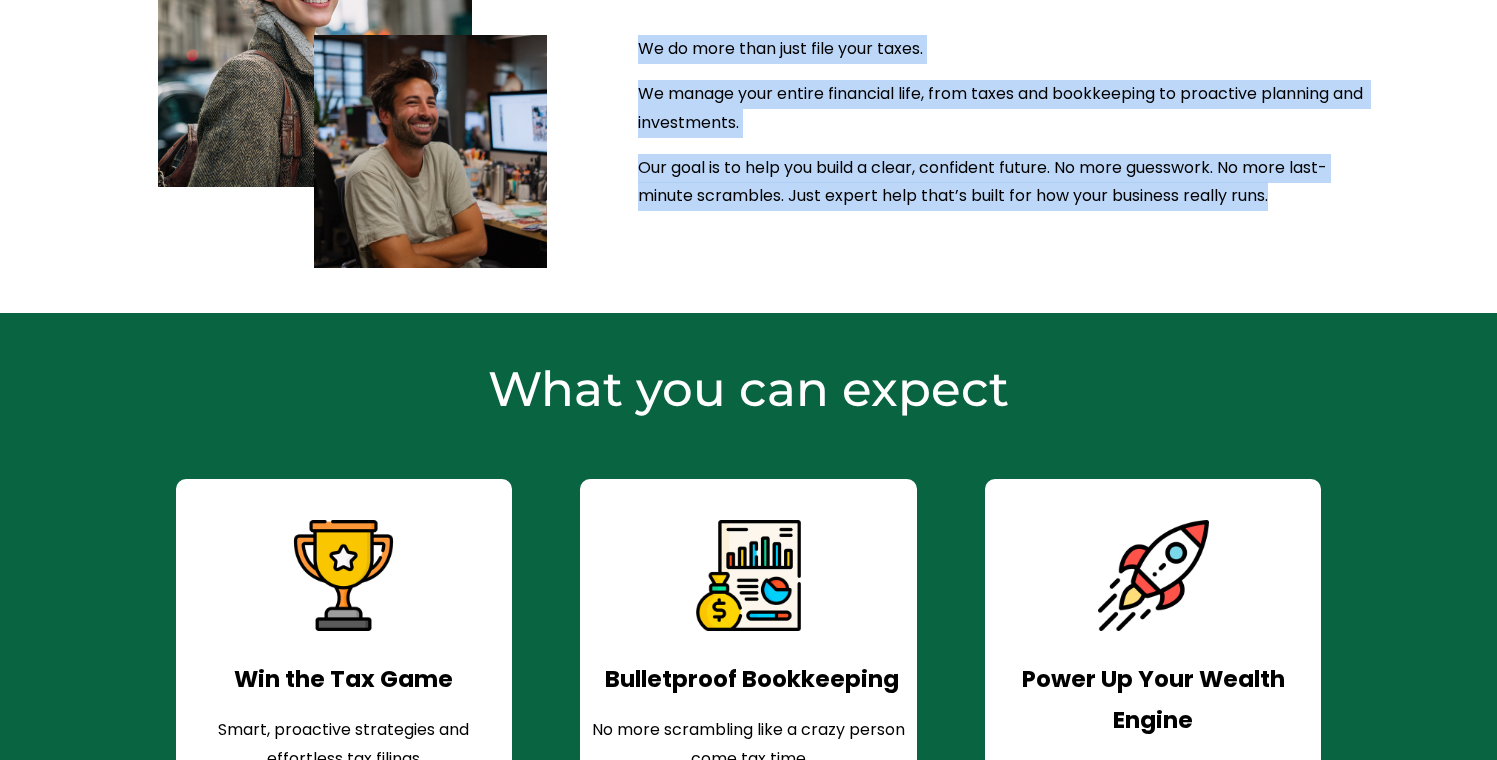 drag, startPoint x: 822, startPoint y: 192, endPoint x: 823, endPoint y: 77, distance: 115.00435 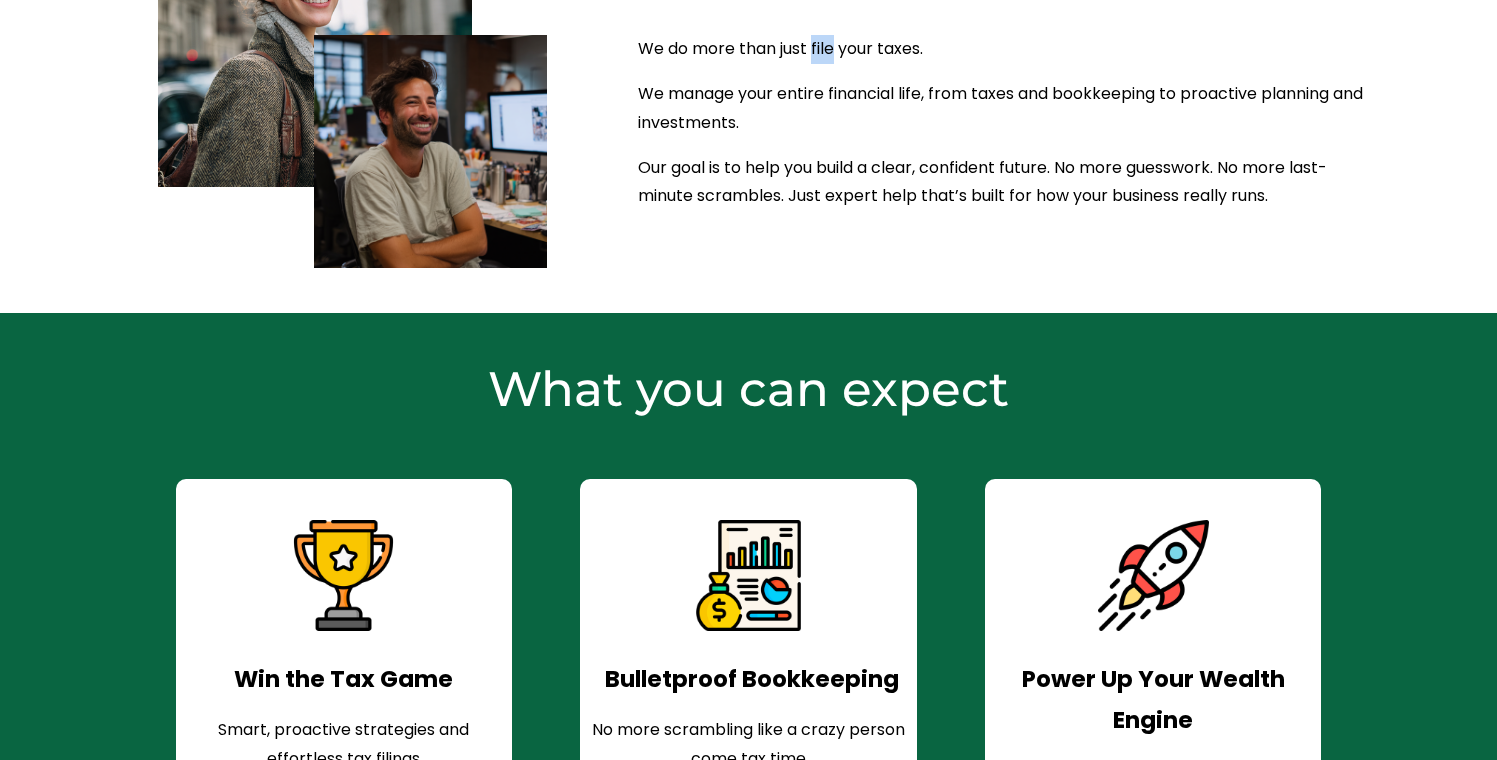 click on "We do more than just file your taxes." at bounding box center [1008, 49] 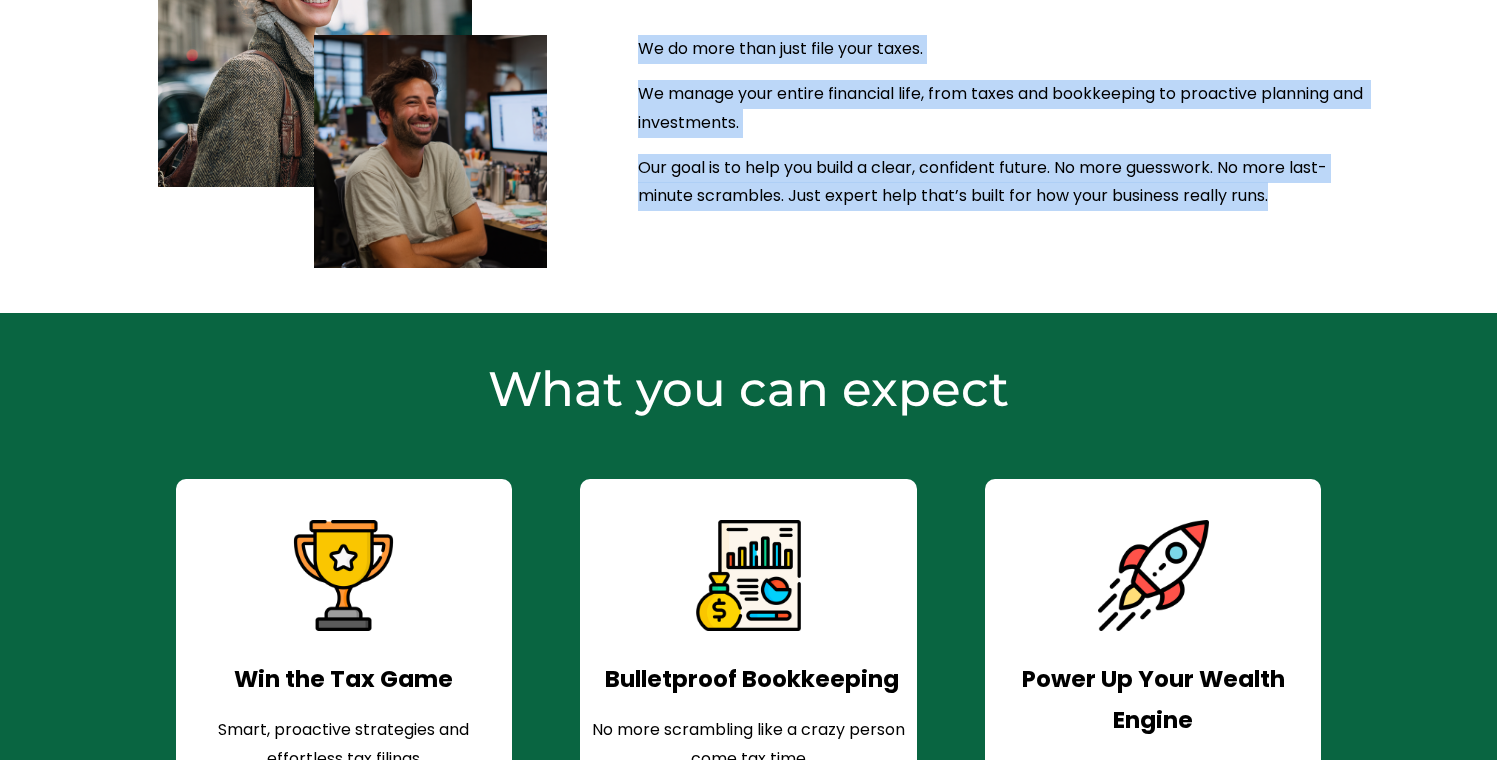 drag, startPoint x: 823, startPoint y: 77, endPoint x: 830, endPoint y: 182, distance: 105.23308 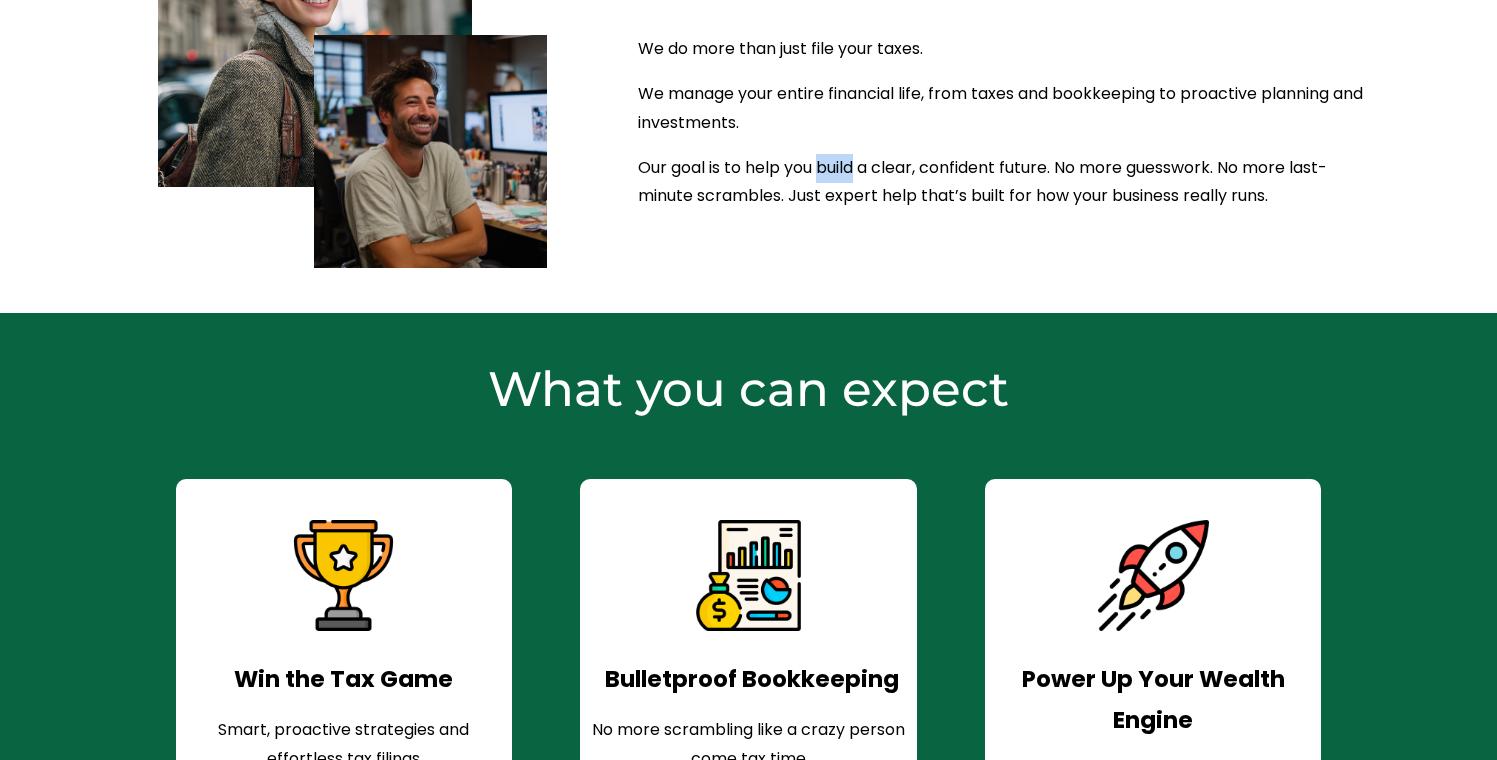 click on "Our goal is to help you build a clear, confident future. No more guesswork. No more last-minute scrambles. Just expert help that’s built for how your business really runs." at bounding box center [1008, 183] 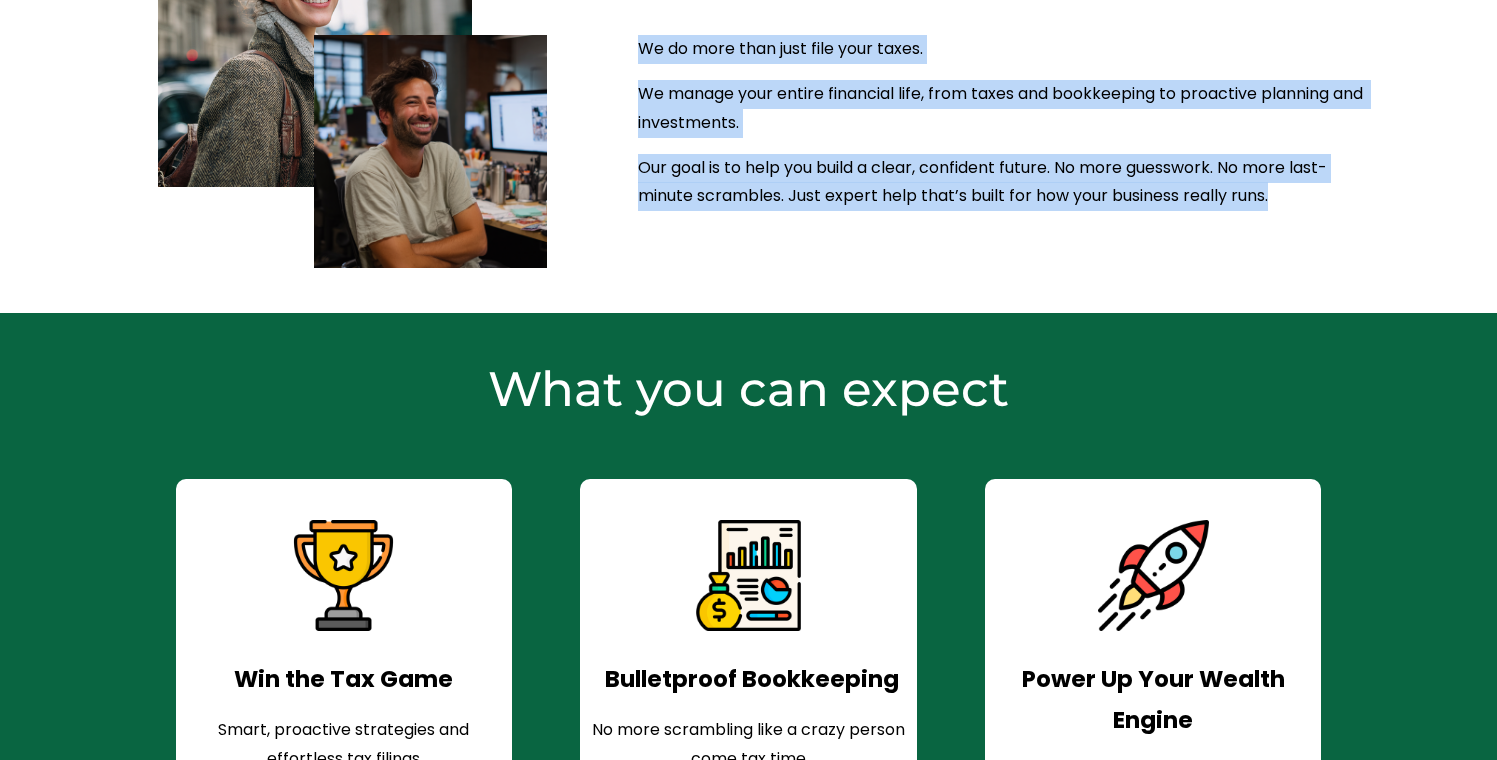drag, startPoint x: 830, startPoint y: 182, endPoint x: 819, endPoint y: 51, distance: 131.46101 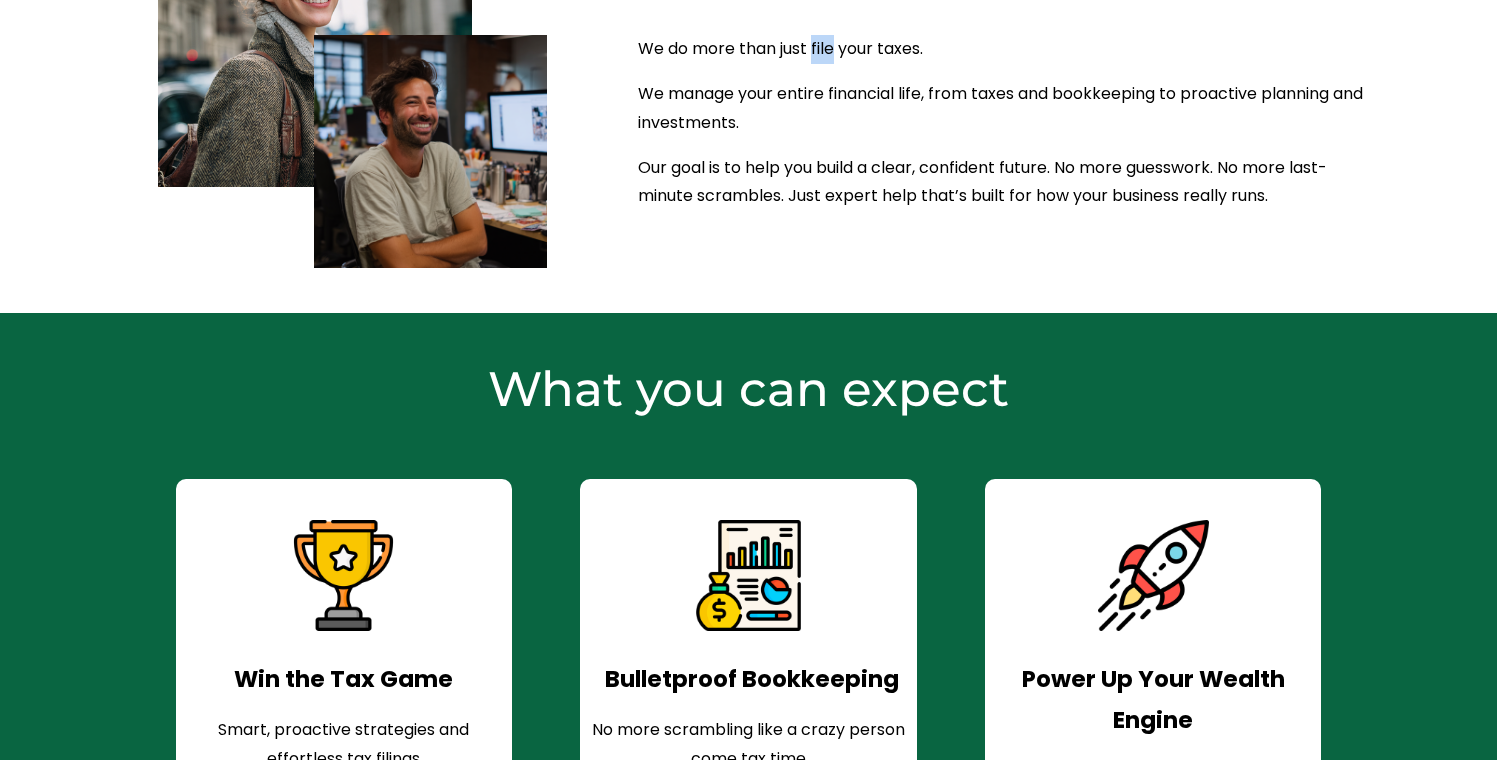 click on "We do more than just file your taxes." at bounding box center (1008, 49) 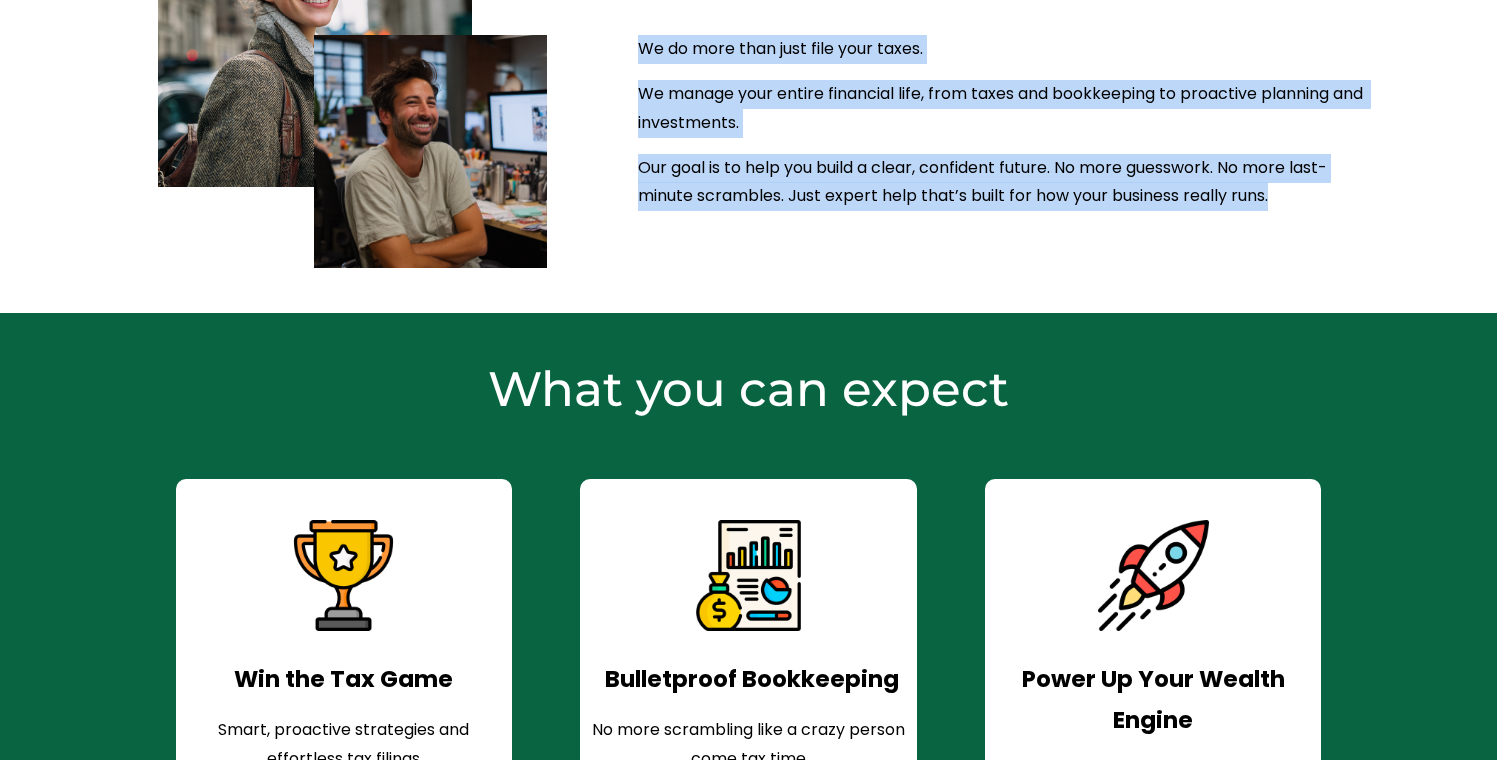 drag, startPoint x: 817, startPoint y: 57, endPoint x: 828, endPoint y: 179, distance: 122.494896 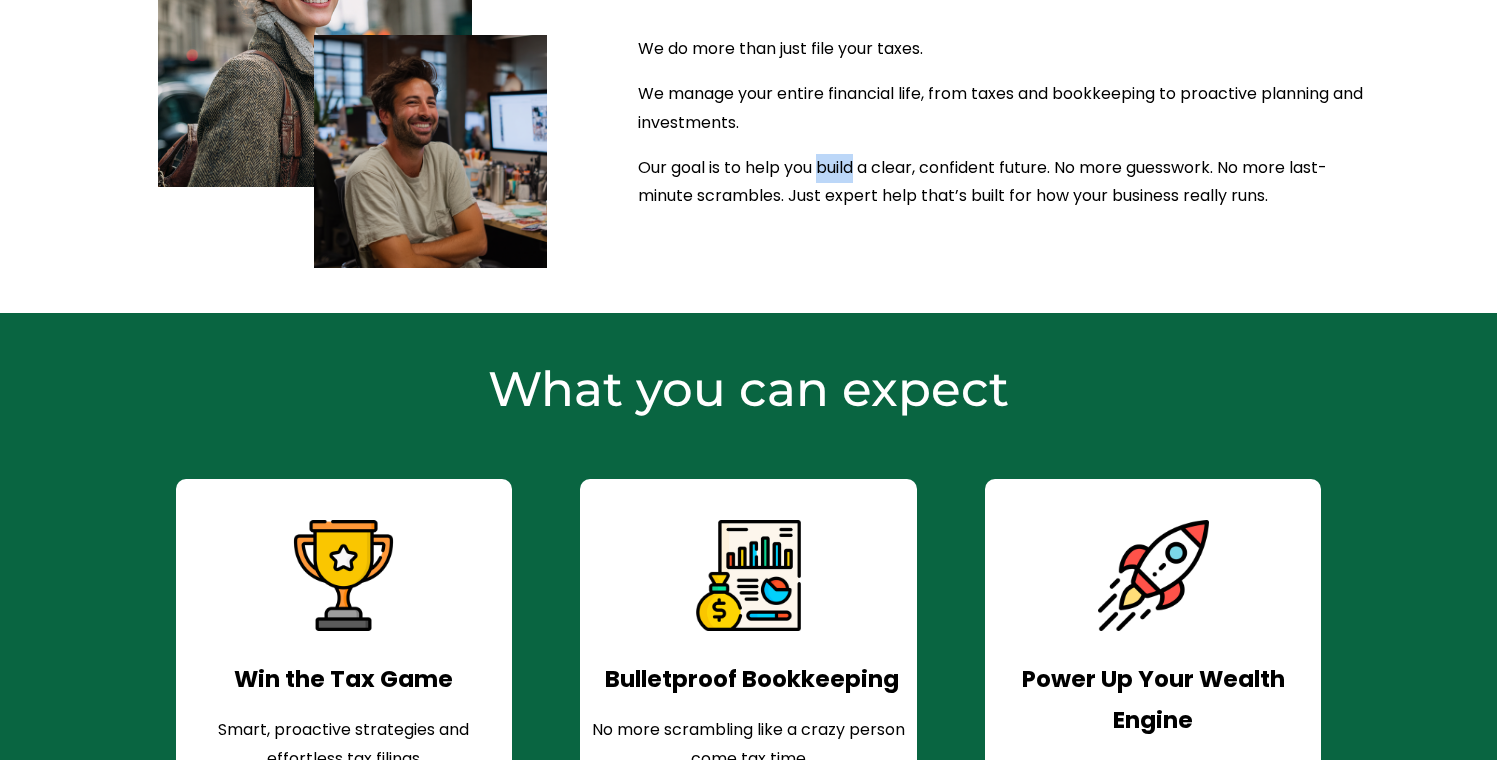 click on "Our goal is to help you build a clear, confident future. No more guesswork. No more last-minute scrambles. Just expert help that’s built for how your business really runs." at bounding box center (1008, 183) 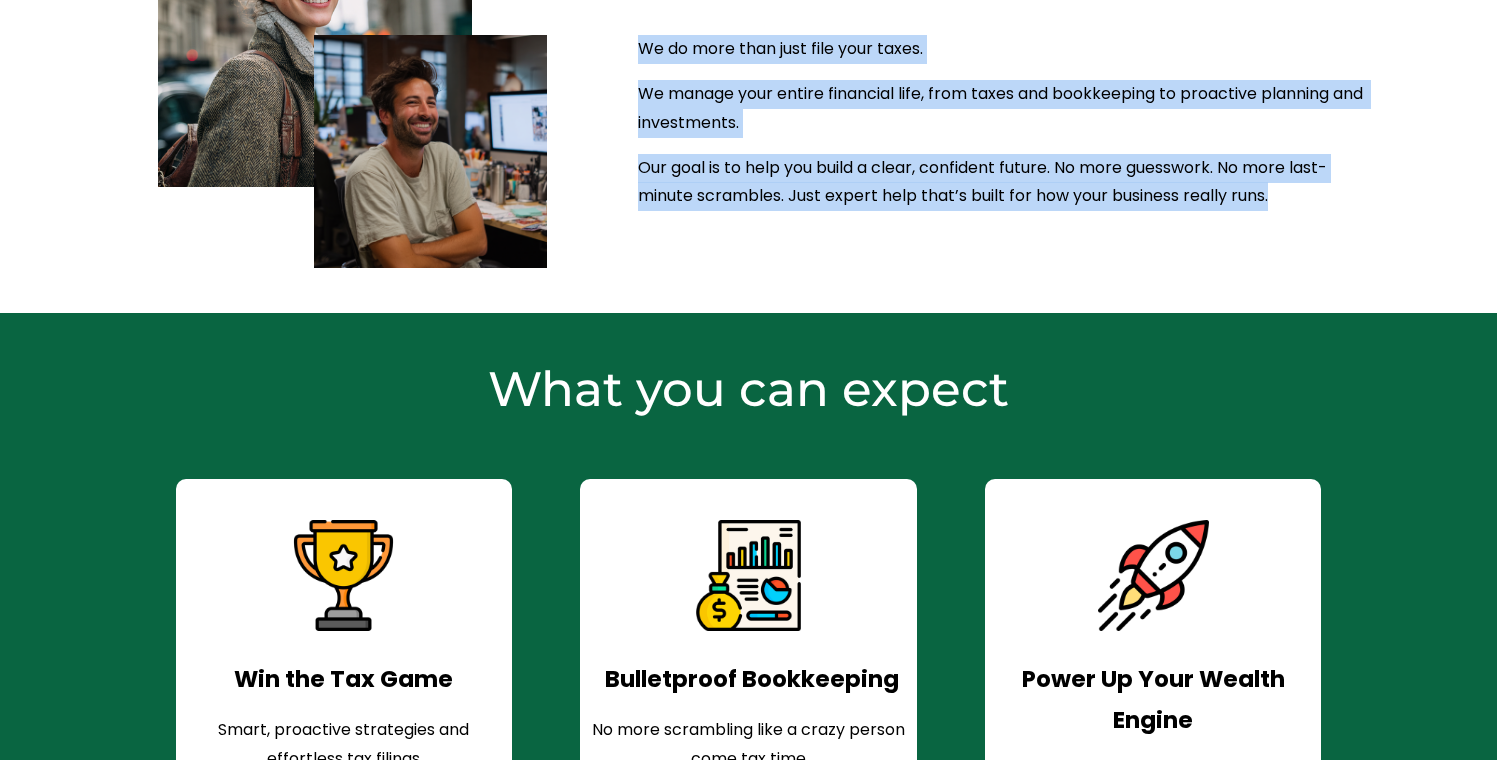 drag, startPoint x: 828, startPoint y: 179, endPoint x: 828, endPoint y: 69, distance: 110 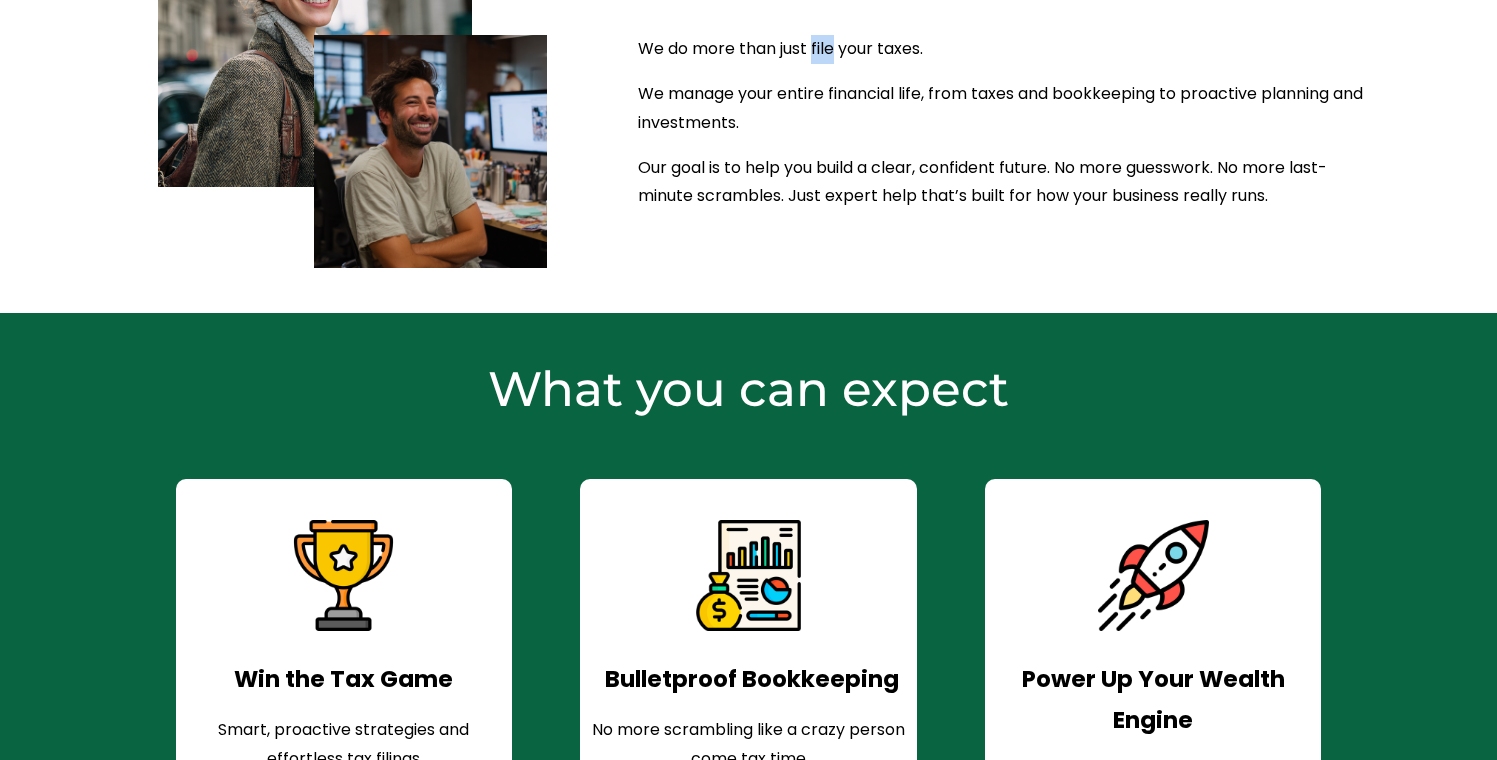 click on "We do more than just file your taxes." at bounding box center (1008, 49) 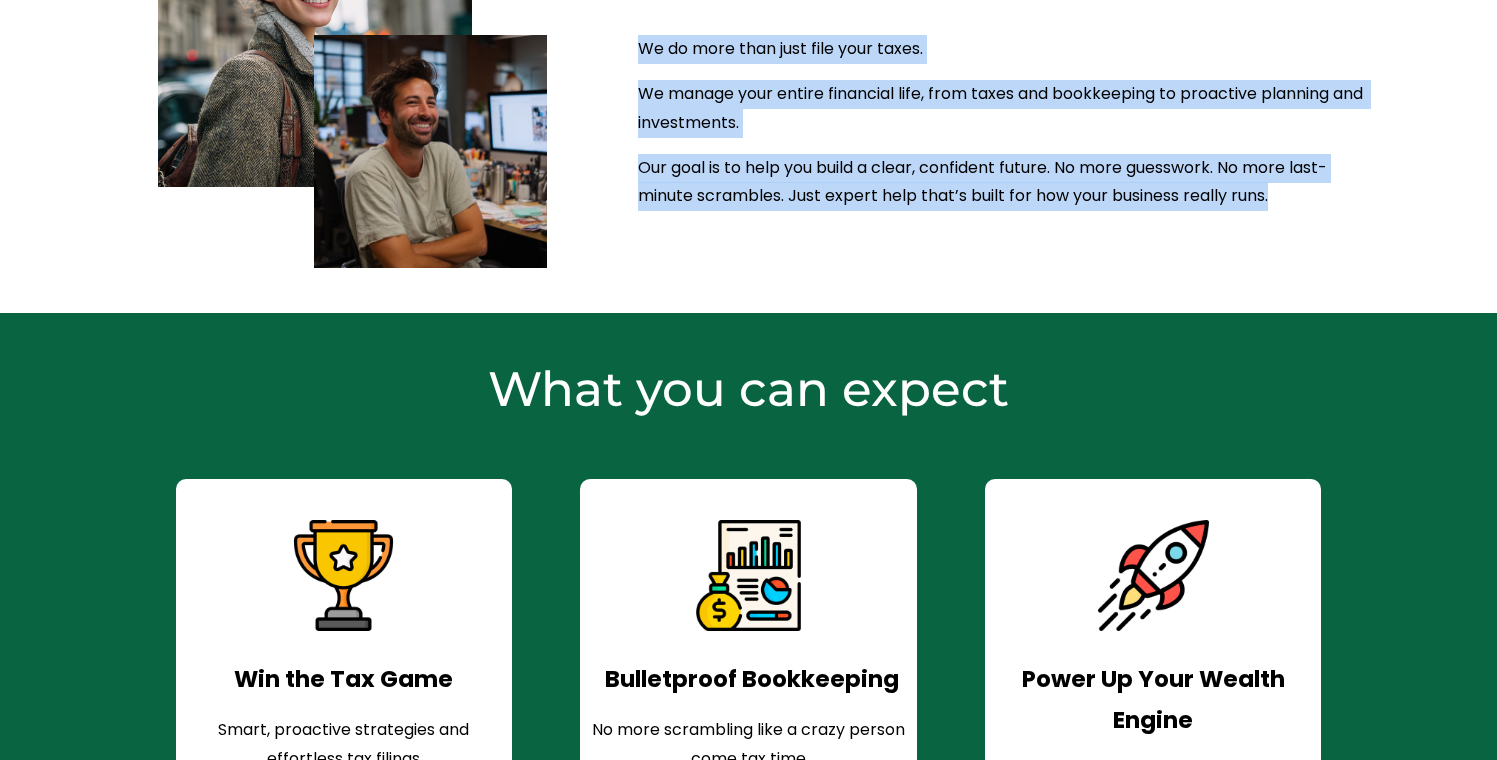 drag, startPoint x: 828, startPoint y: 69, endPoint x: 829, endPoint y: 183, distance: 114.00439 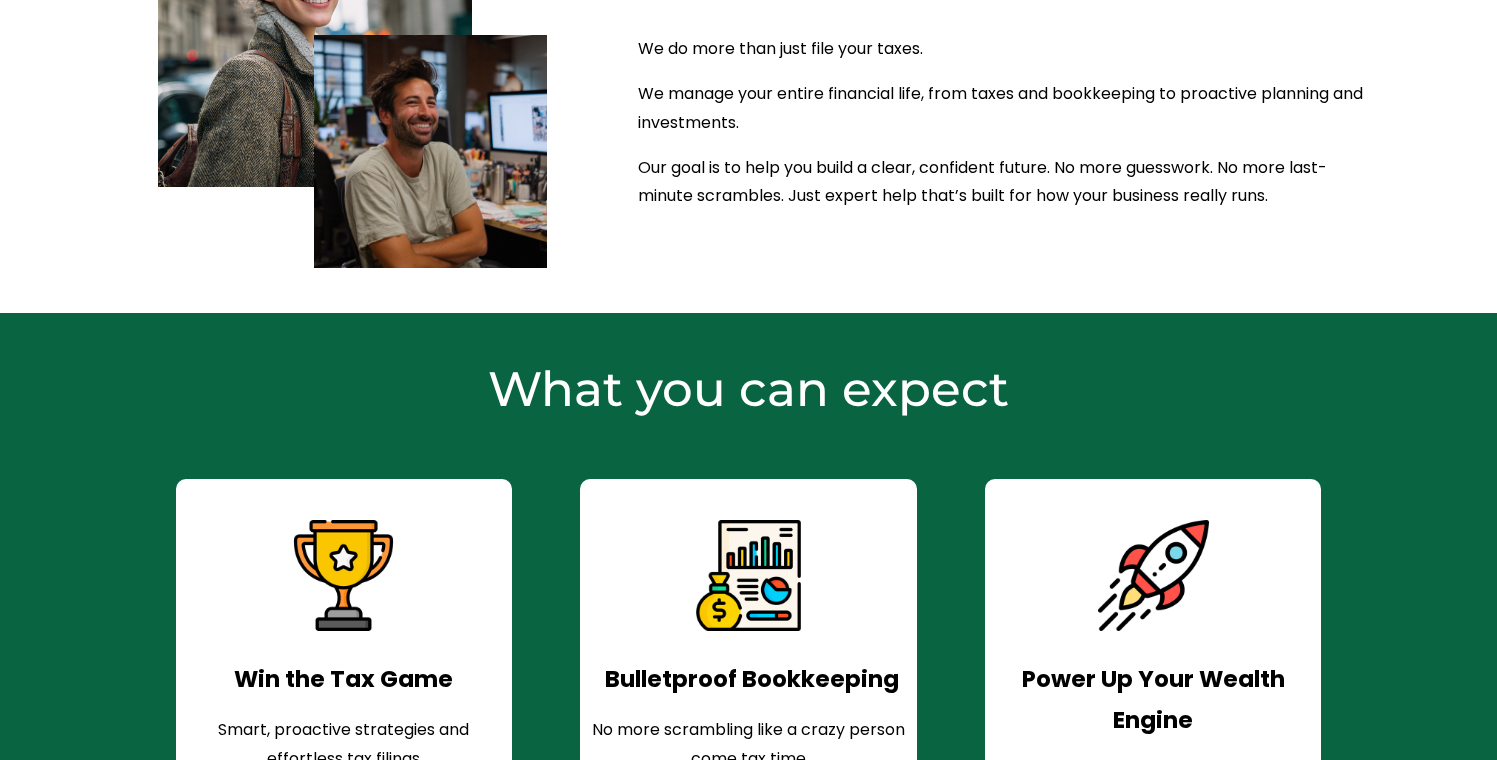 click on "Our goal is to help you build a clear, confident future. No more guesswork. No more last-minute scrambles. Just expert help that’s built for how your business really runs." at bounding box center [1008, 183] 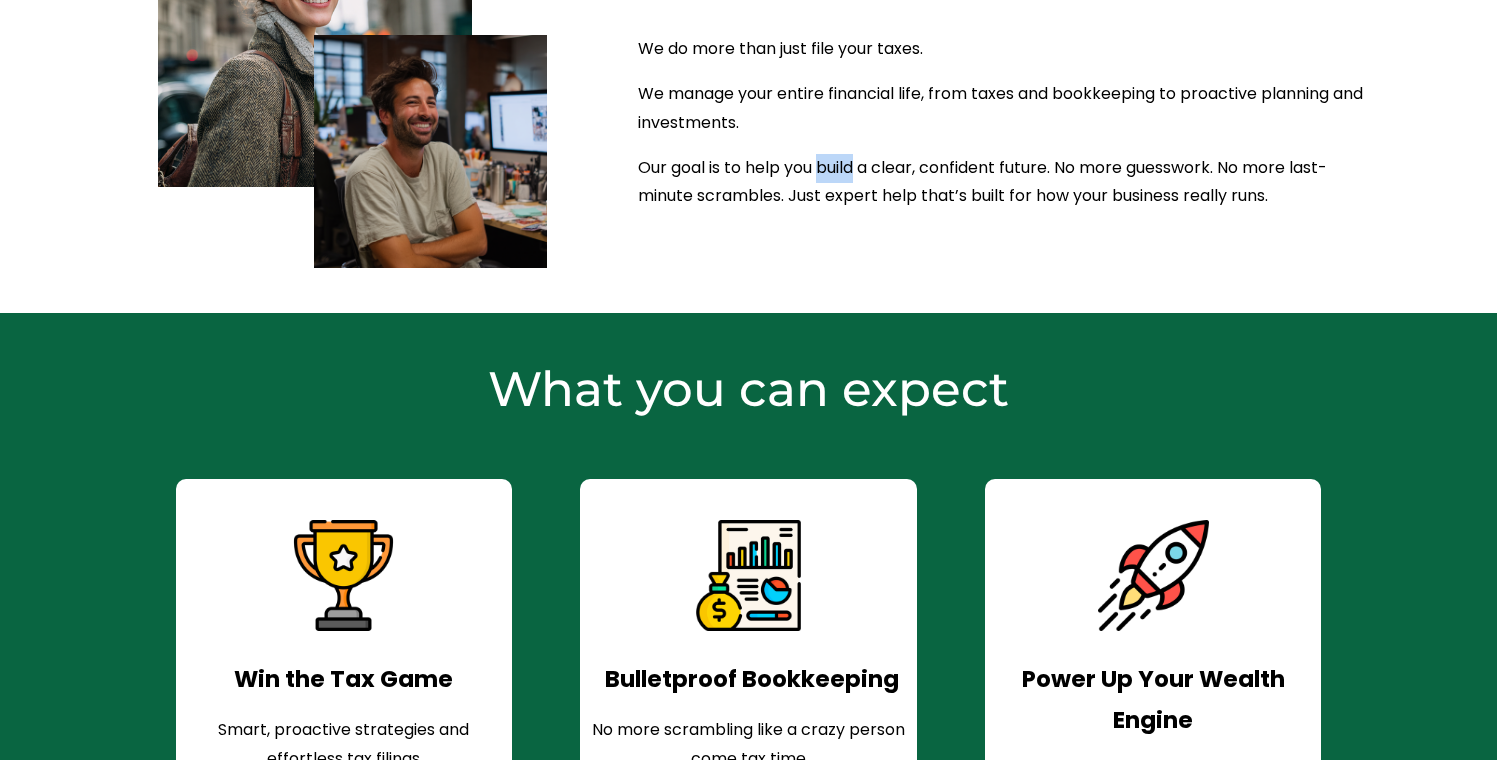 click on "Our goal is to help you build a clear, confident future. No more guesswork. No more last-minute scrambles. Just expert help that’s built for how your business really runs." at bounding box center (1008, 183) 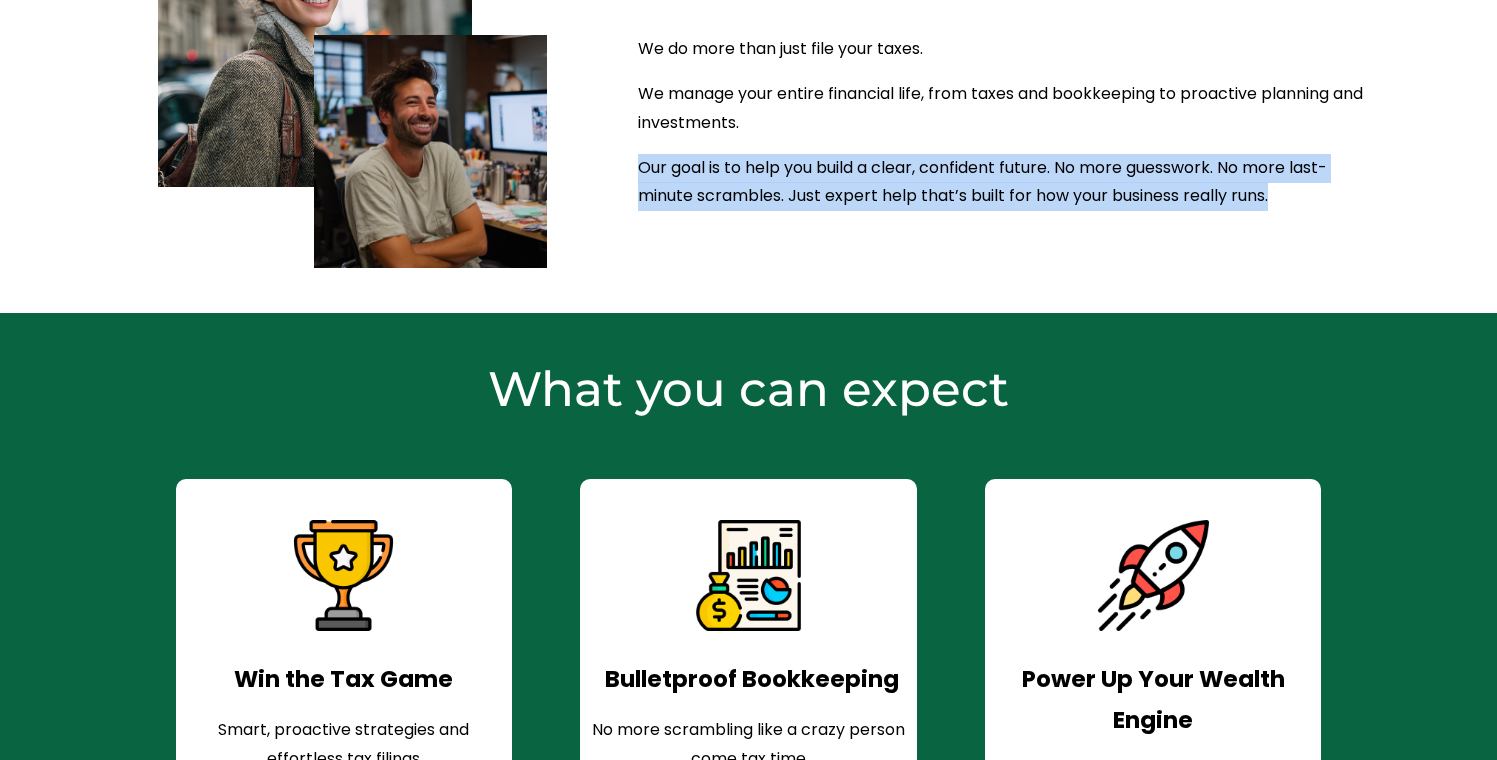 click on "Our goal is to help you build a clear, confident future. No more guesswork. No more last-minute scrambles. Just expert help that’s built for how your business really runs." at bounding box center [1008, 183] 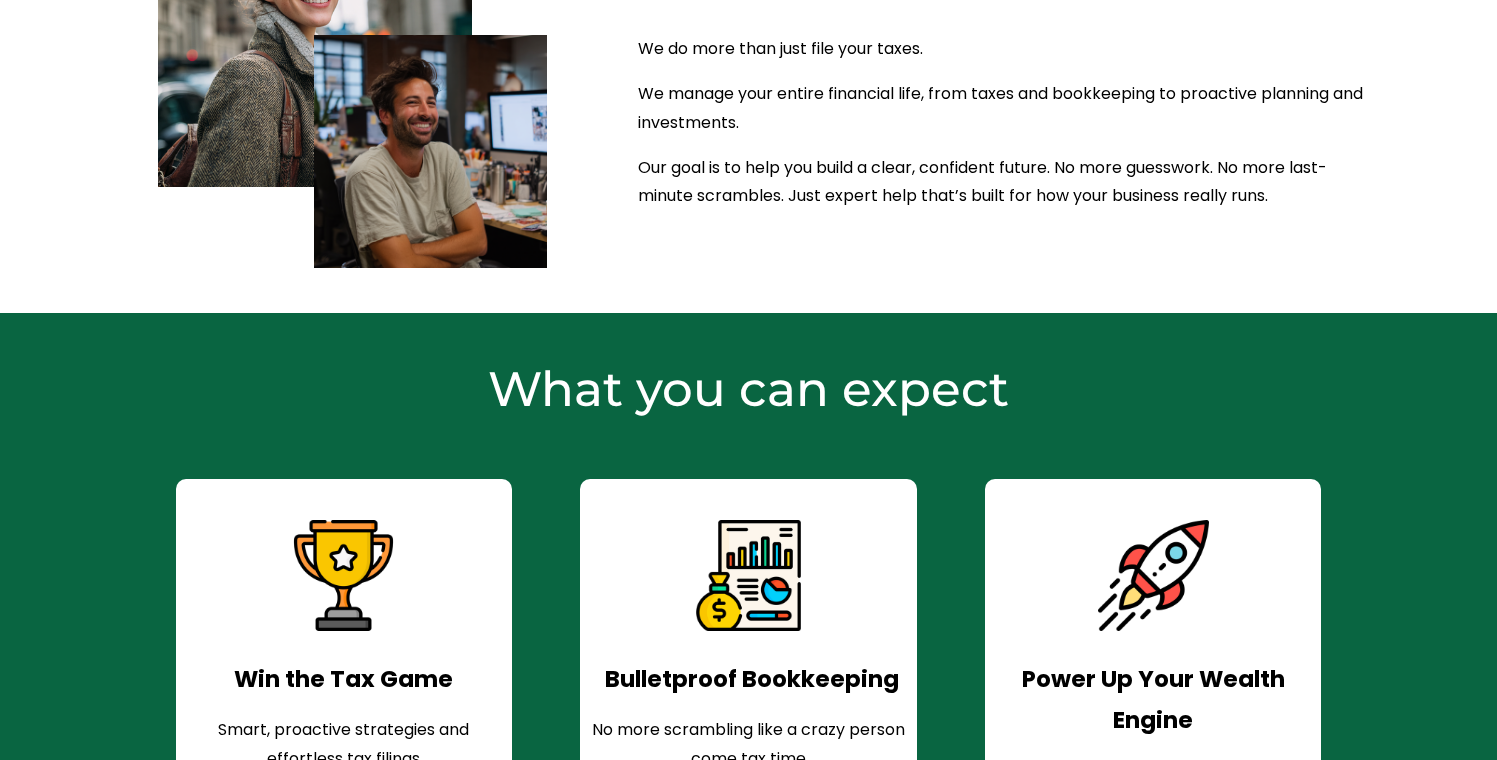 click on "We do more than just file your taxes." at bounding box center (1008, 49) 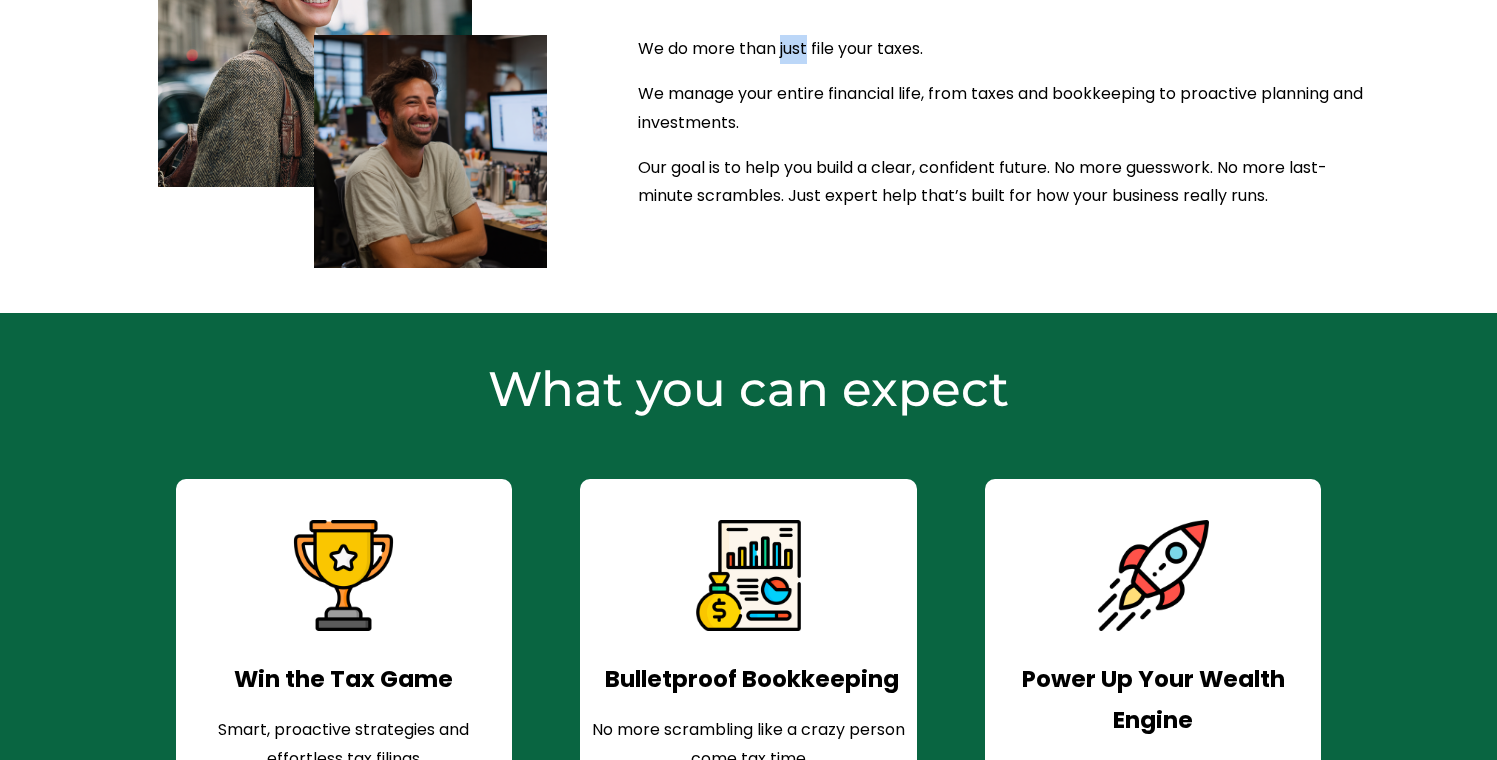 click on "We do more than just file your taxes." at bounding box center (1008, 49) 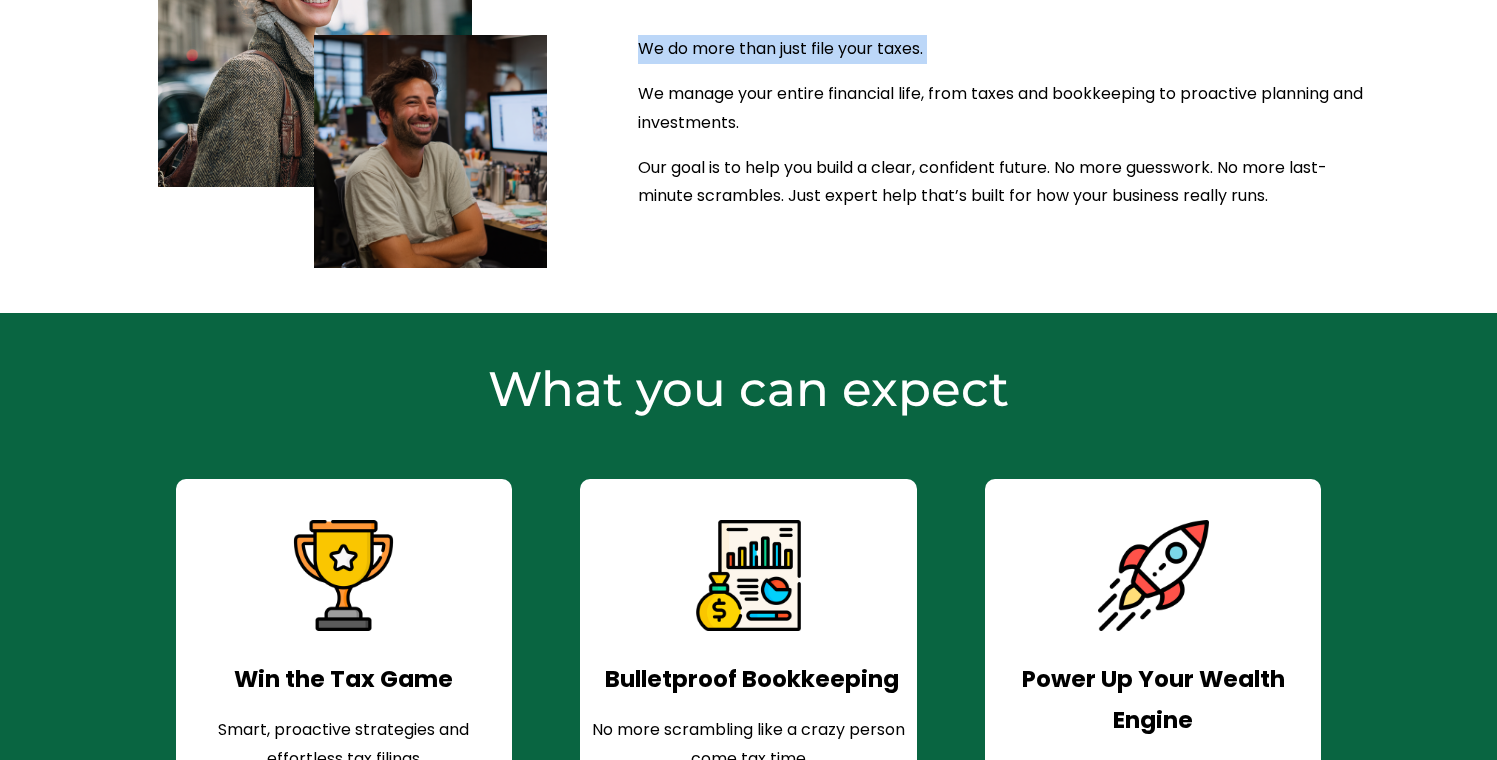 click on "We do more than just file your taxes." at bounding box center (1008, 49) 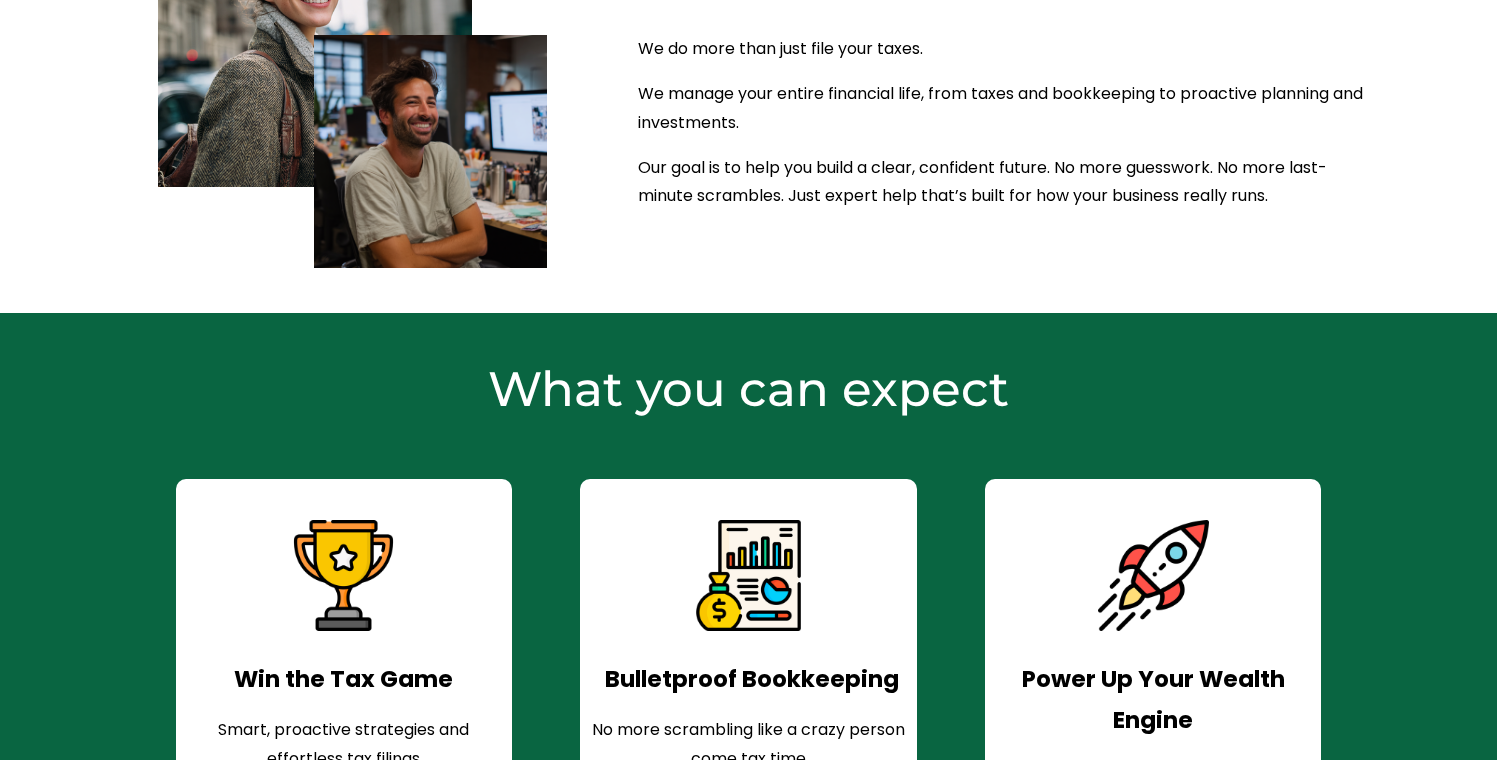 click on "Accounting that actually helps you move forward
We do more than just file your taxes." at bounding box center (748, 70) 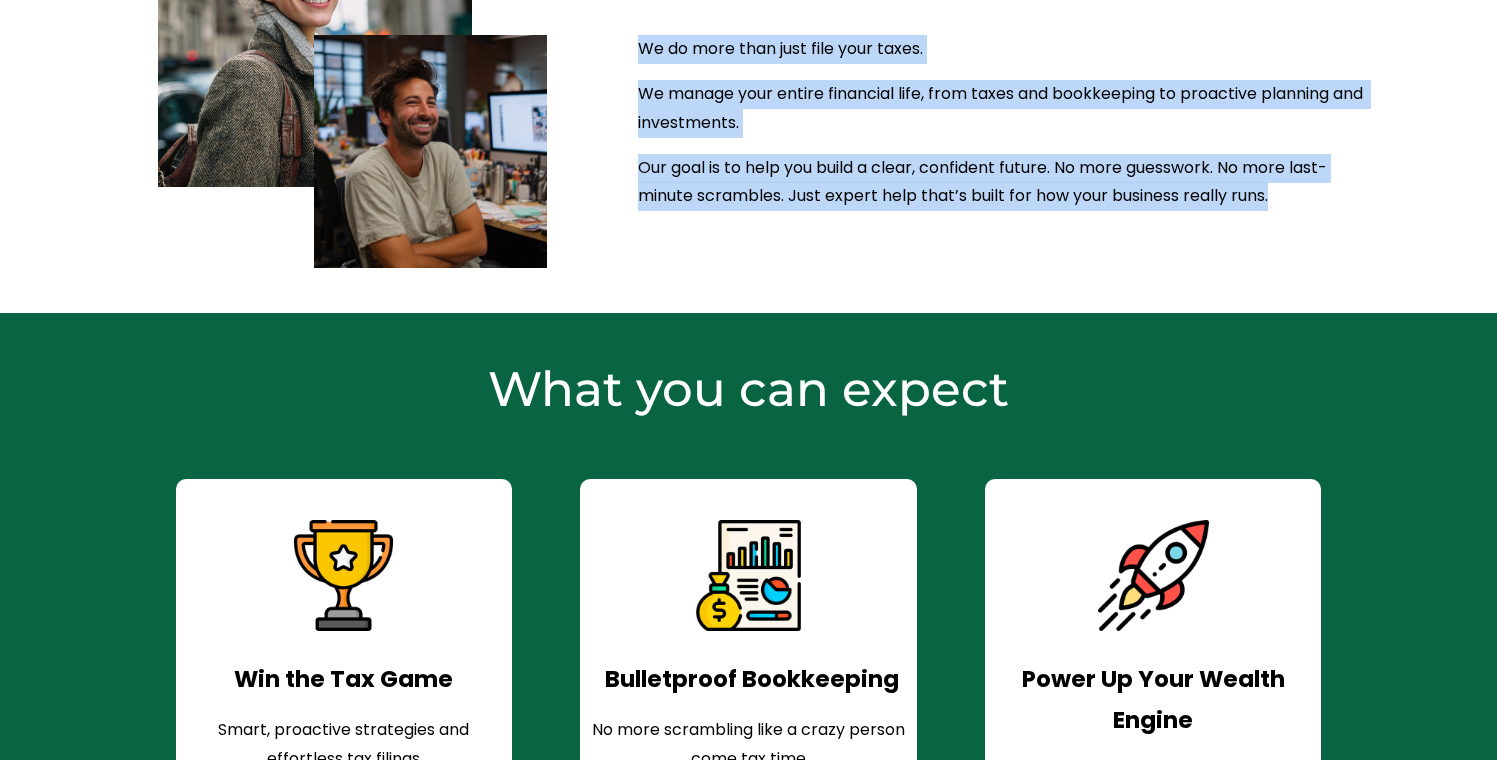 drag, startPoint x: 623, startPoint y: 62, endPoint x: 1304, endPoint y: 208, distance: 696.4747 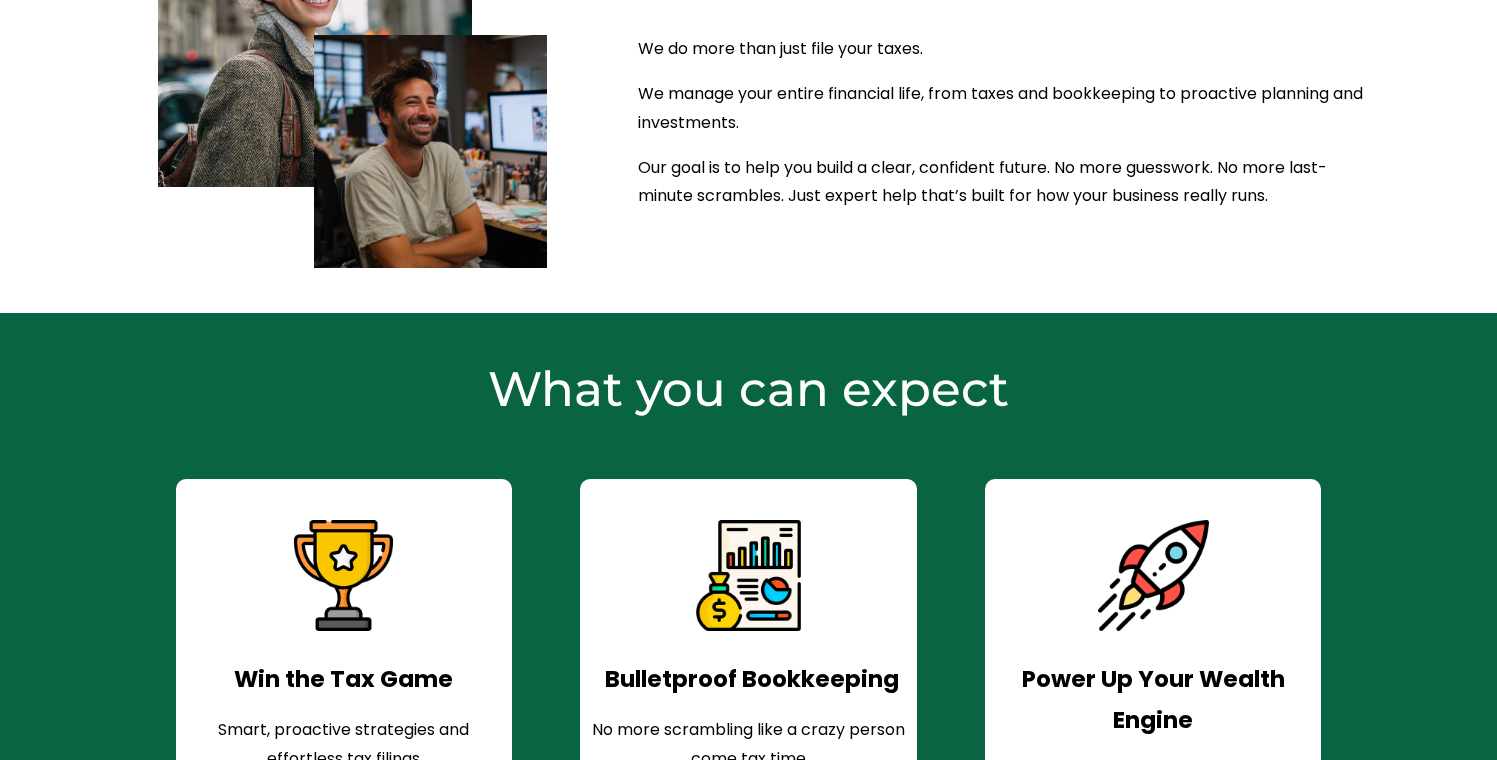 click on "Our goal is to help you build a clear, confident future. No more guesswork. No more last-minute scrambles. Just expert help that’s built for how your business really runs." at bounding box center (1008, 183) 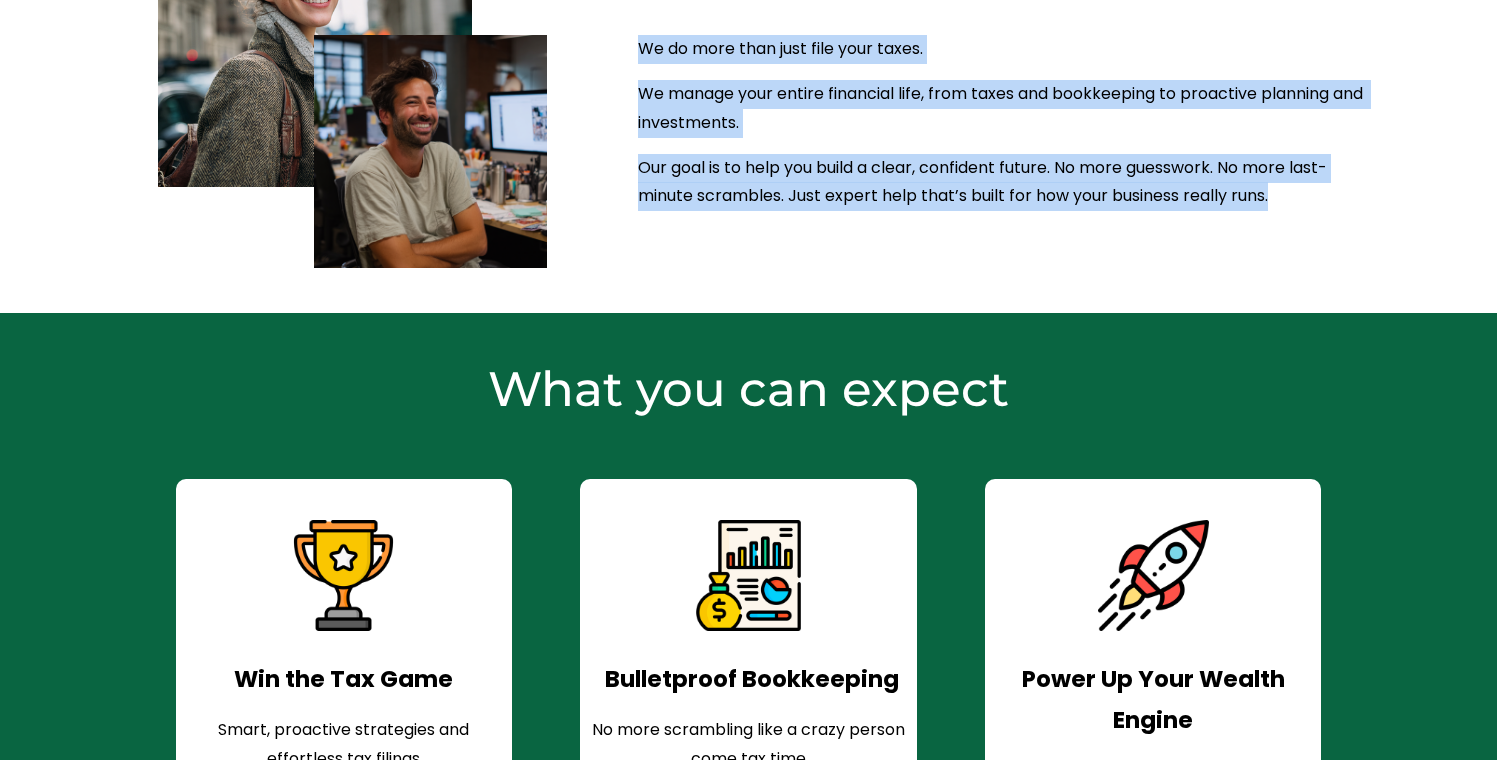 drag, startPoint x: 1304, startPoint y: 208, endPoint x: 689, endPoint y: 76, distance: 629.00635 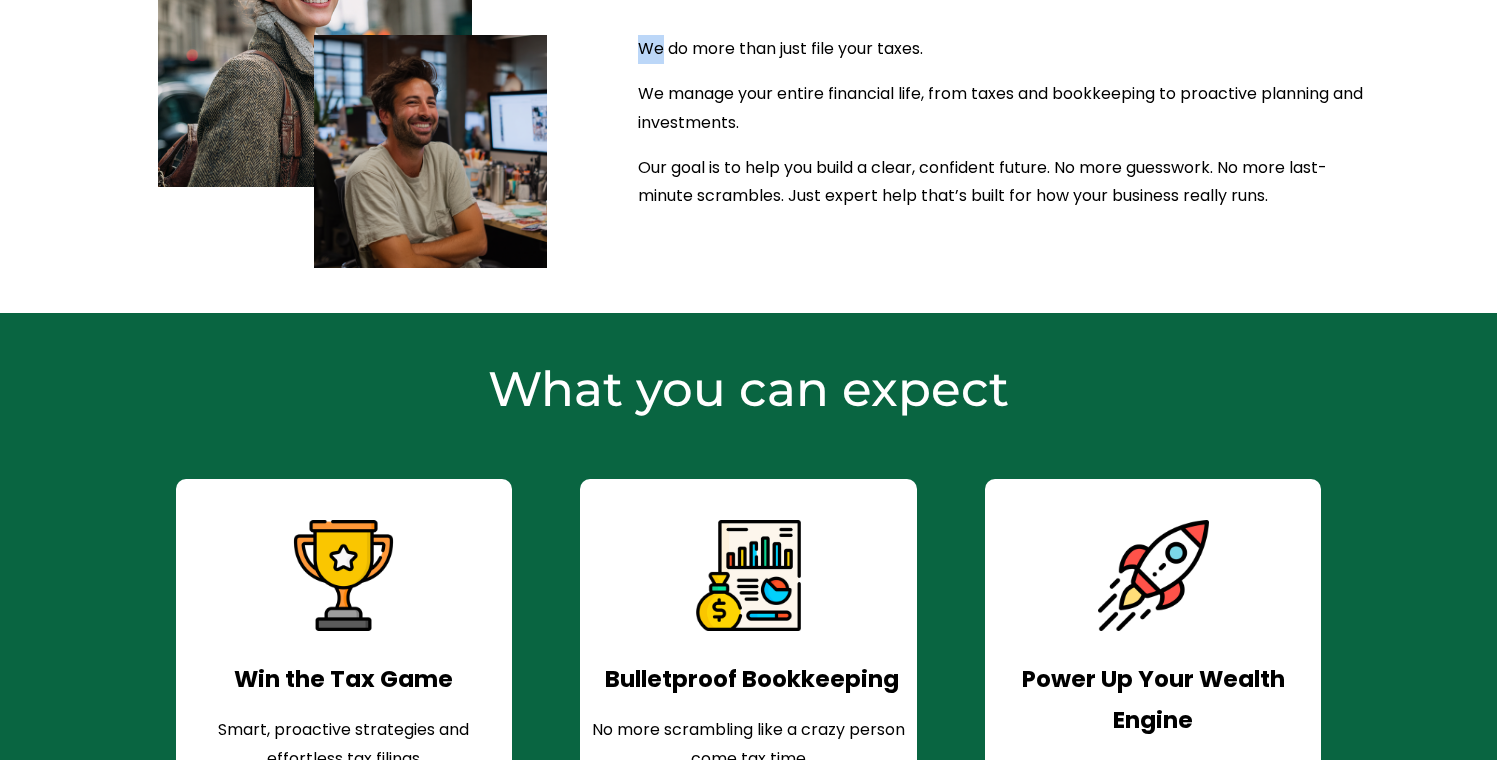 click on "Accounting that actually helps you move forward
We do more than just file your taxes." at bounding box center [748, 70] 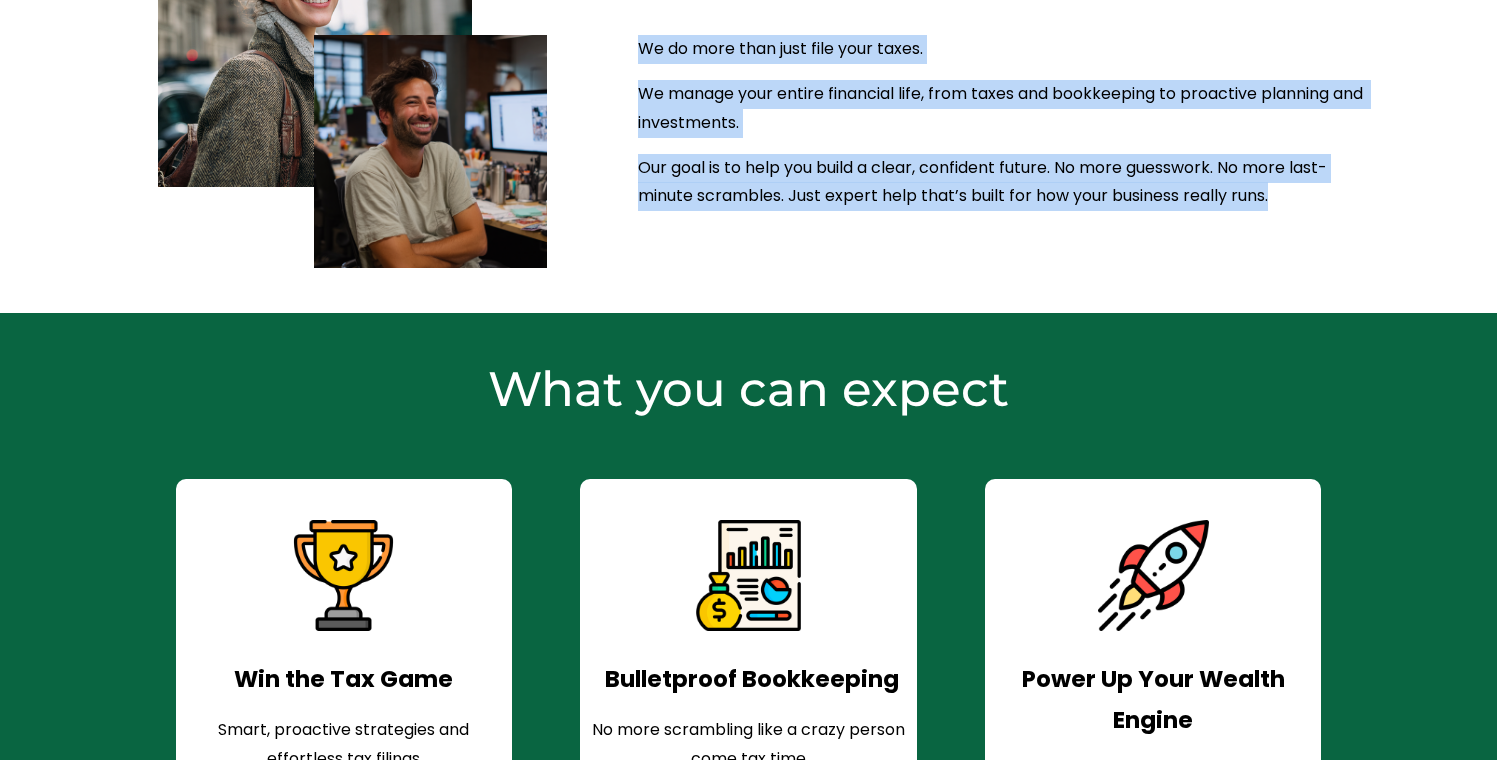 drag, startPoint x: 624, startPoint y: 67, endPoint x: 1270, endPoint y: 207, distance: 660.9962 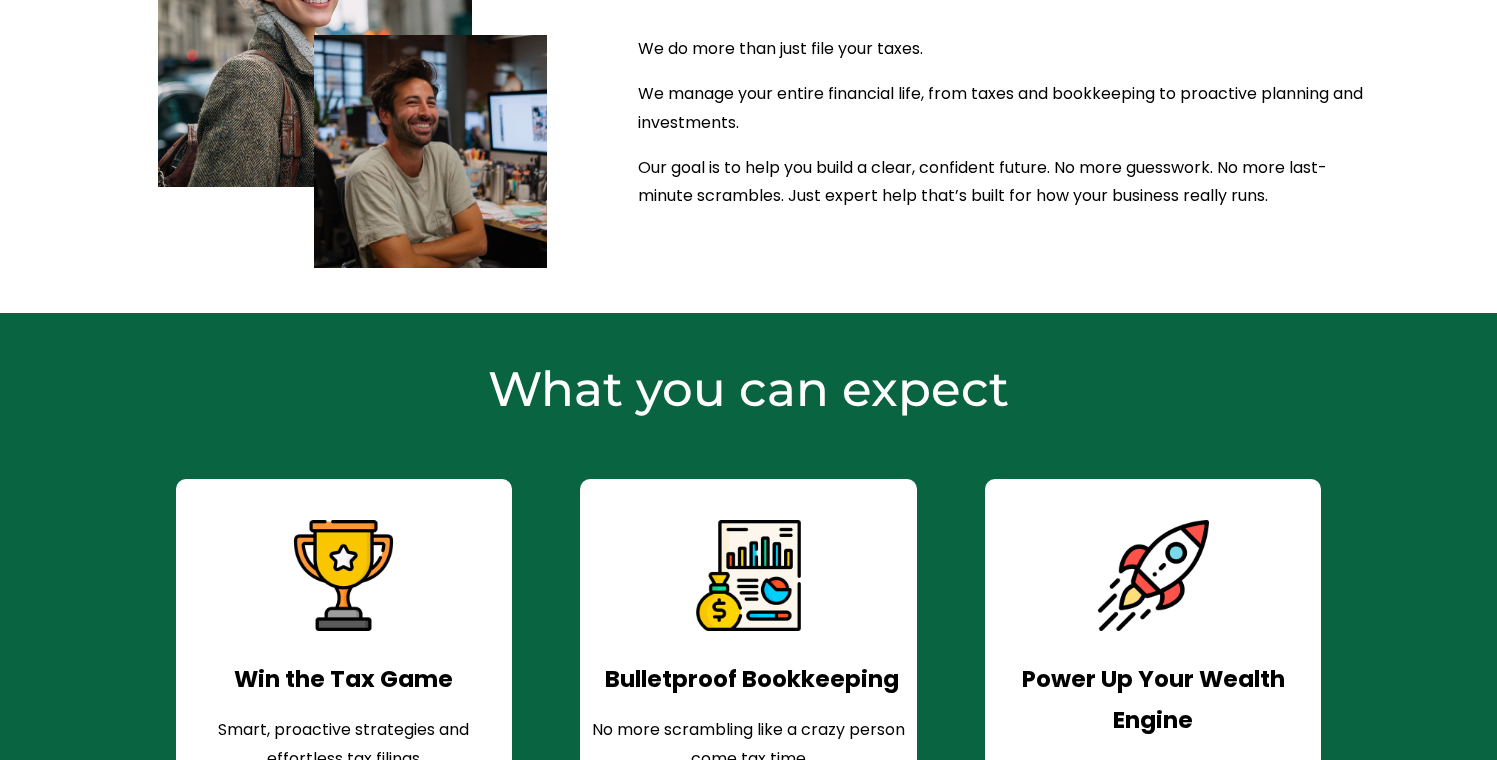 click on "Our goal is to help you build a clear, confident future. No more guesswork. No more last-minute scrambles. Just expert help that’s built for how your business really runs." at bounding box center [1008, 183] 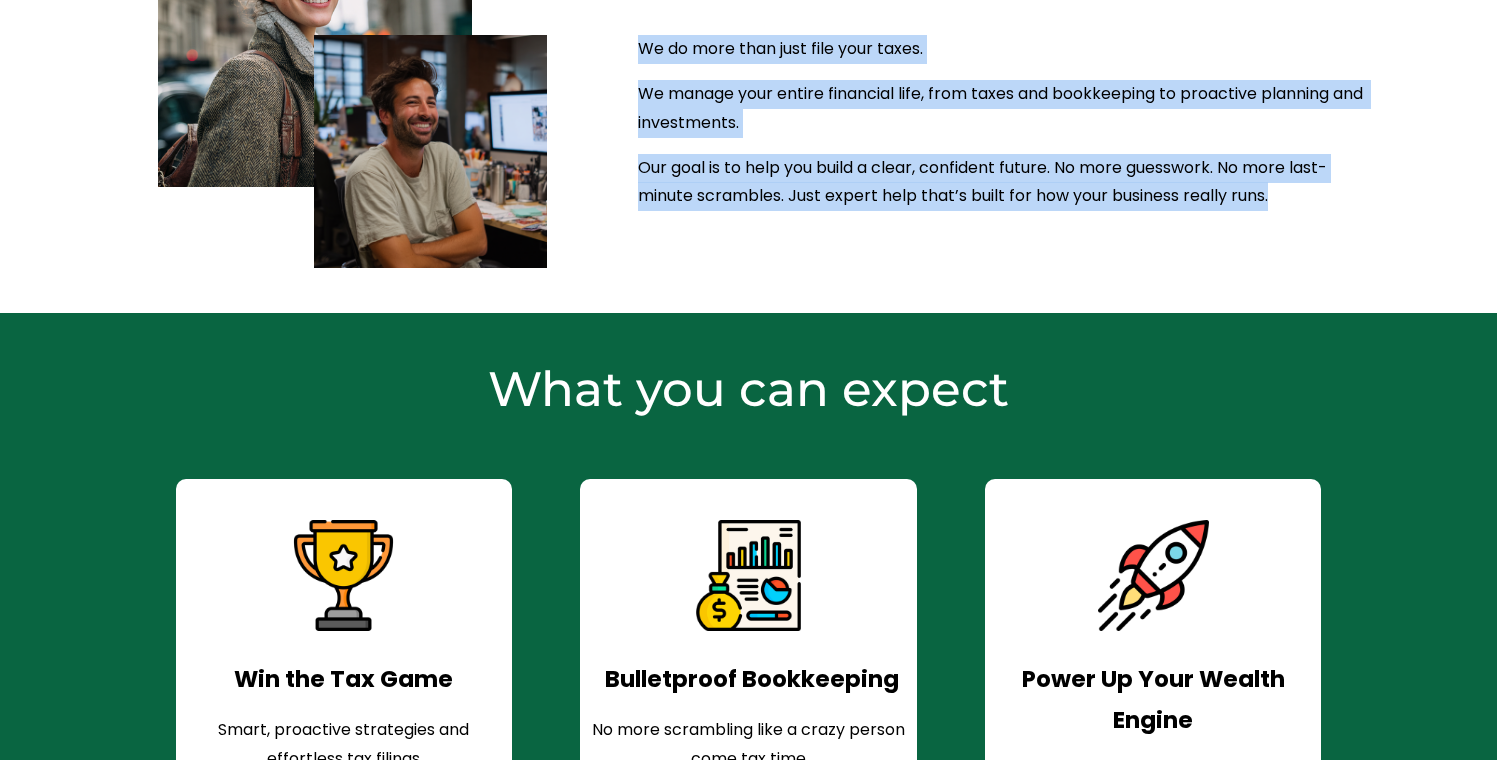 drag, startPoint x: 1304, startPoint y: 217, endPoint x: 628, endPoint y: 73, distance: 691.1671 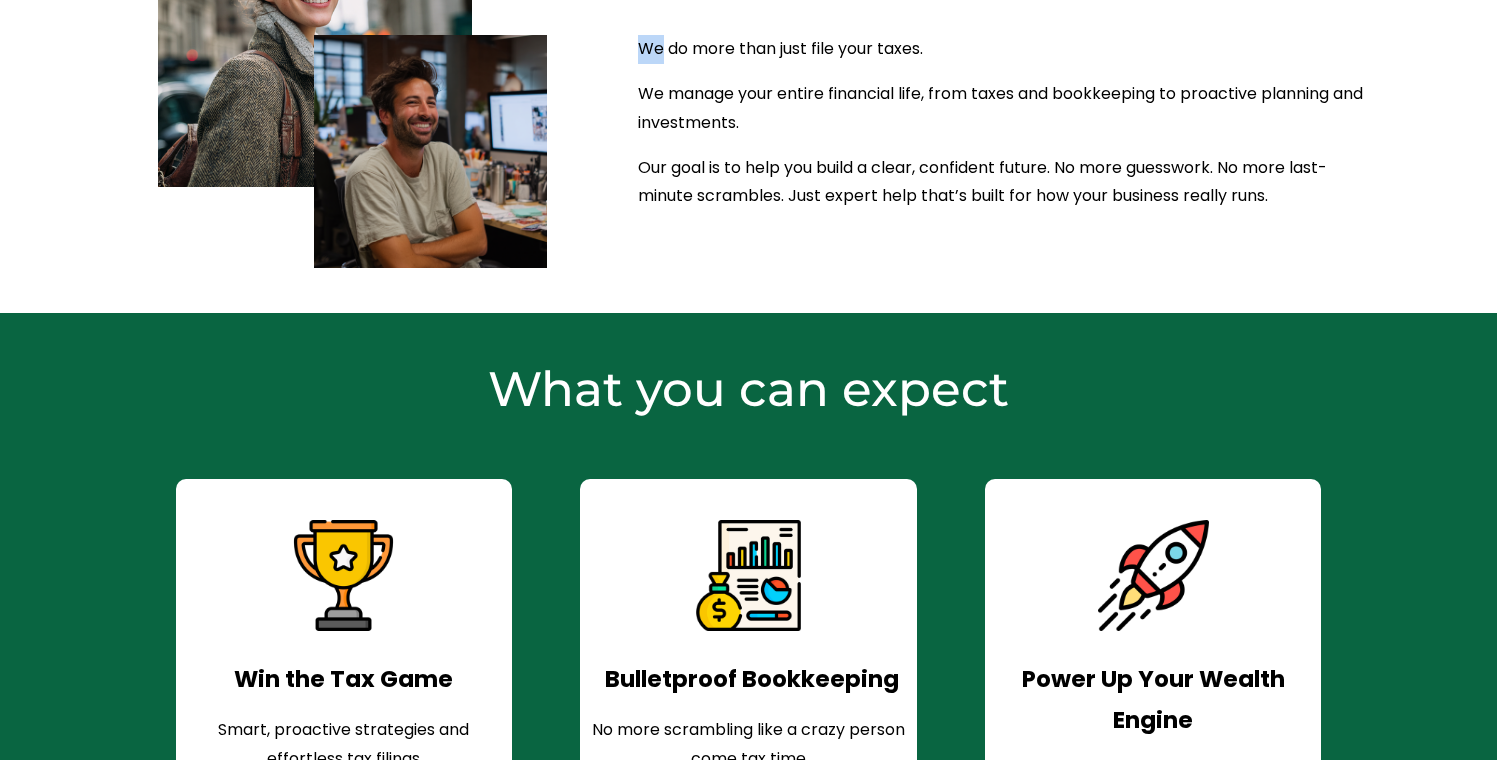 click on "Accounting that actually helps you move forward
We do more than just file your taxes." at bounding box center (748, 70) 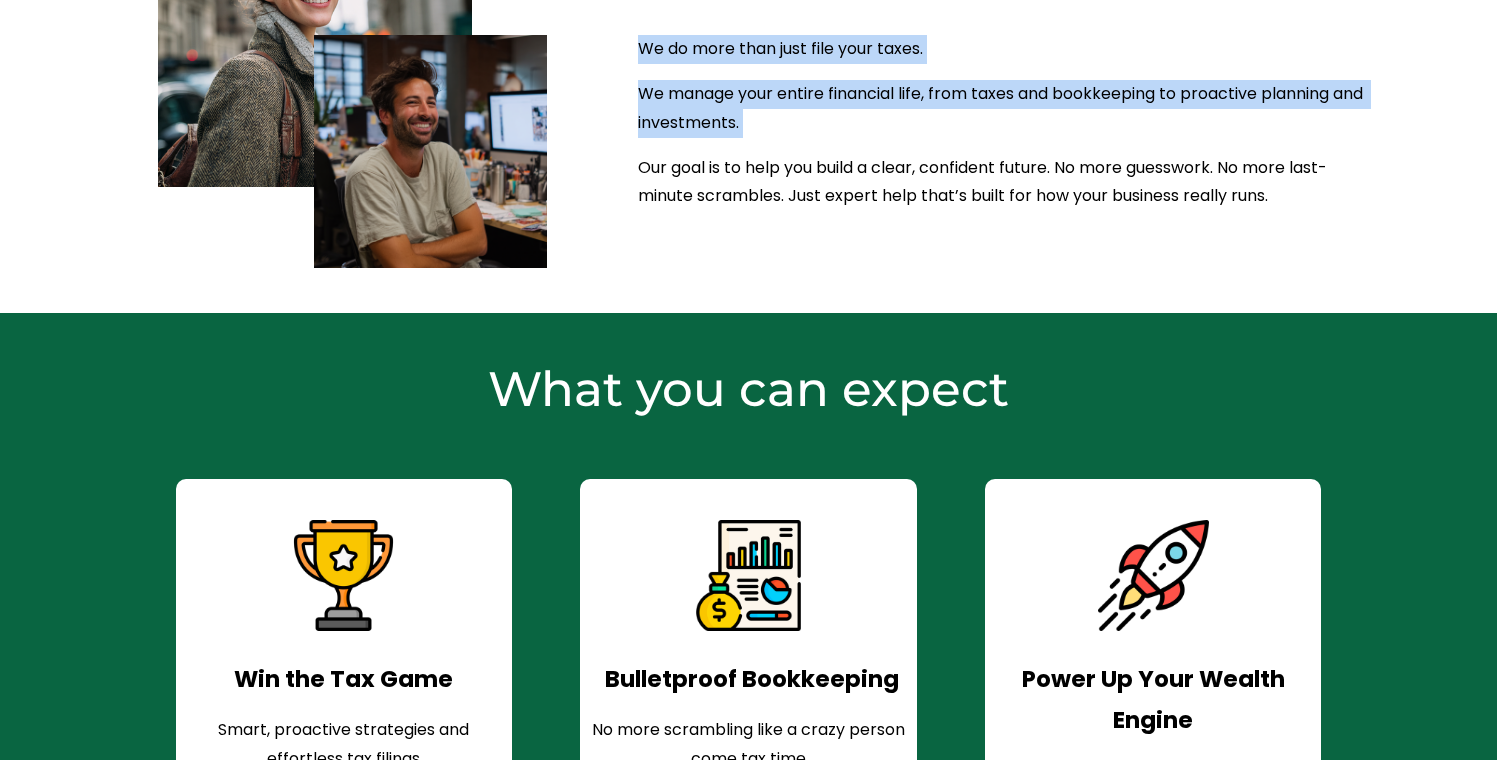 drag, startPoint x: 628, startPoint y: 73, endPoint x: 831, endPoint y: 126, distance: 209.80467 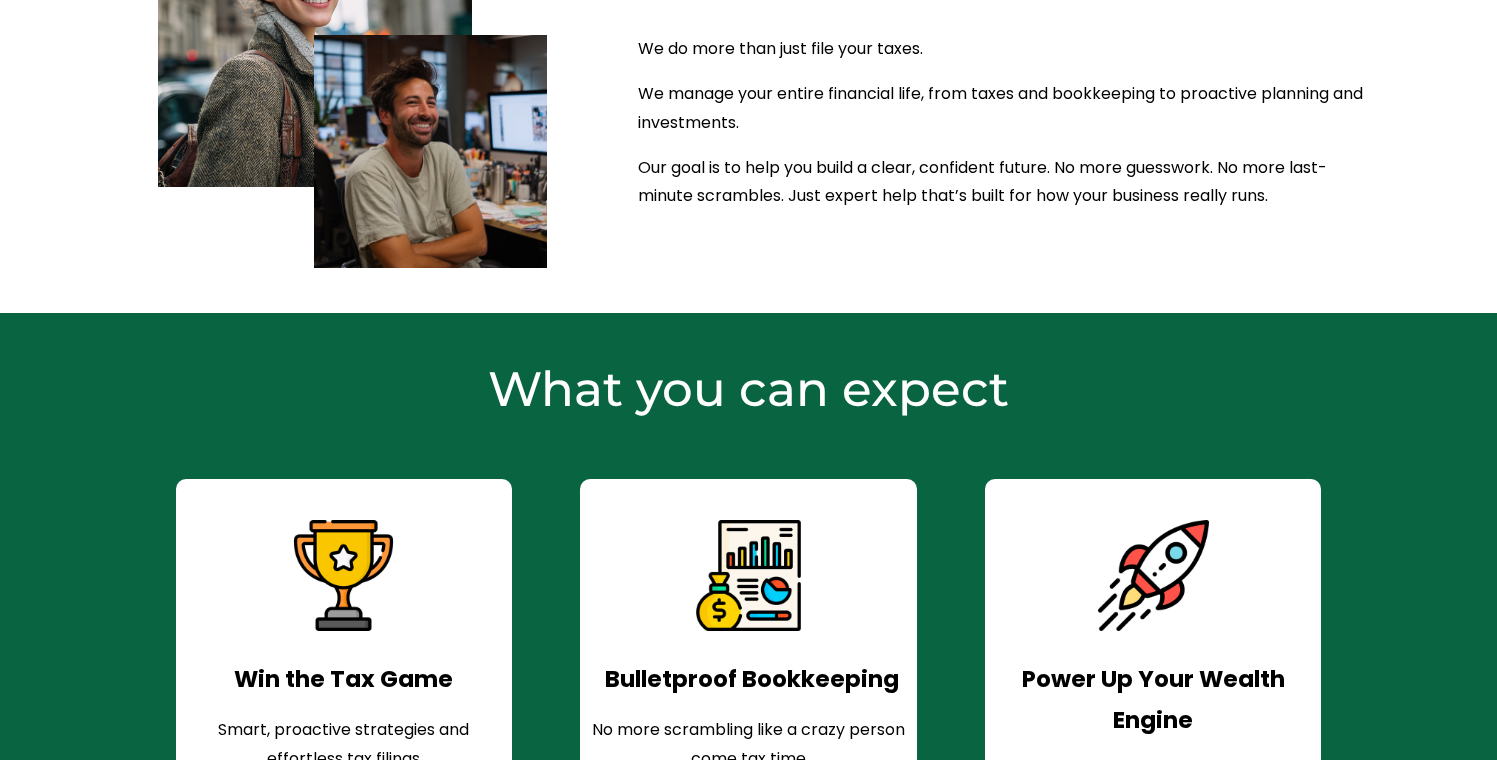 click on "We manage your entire financial life, from taxes and bookkeeping to proactive planning and investments." at bounding box center [1008, 109] 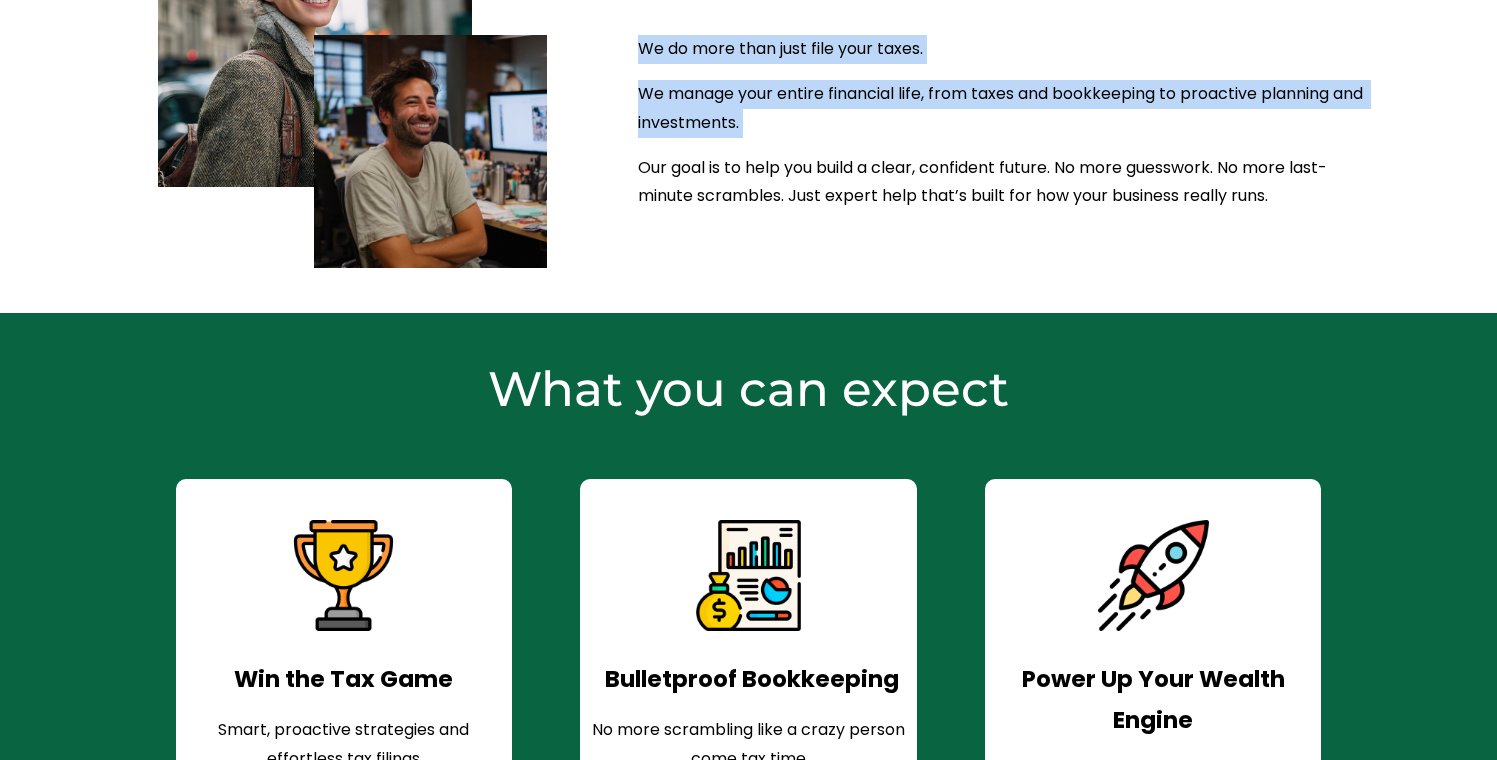 drag, startPoint x: 831, startPoint y: 126, endPoint x: 624, endPoint y: 59, distance: 217.57298 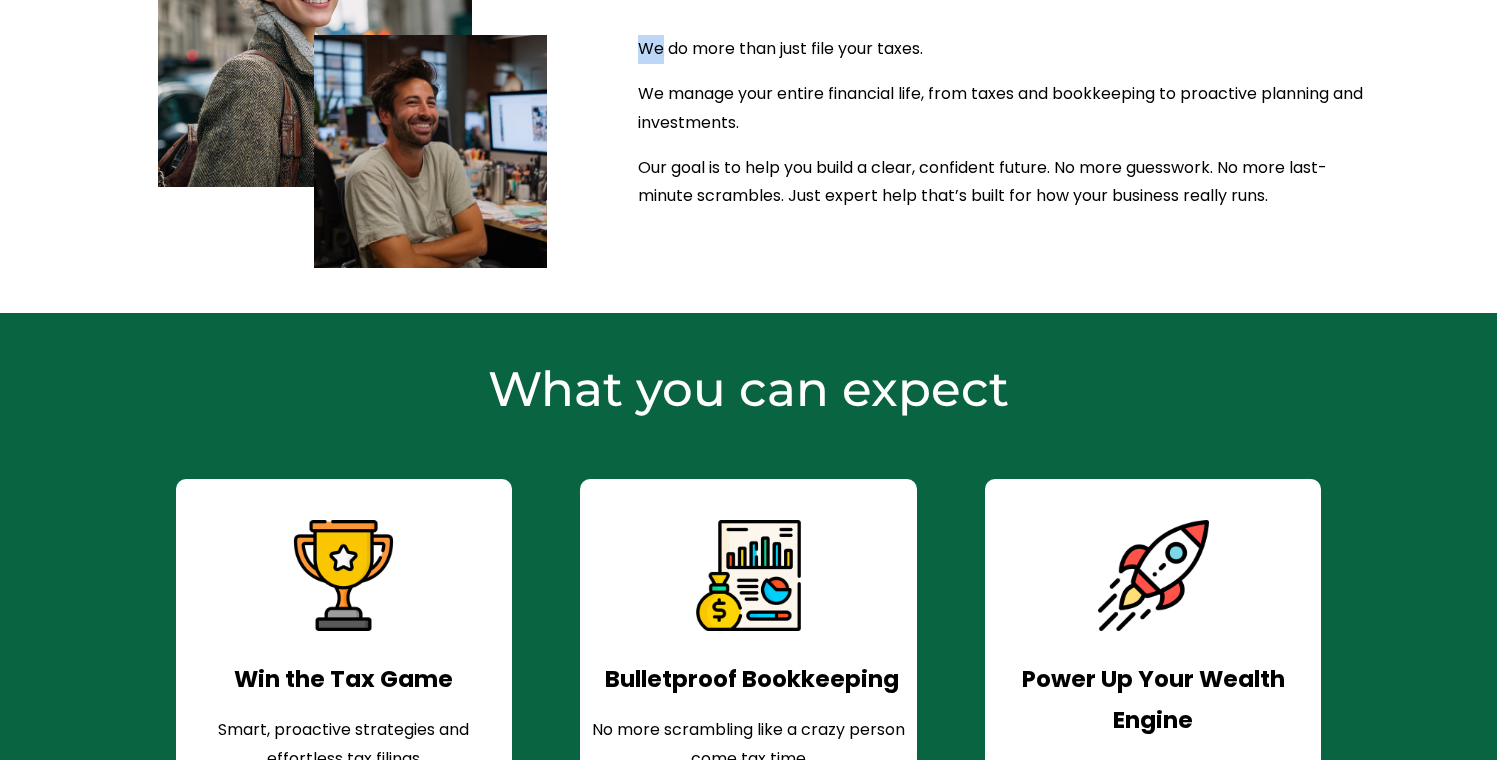 click on "Accounting that actually helps you move forward
We do more than just file your taxes." at bounding box center [748, 70] 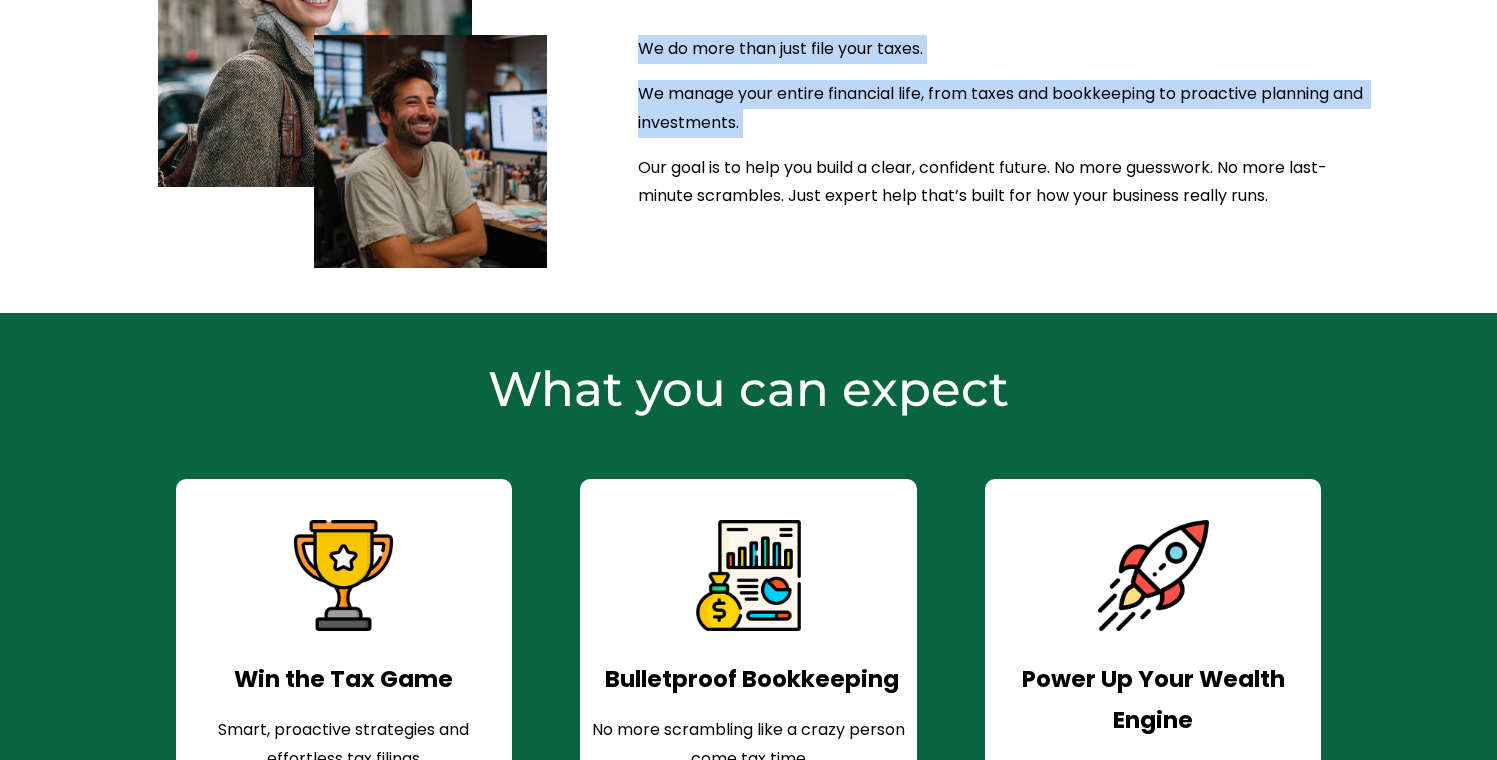 drag, startPoint x: 624, startPoint y: 59, endPoint x: 788, endPoint y: 130, distance: 178.70926 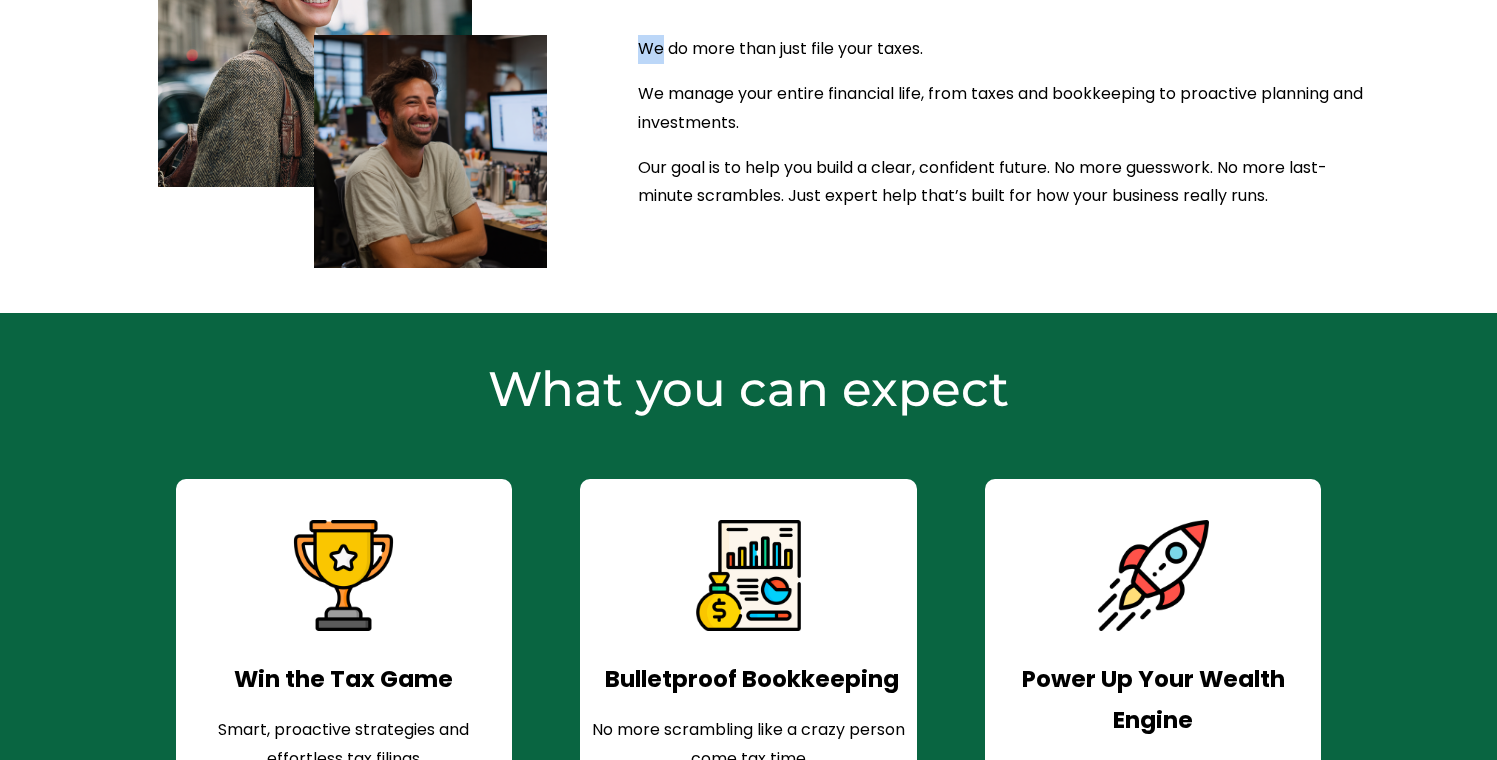 click on "Accounting that actually helps you move forward
We do more than just file your taxes." at bounding box center (748, 70) 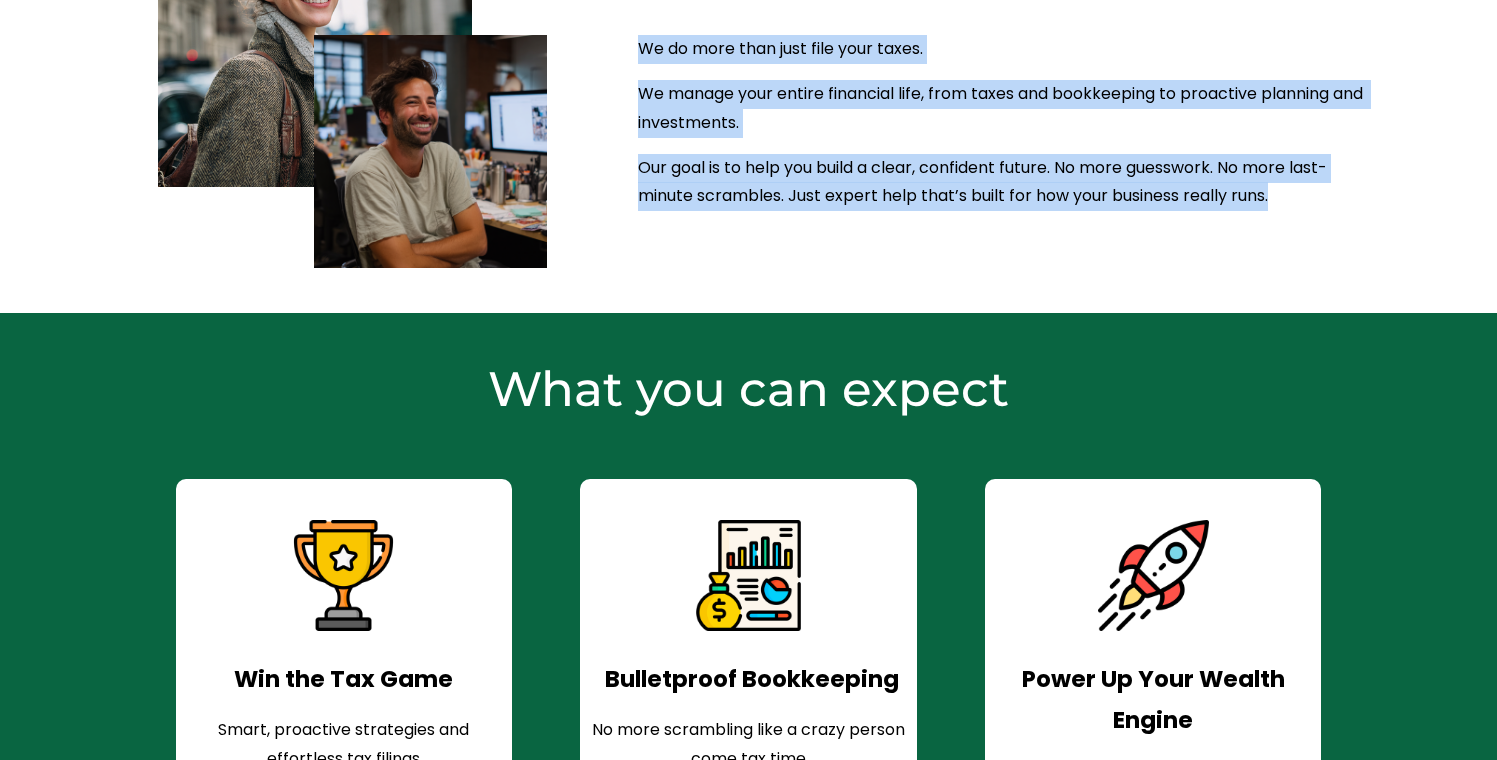 drag, startPoint x: 614, startPoint y: 59, endPoint x: 1255, endPoint y: 182, distance: 652.6944 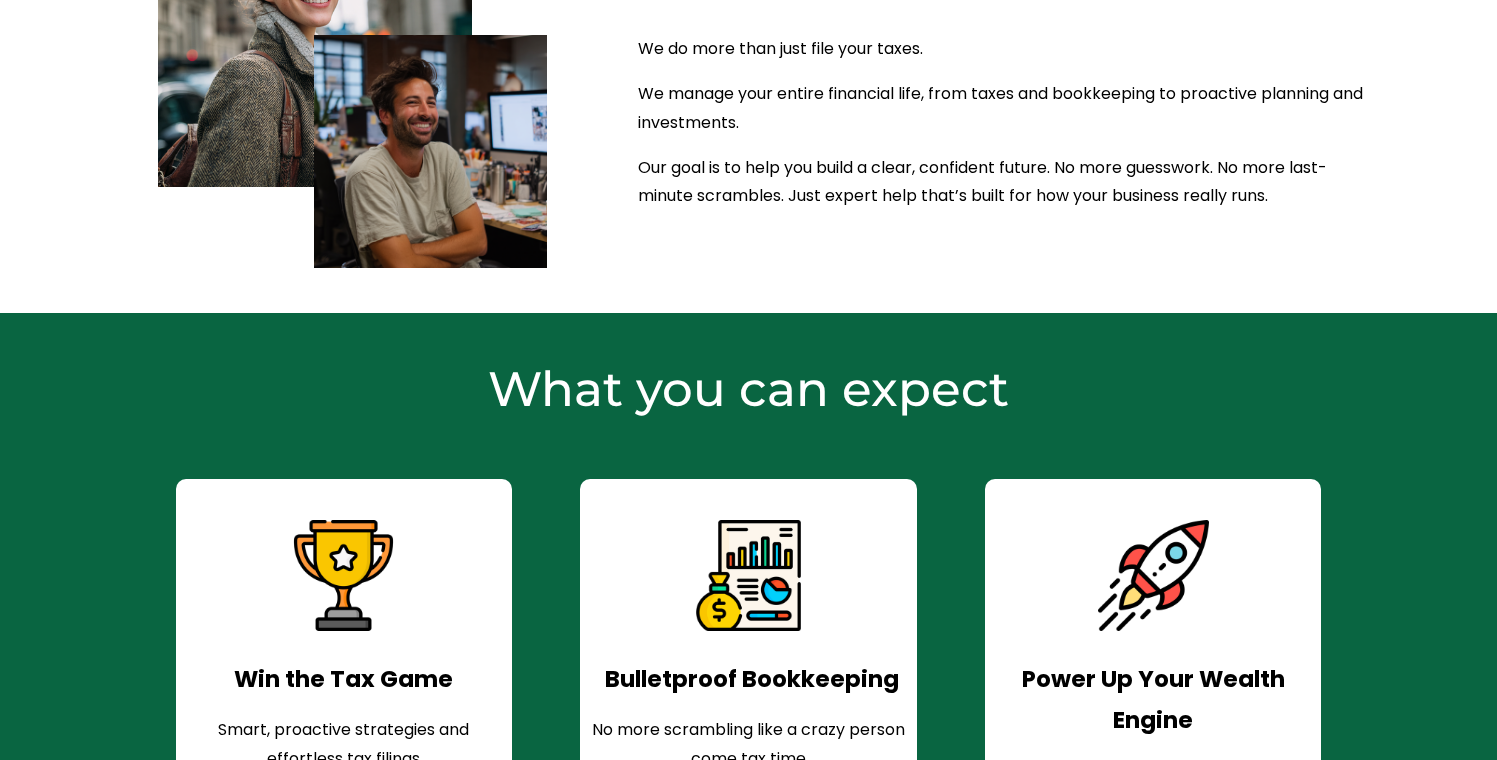 click on "Our goal is to help you build a clear, confident future. No more guesswork. No more last-minute scrambles. Just expert help that’s built for how your business really runs." at bounding box center (1008, 183) 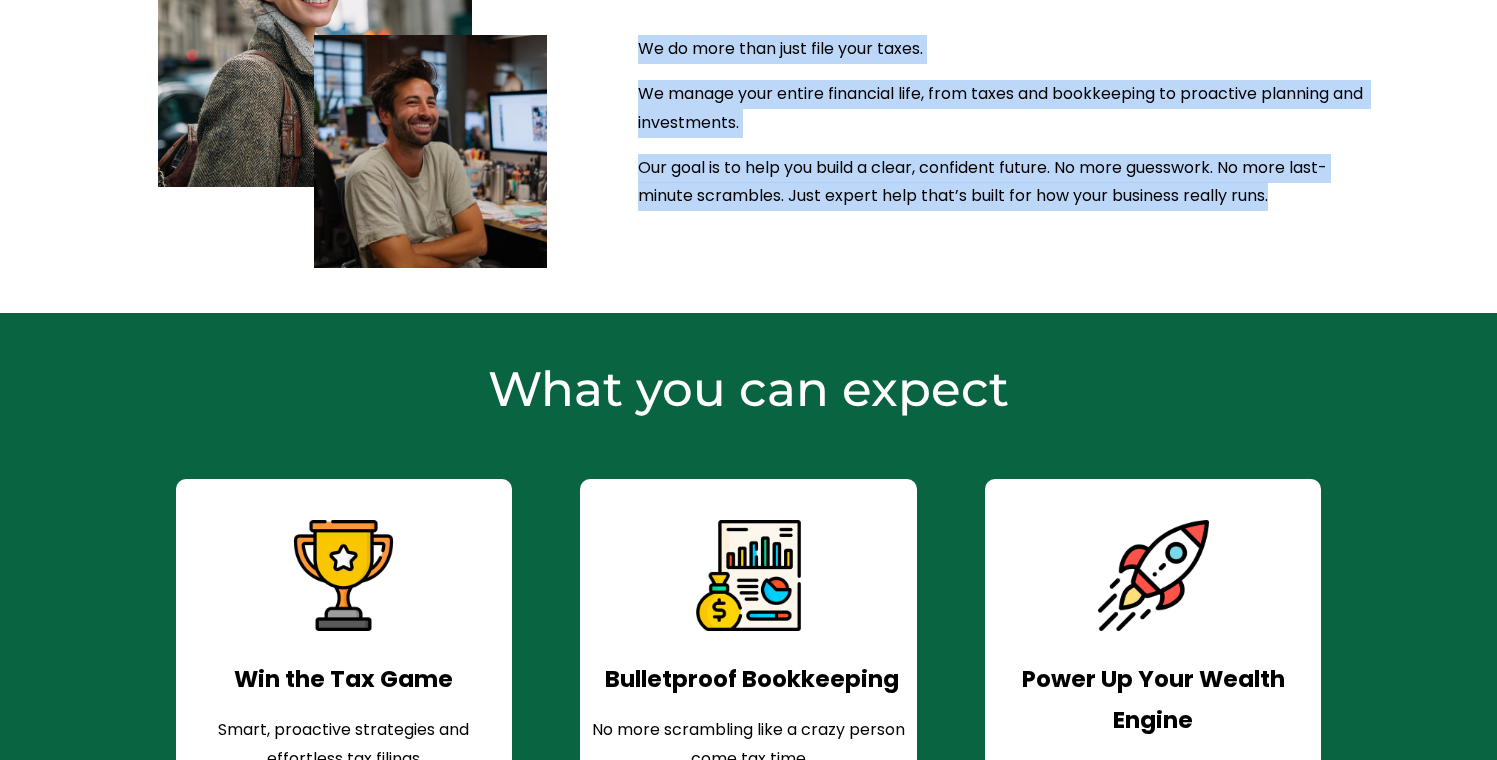 drag, startPoint x: 1317, startPoint y: 214, endPoint x: 701, endPoint y: 64, distance: 634 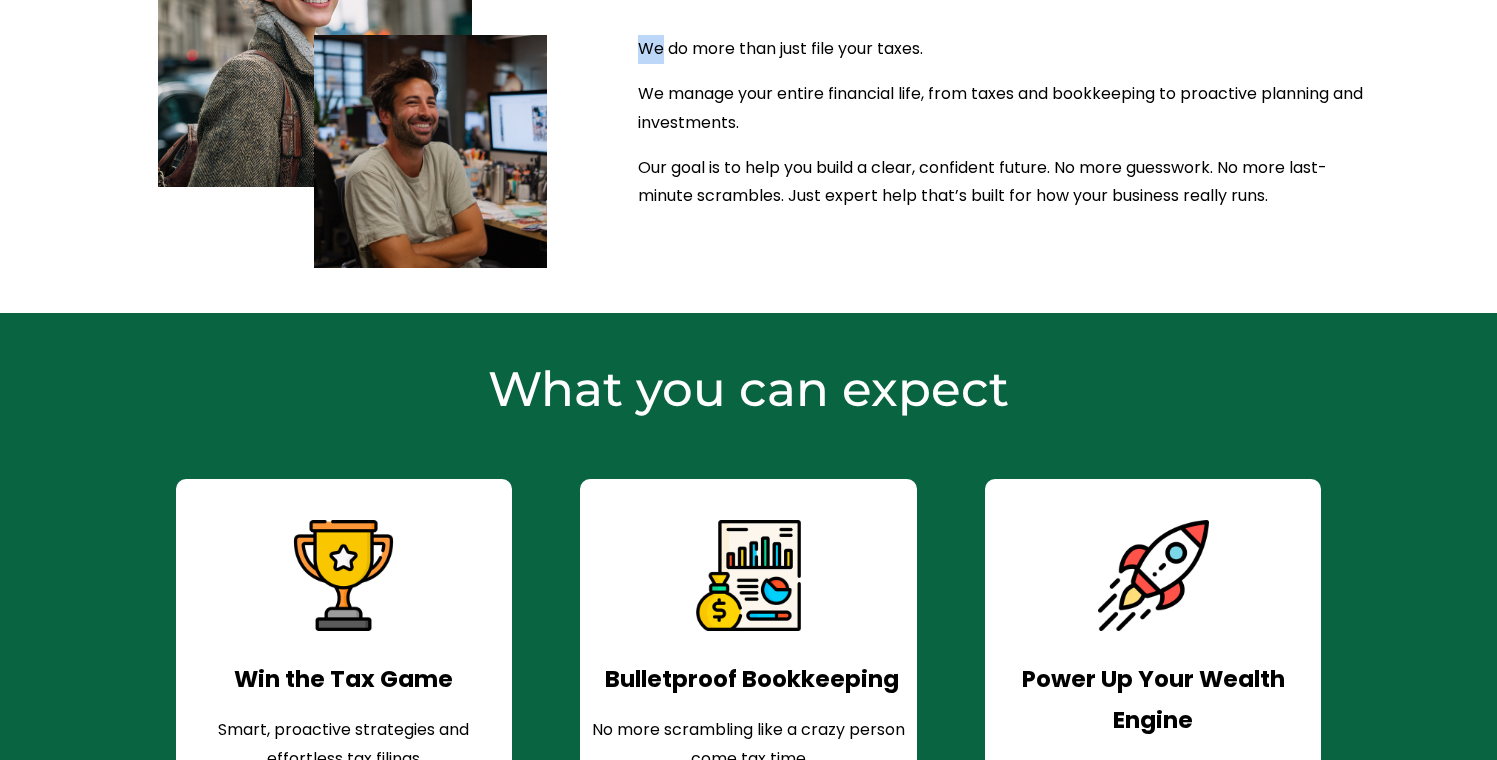 click on "Accounting that actually helps you move forward
We do more than just file your taxes." at bounding box center [748, 70] 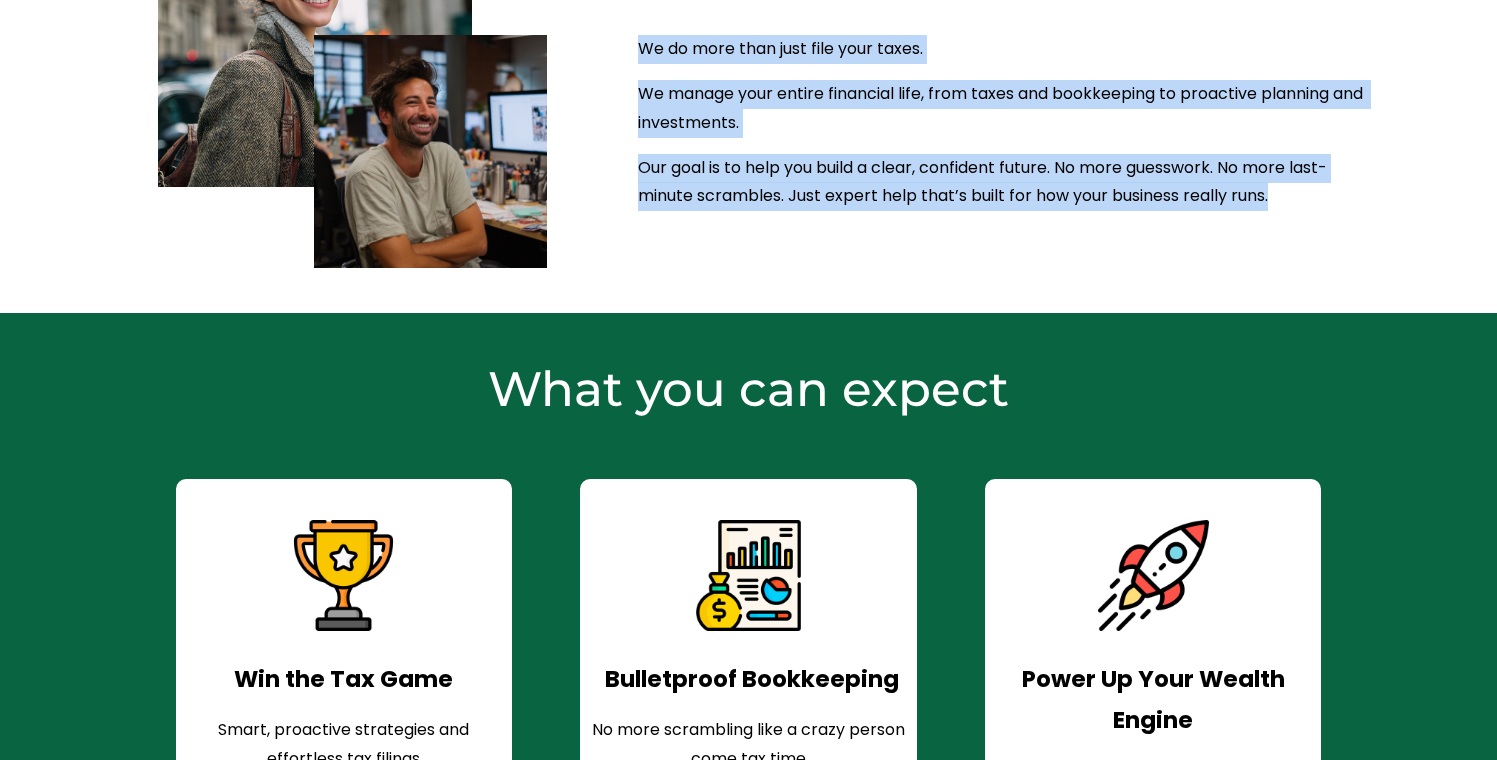 drag, startPoint x: 604, startPoint y: 65, endPoint x: 1167, endPoint y: 229, distance: 586.4 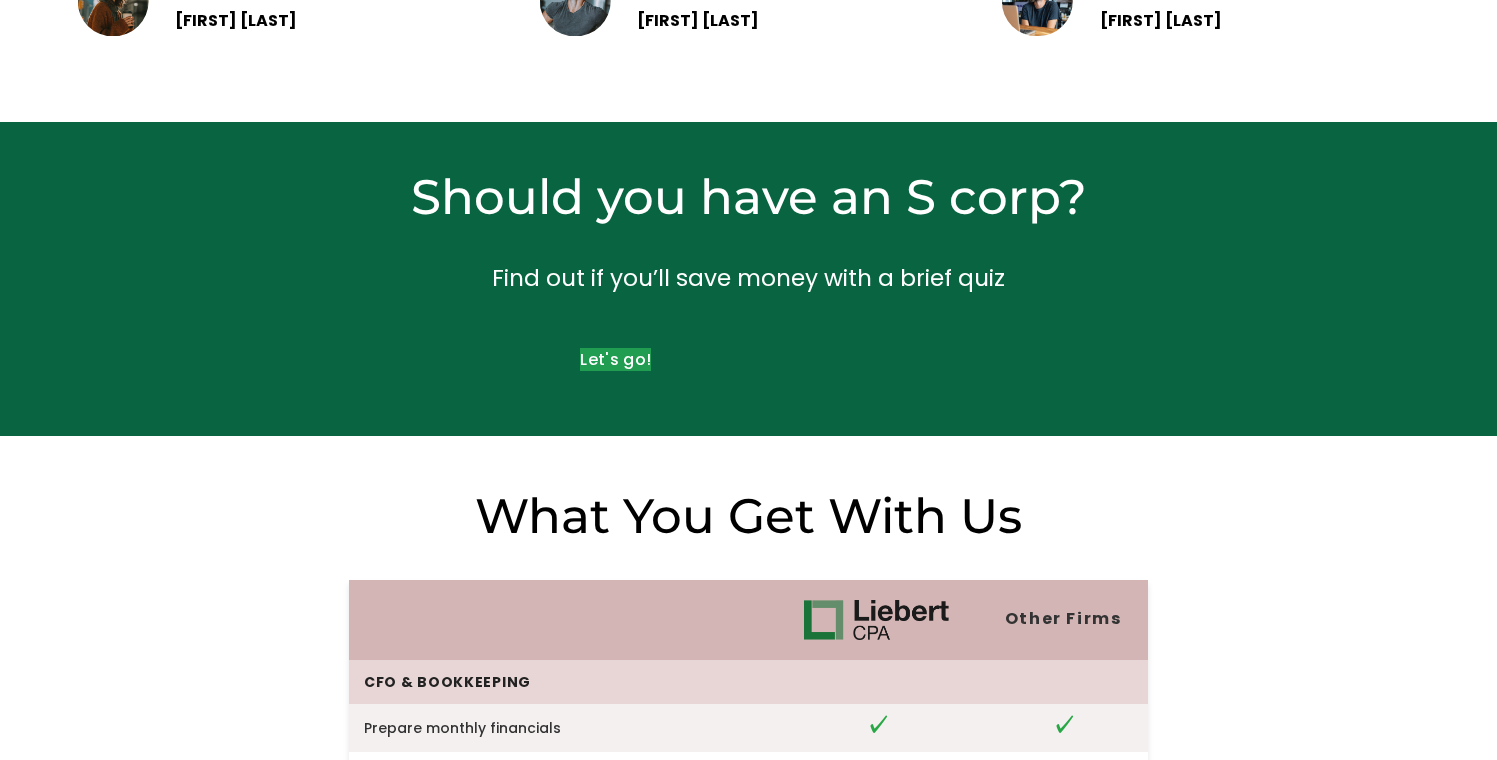 scroll, scrollTop: 4010, scrollLeft: 0, axis: vertical 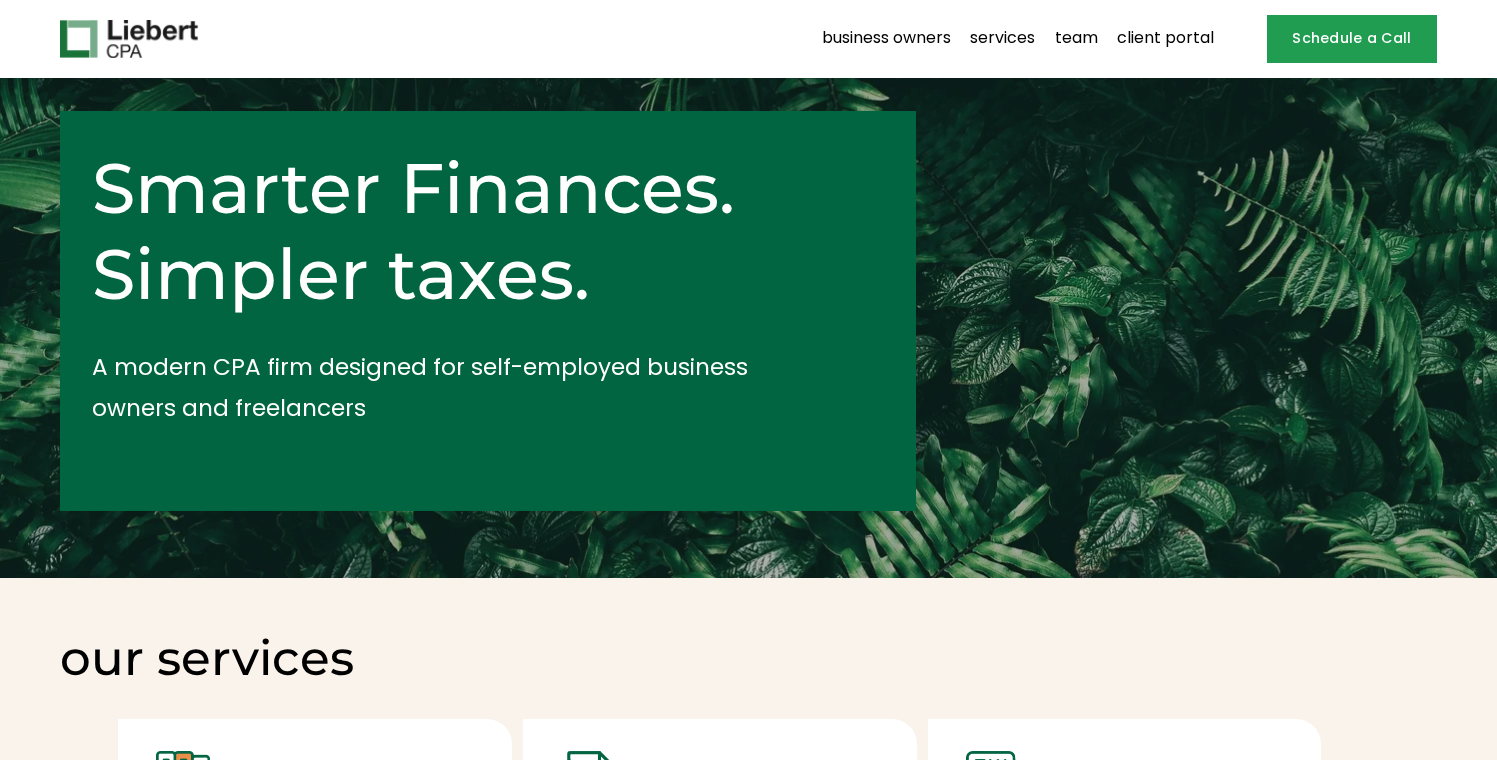 click on "business owners" at bounding box center (886, 39) 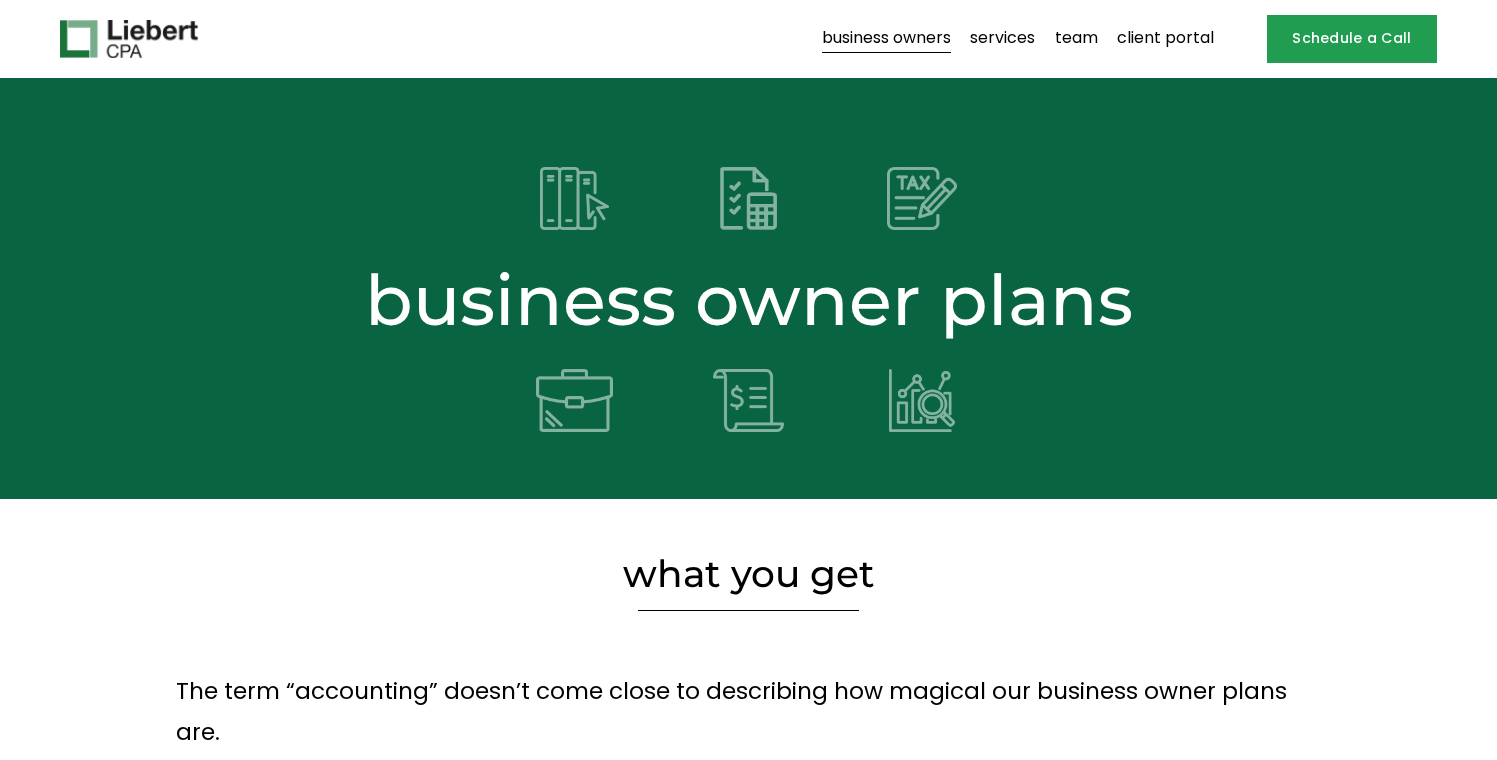 scroll, scrollTop: 0, scrollLeft: 0, axis: both 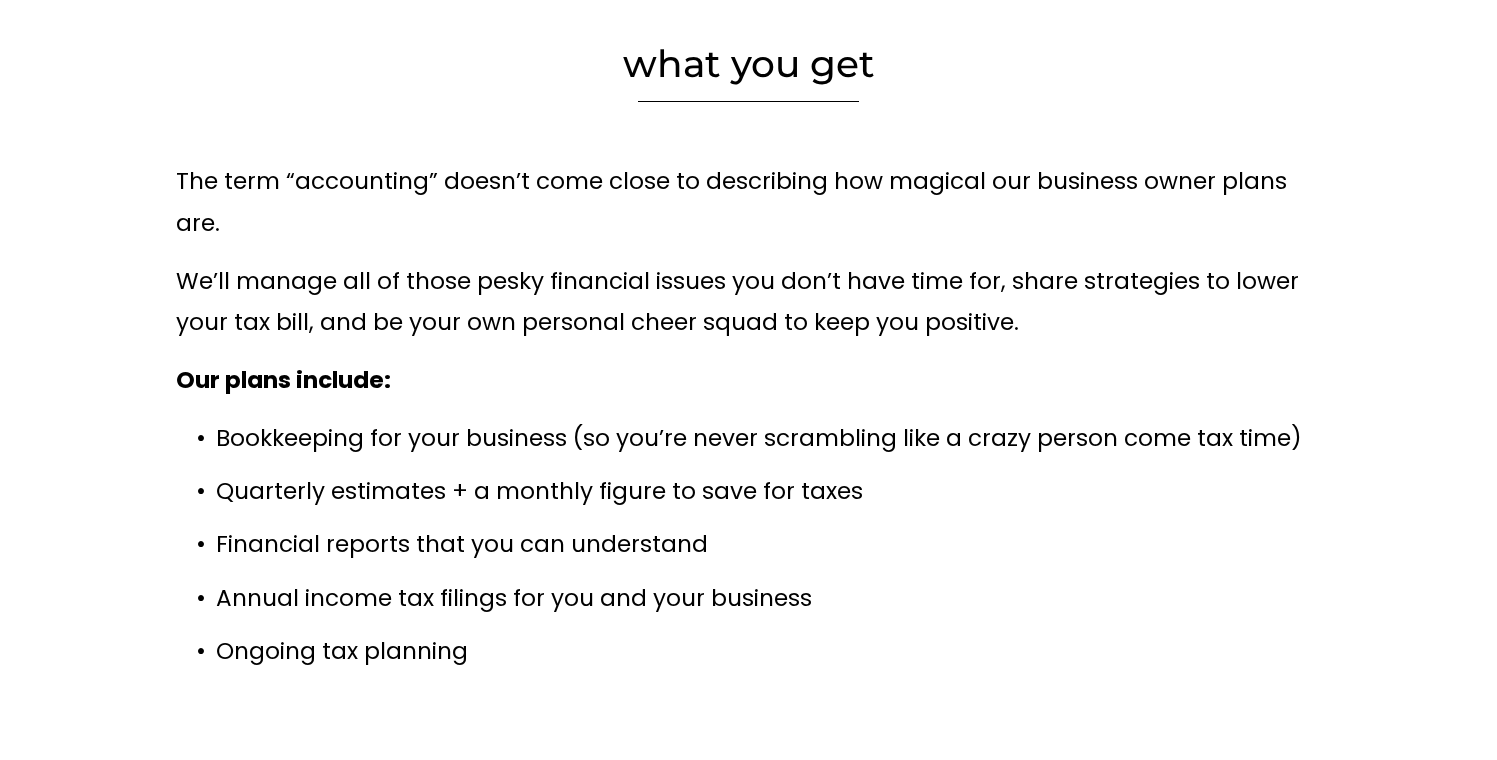 click on "what you get" at bounding box center (748, 64) 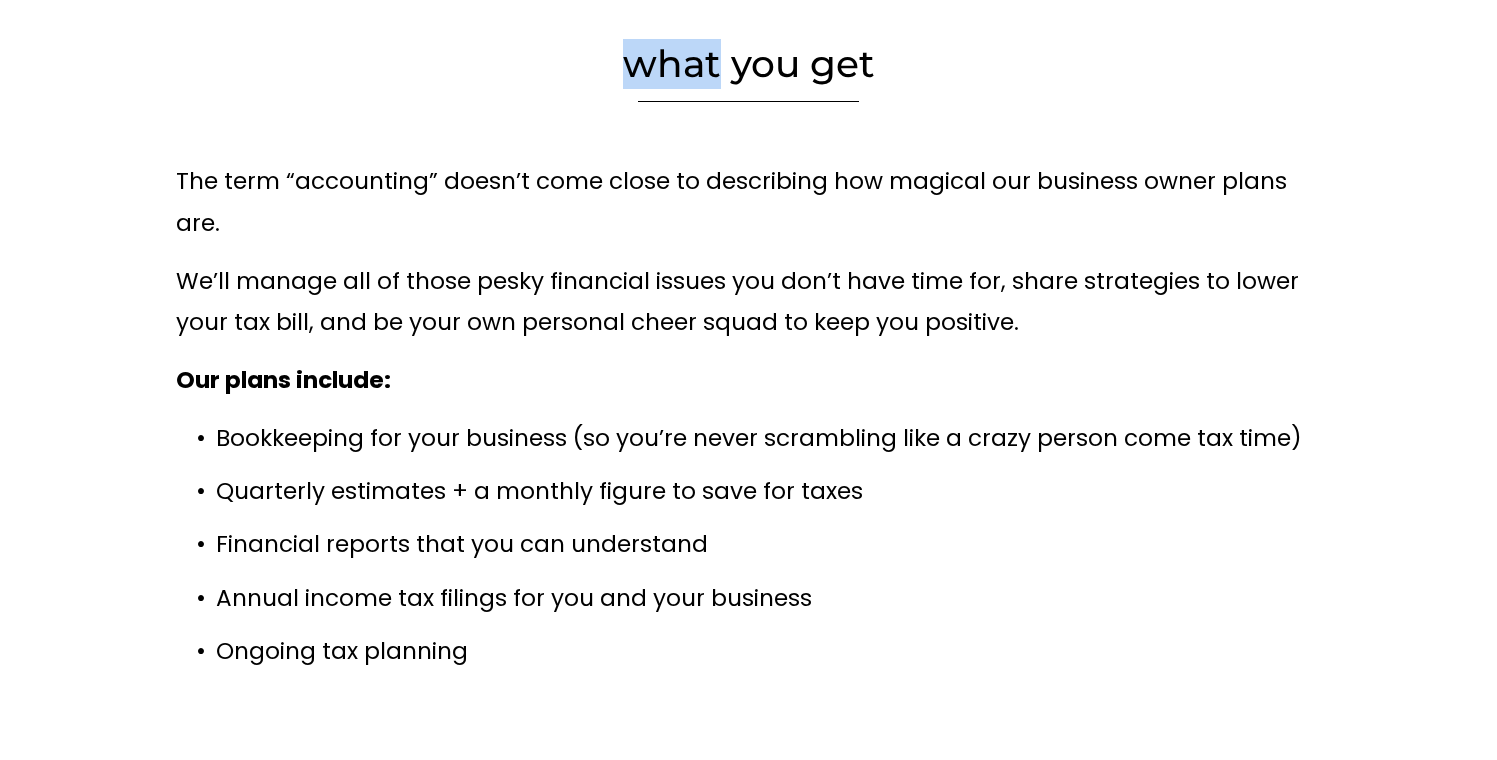 click on "what you get" at bounding box center (748, 64) 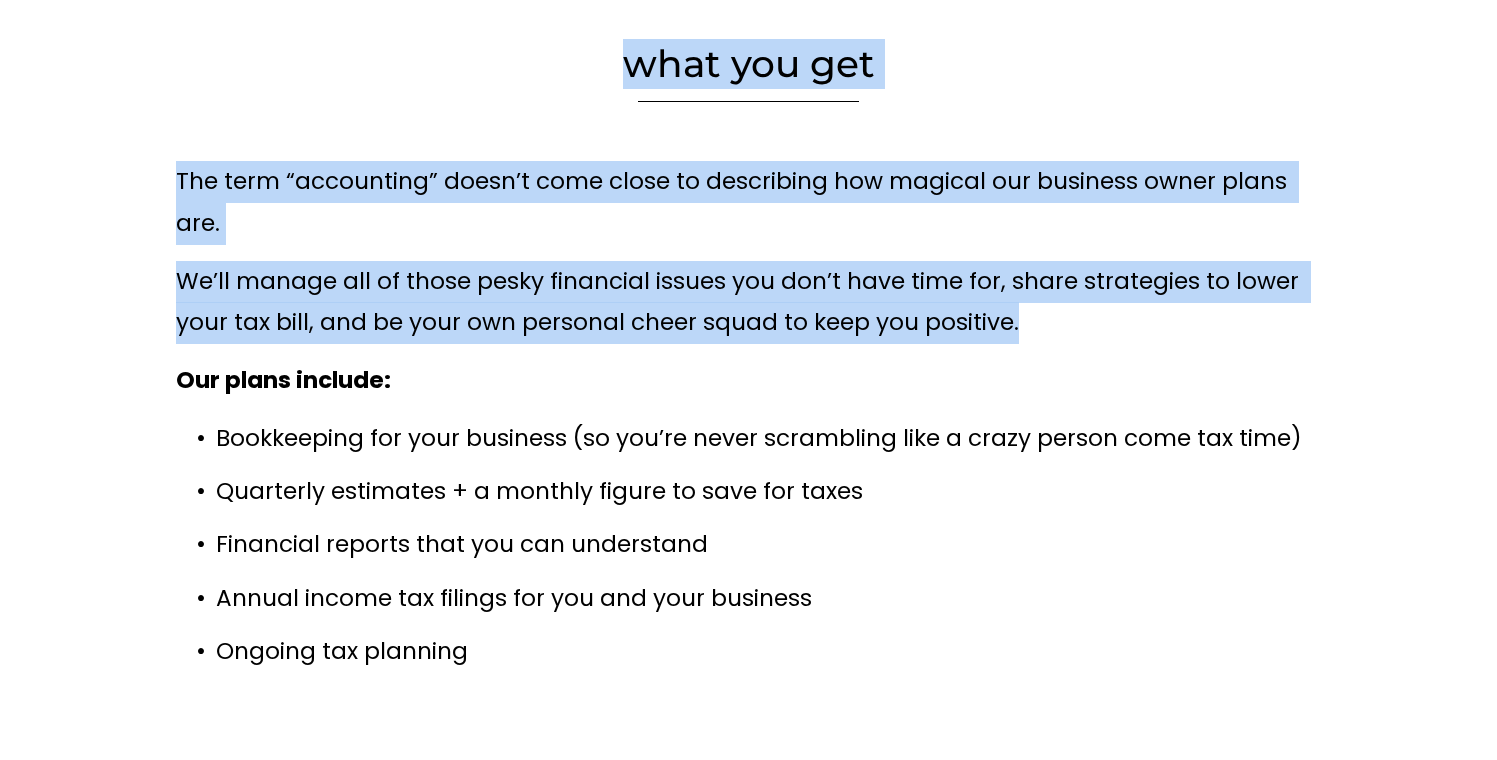 drag, startPoint x: 617, startPoint y: 74, endPoint x: 868, endPoint y: 244, distance: 303.15176 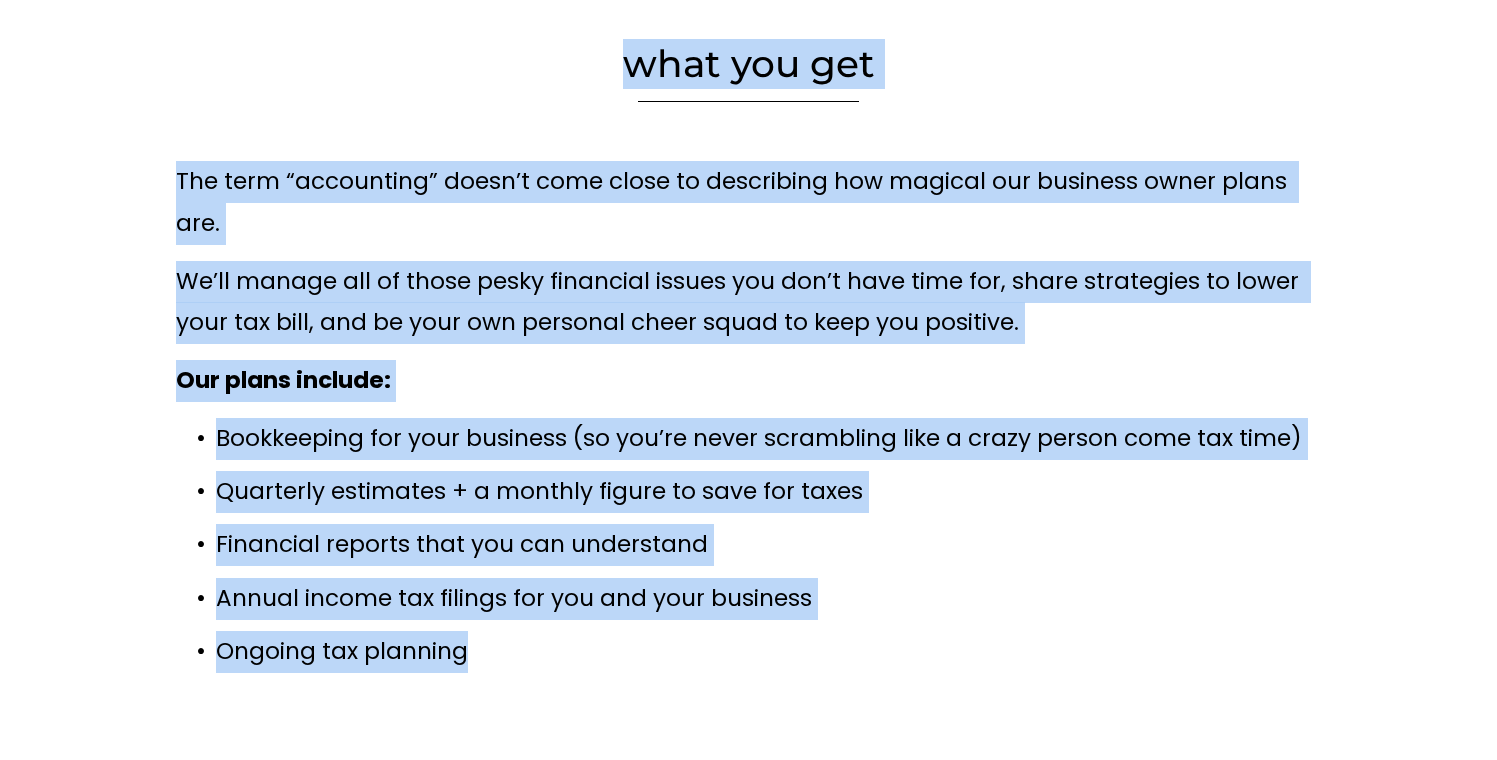 click on "Ongoing tax planning" at bounding box center (769, 439) 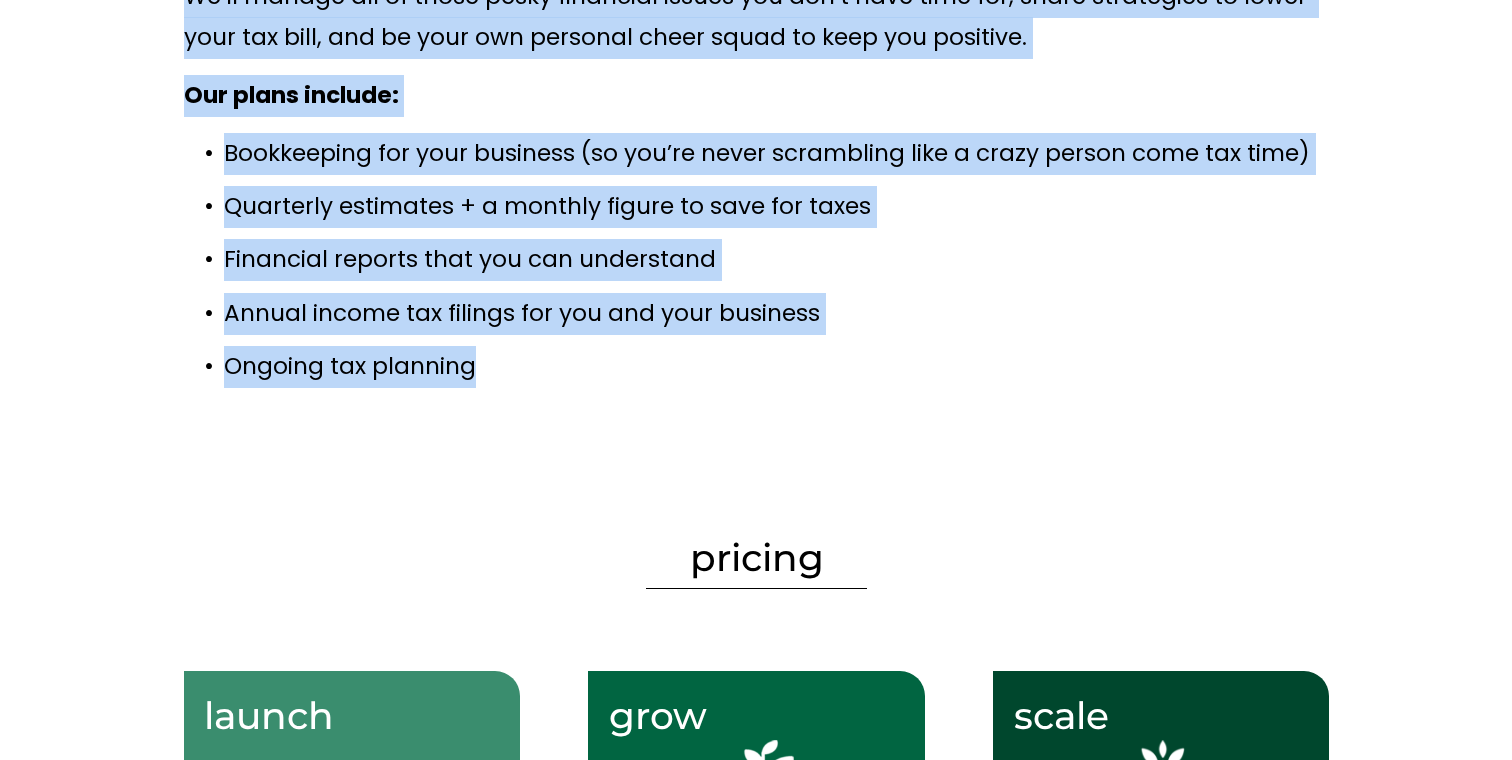 scroll, scrollTop: 371, scrollLeft: 0, axis: vertical 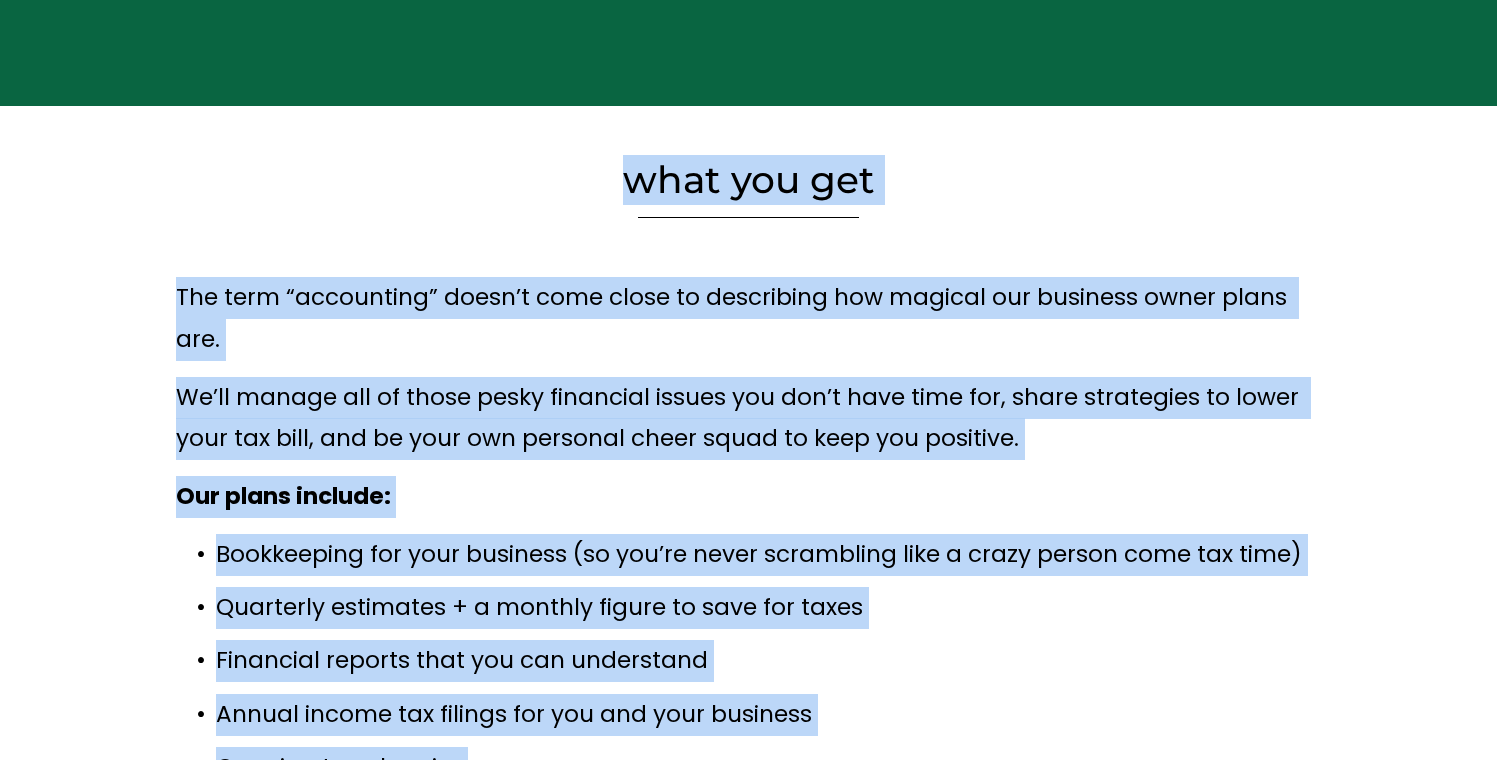 copy on "what you get
The term “accounting” doesn’t come close to describing how magical our business owner plans are. We’ll manage all of those pesky financial issues you don’t have time for, share strategies to lower your tax bill, and be your own personal cheer squad to keep you positive.  Our plans include: Bookkeeping for your business (so you’re never scrambling like a crazy person come tax time) Quarterly estimates + a monthly figure to save for taxes Financial reports that you can understand Annual income tax filings for you and your business Ongoing tax planning" 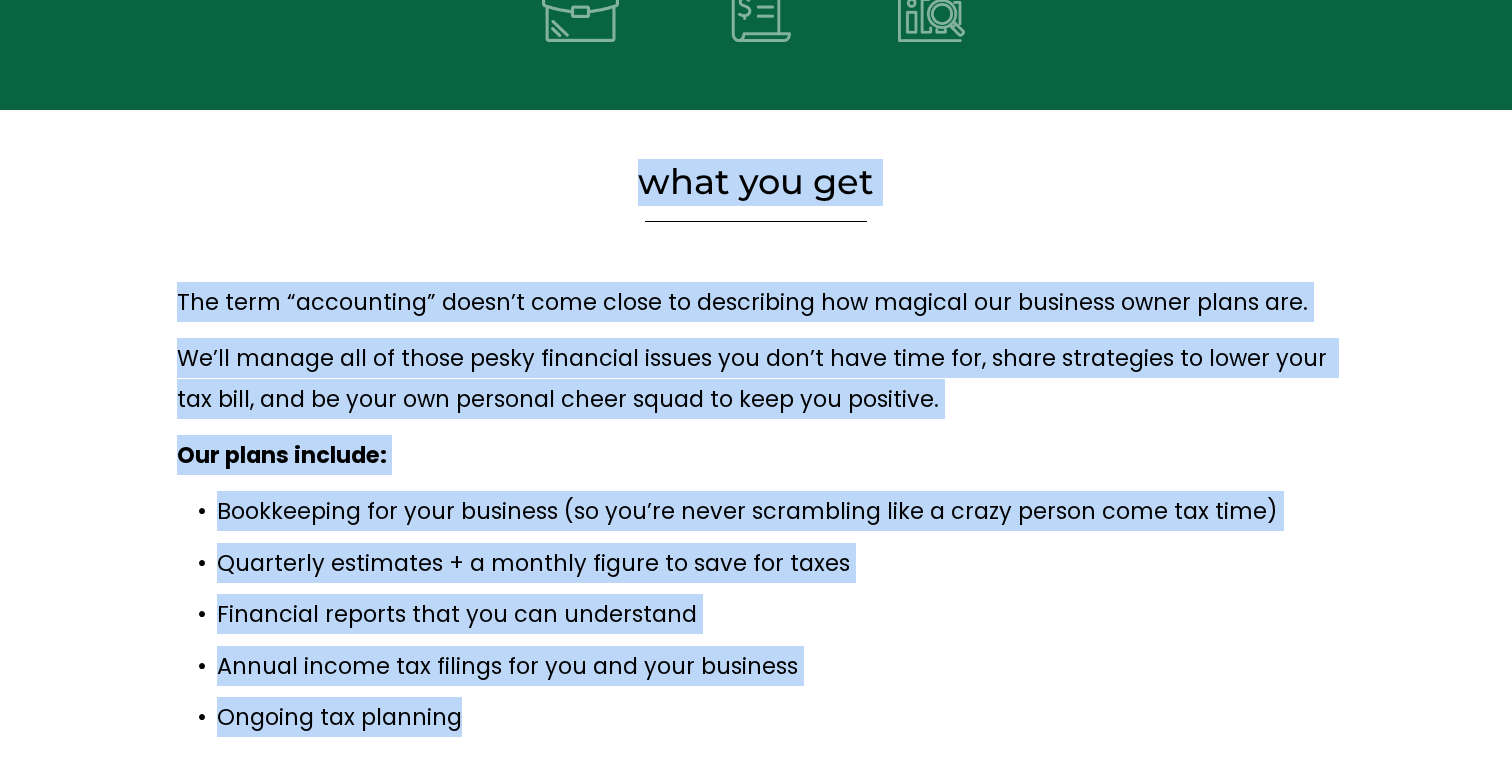 click on "what you get" at bounding box center [755, 182] 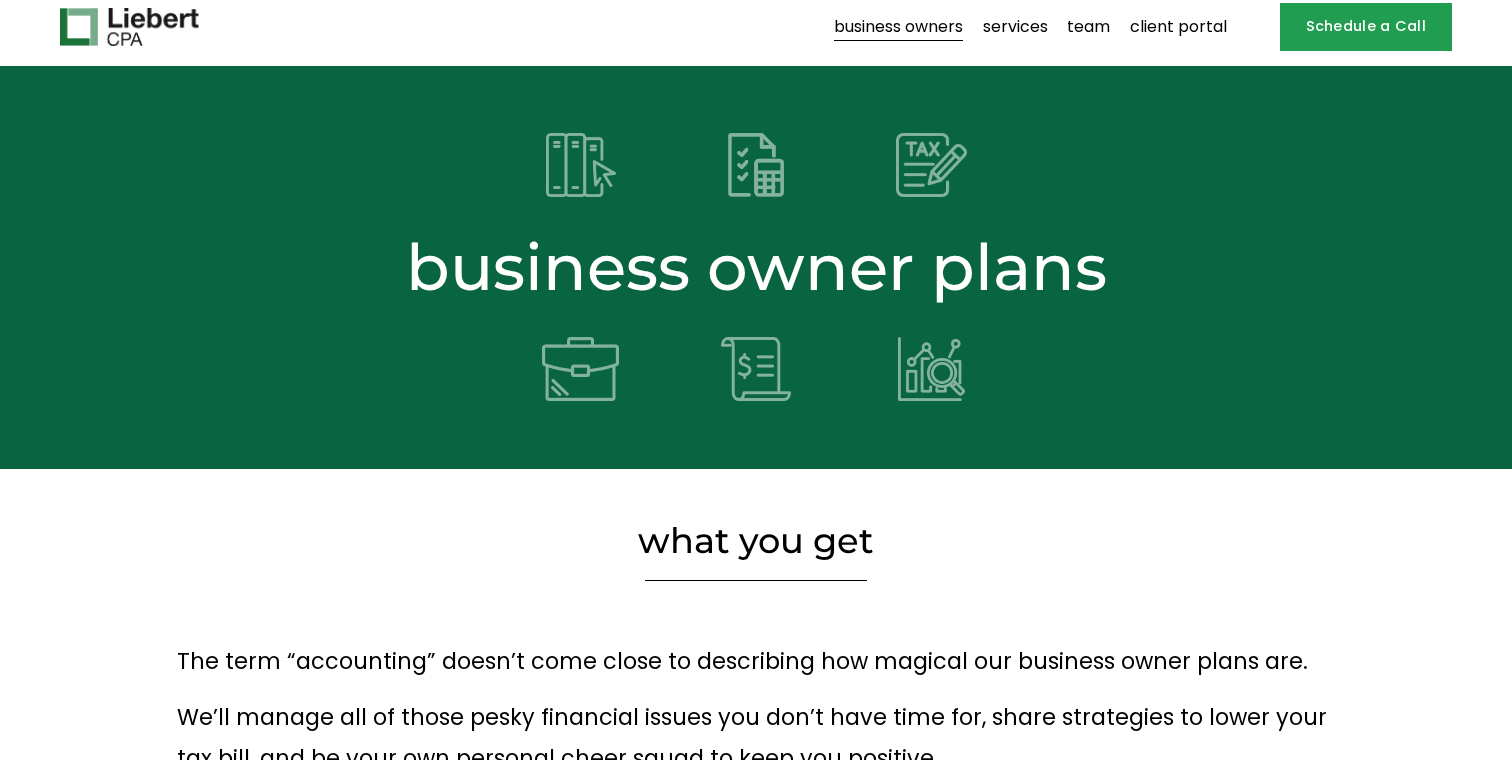 scroll, scrollTop: 0, scrollLeft: 0, axis: both 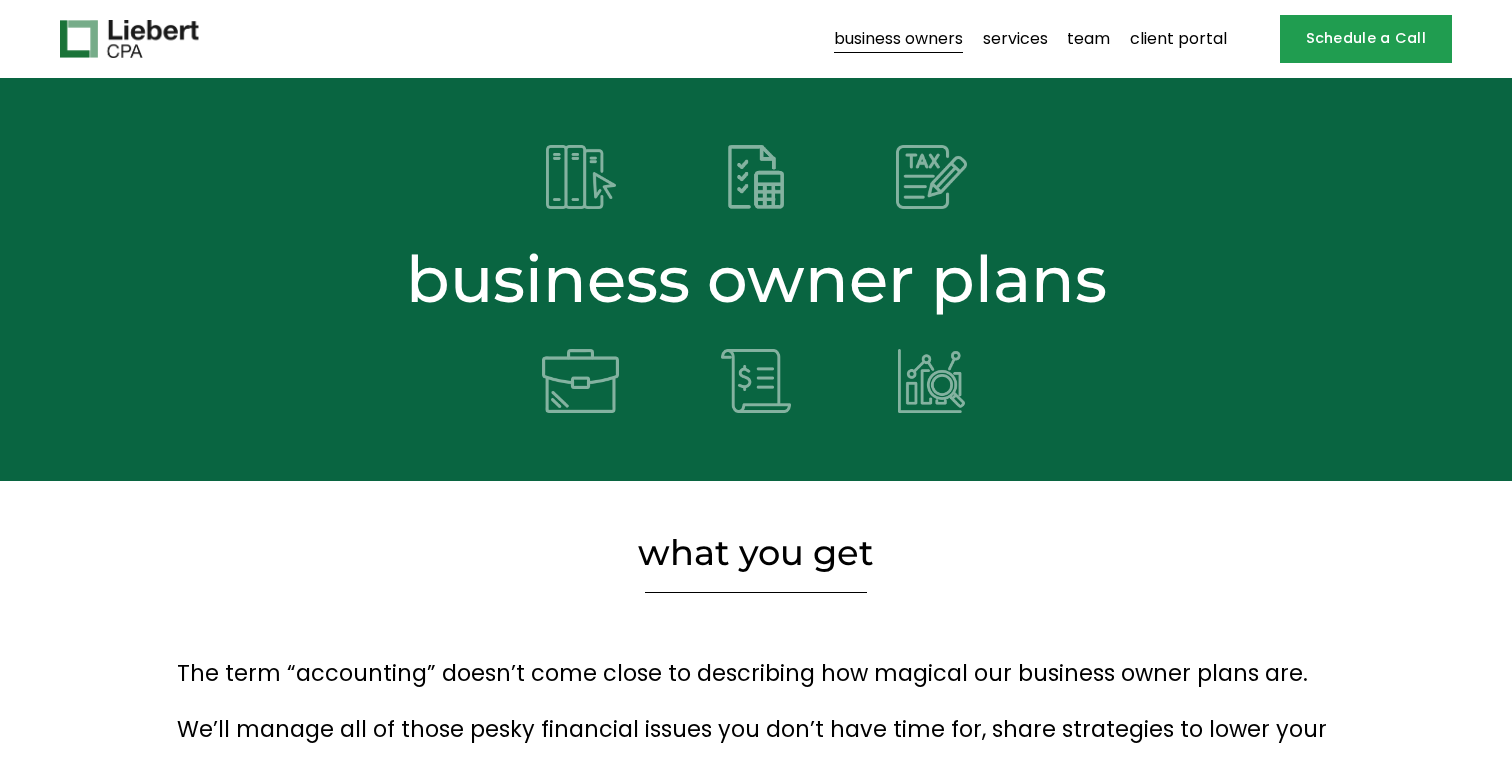 click on "services" at bounding box center [1015, 39] 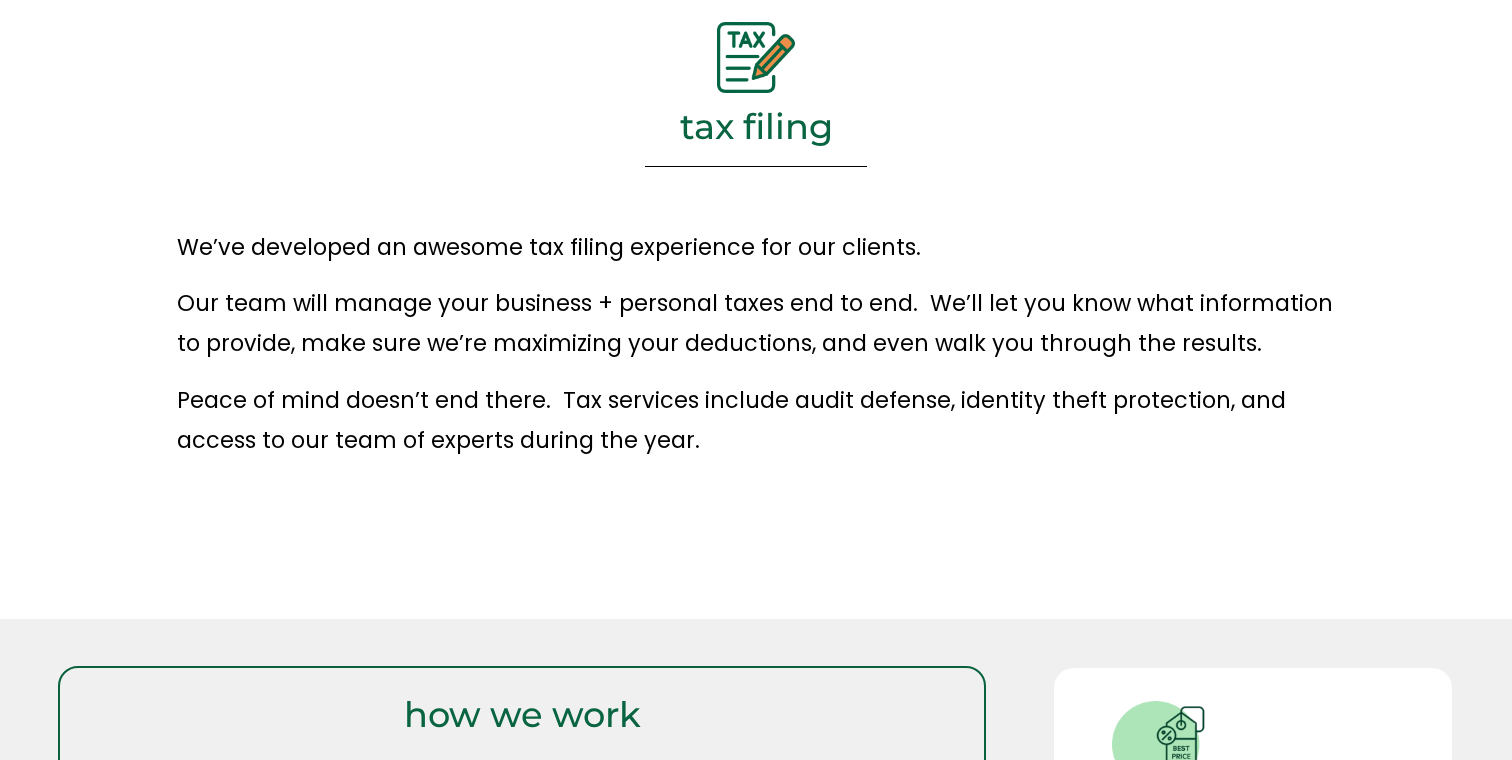 scroll, scrollTop: 336, scrollLeft: 0, axis: vertical 